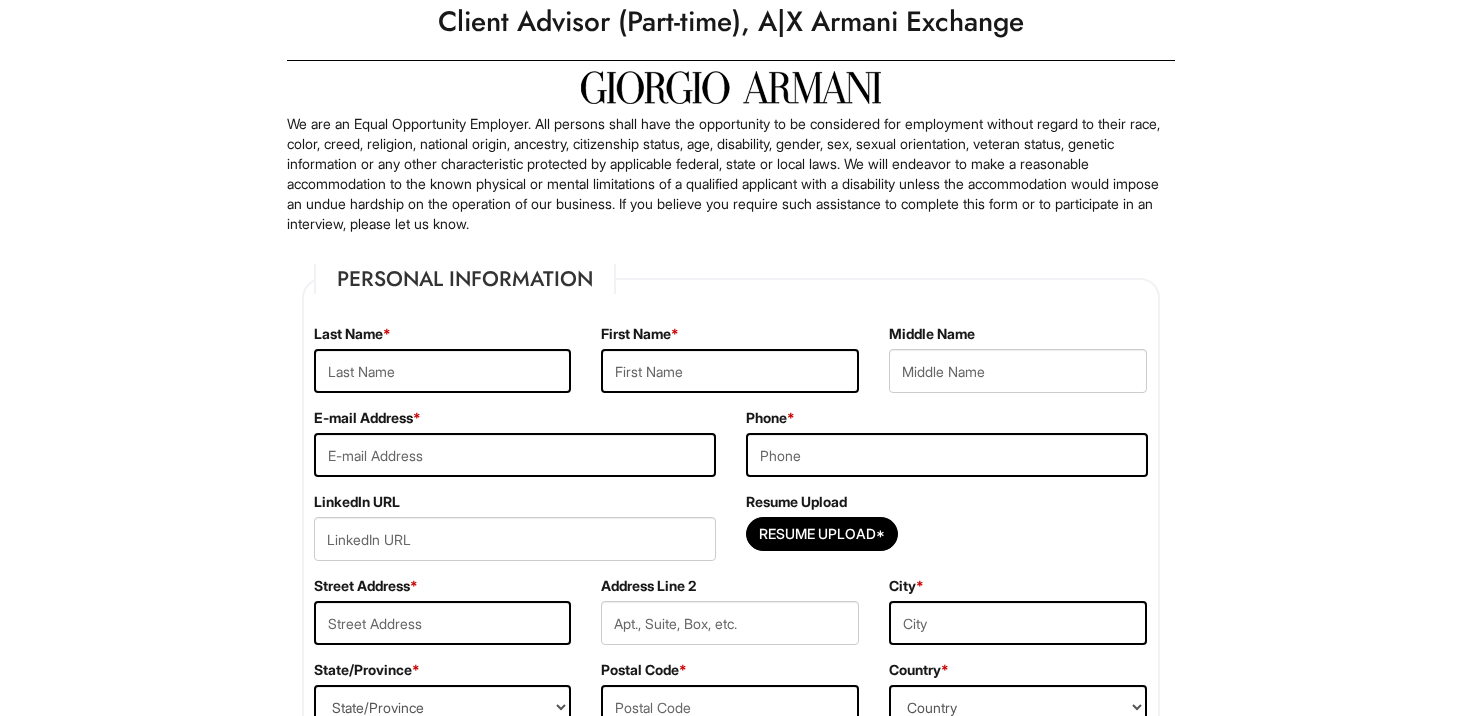 scroll, scrollTop: 111, scrollLeft: 0, axis: vertical 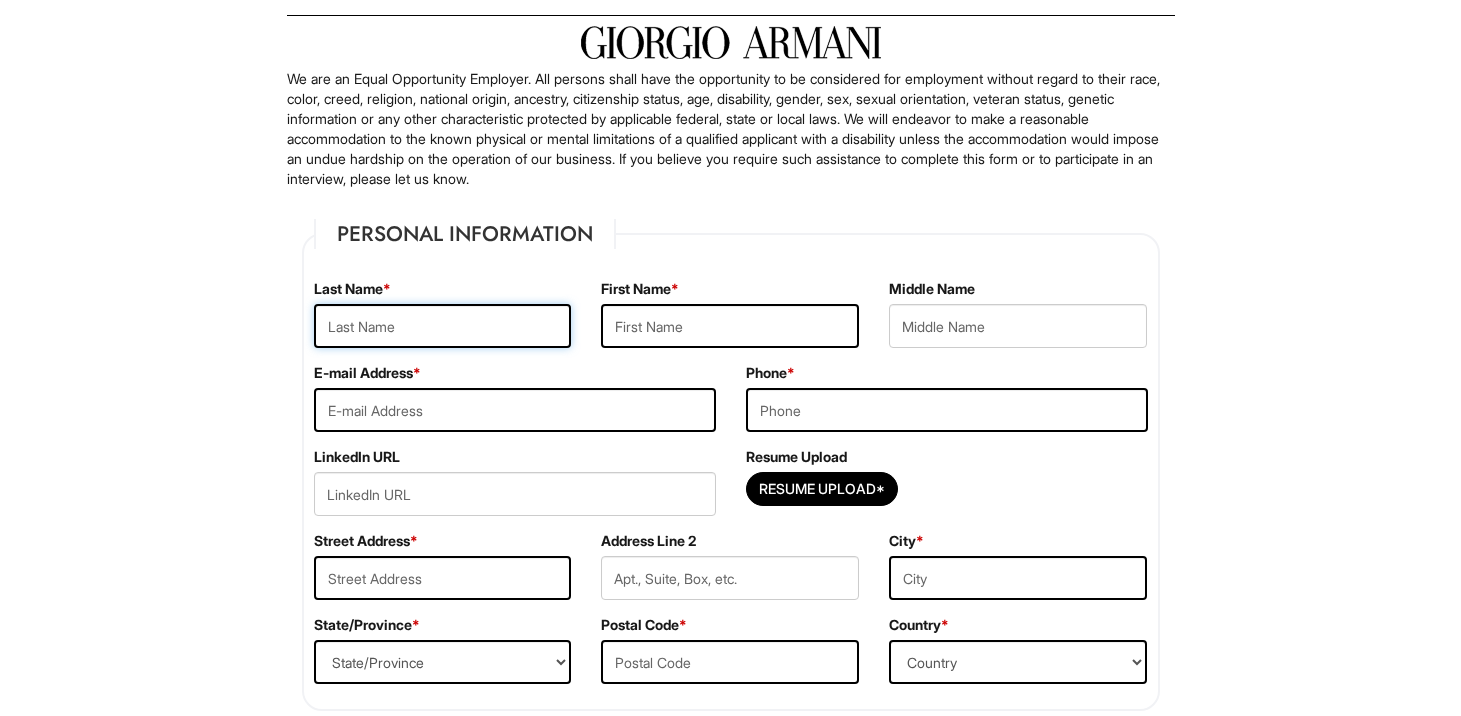 click at bounding box center [443, 326] 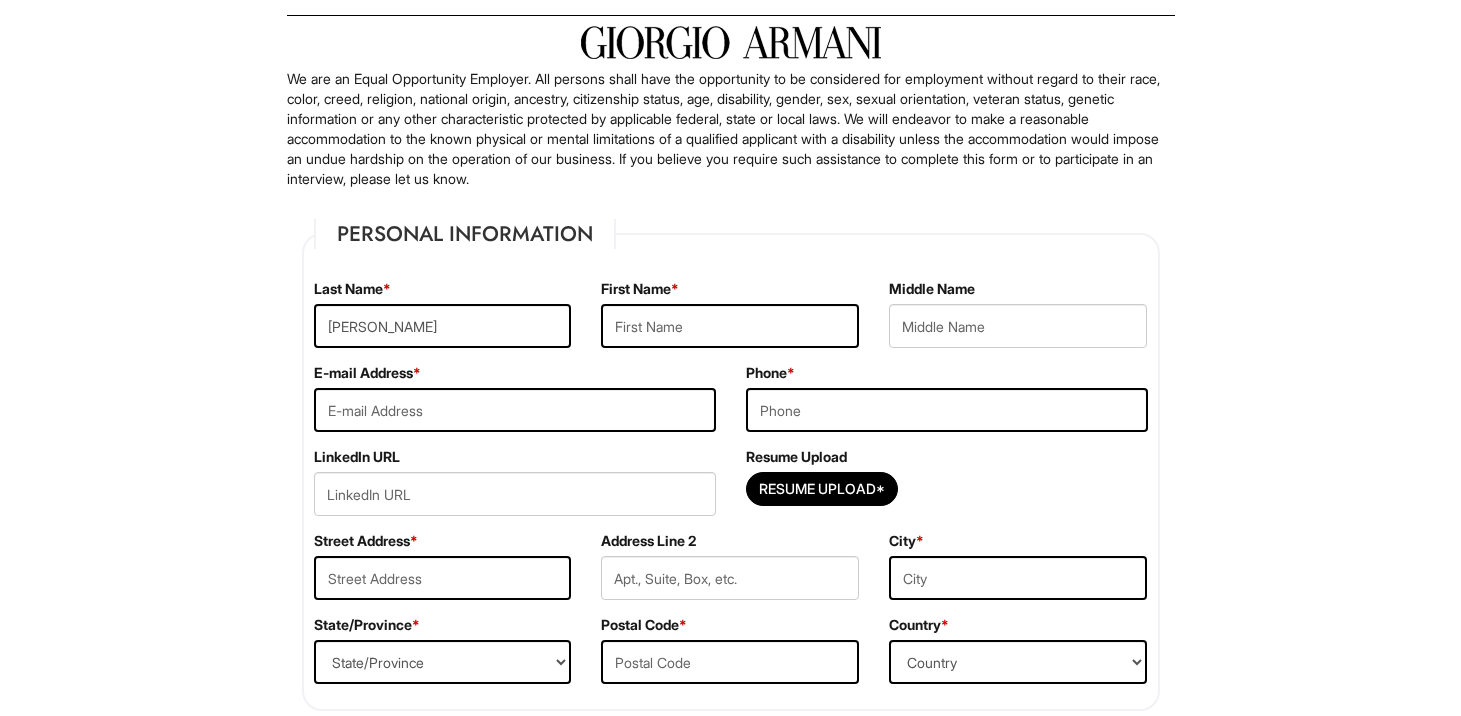 type on "Leslie" 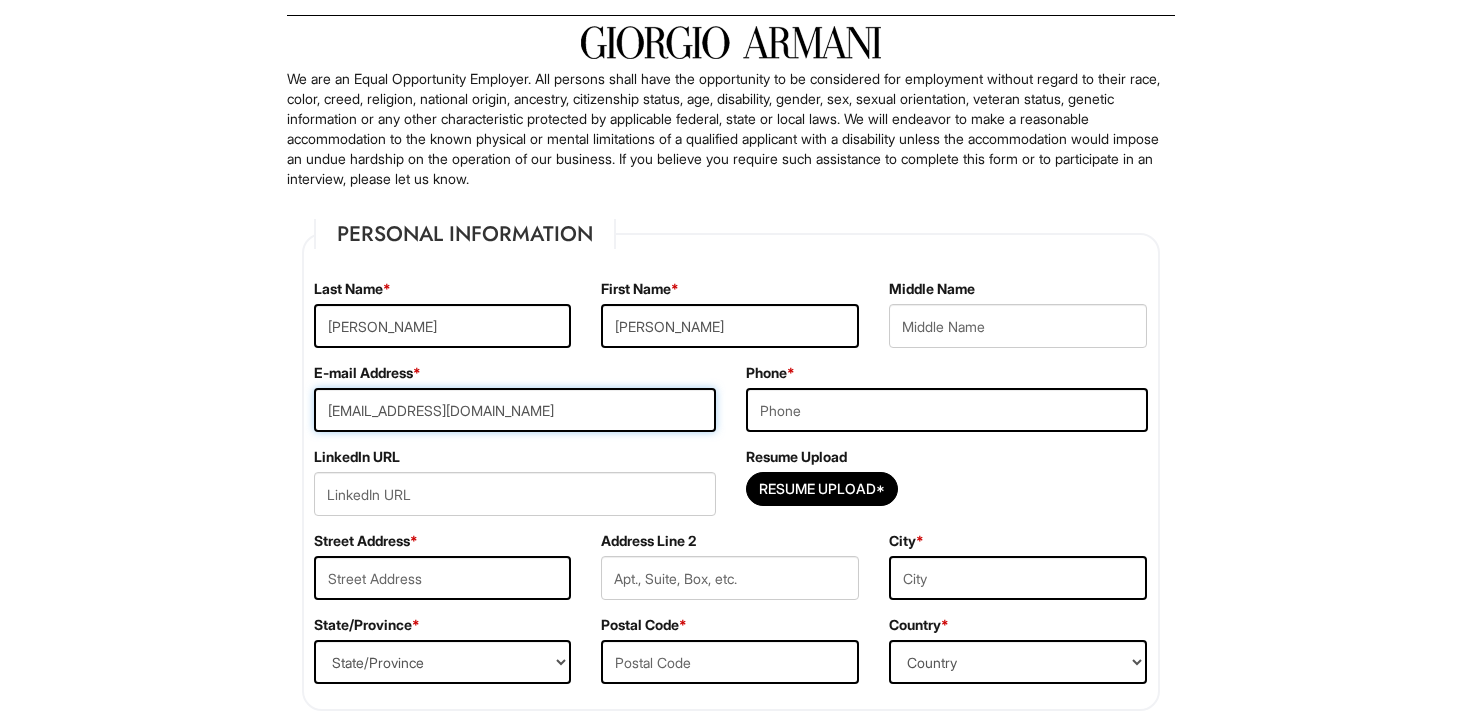 type on "6503894698" 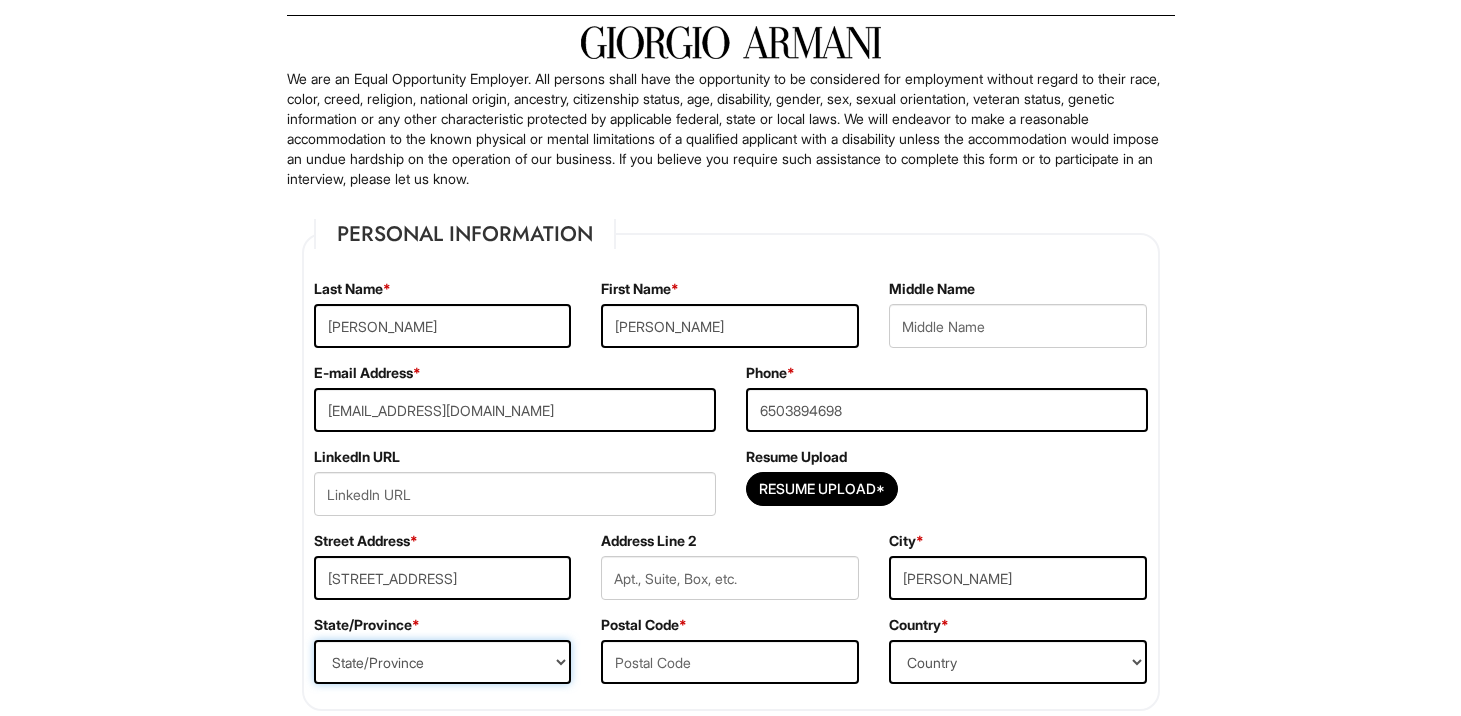 select on "CA" 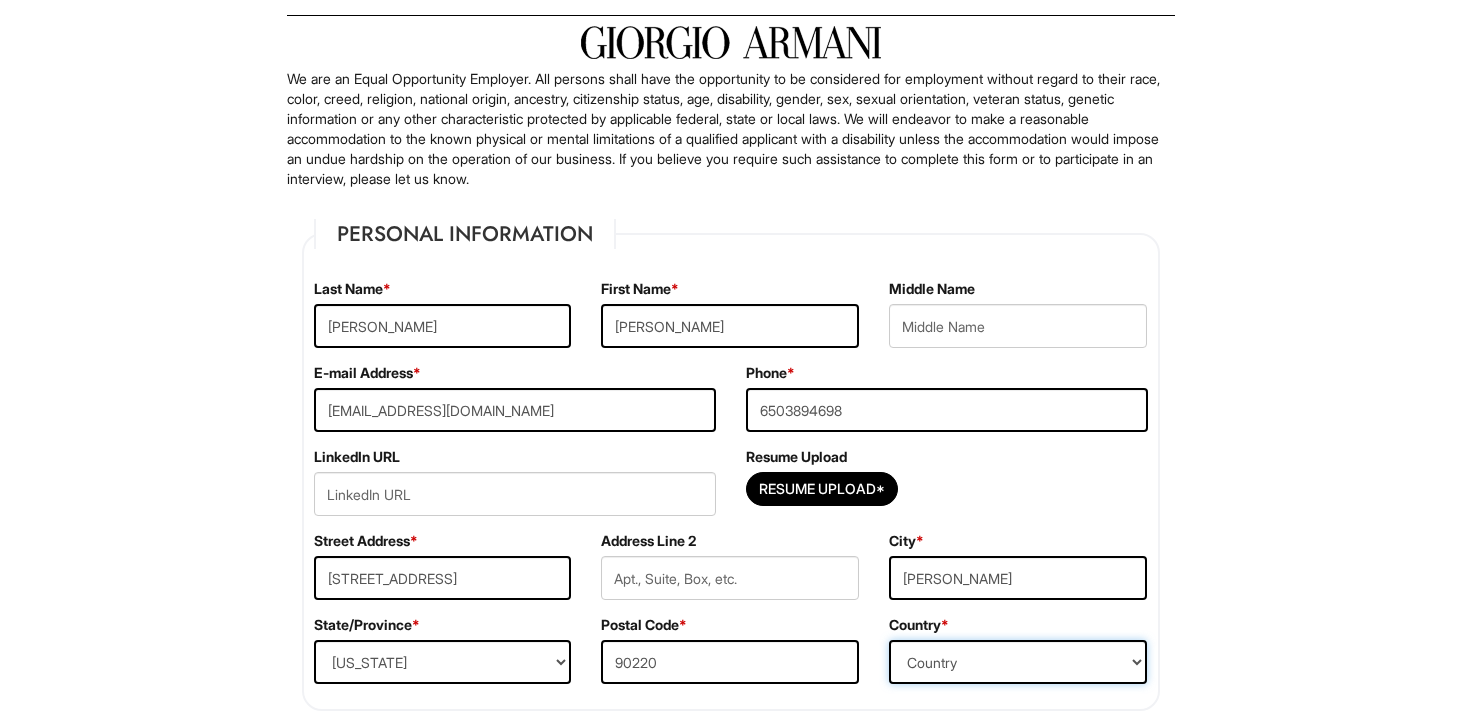 select on "United States of America" 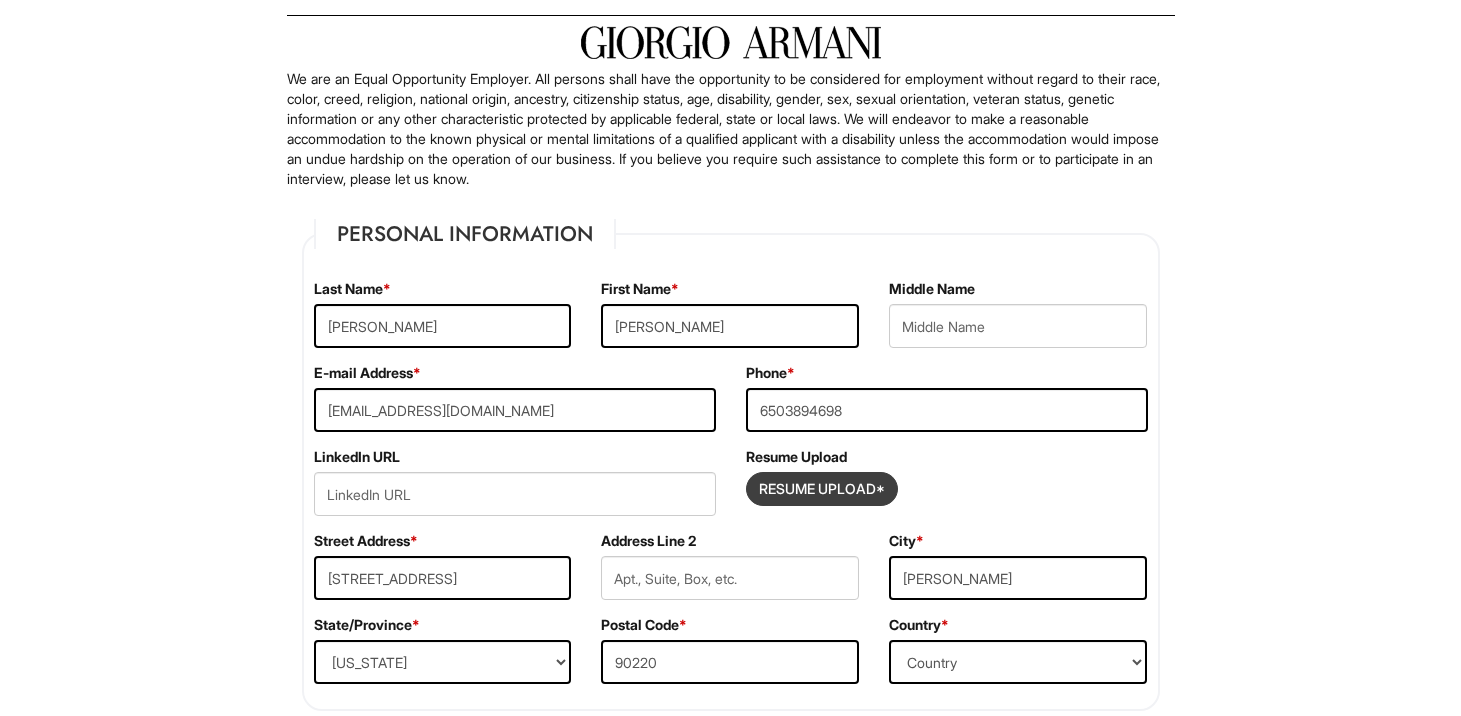 click at bounding box center (822, 489) 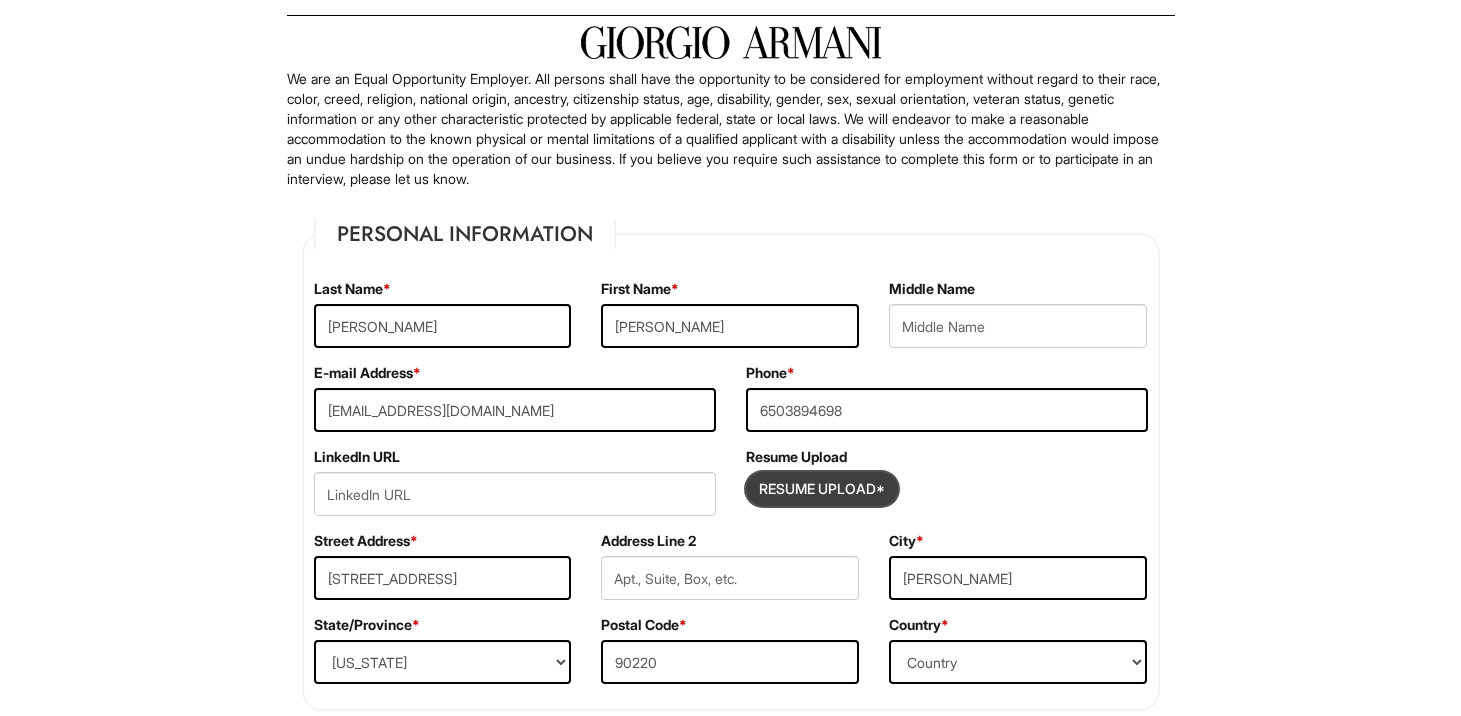 type on "C:\fakepath\Leslie Vazquez- Resume (1).pdf" 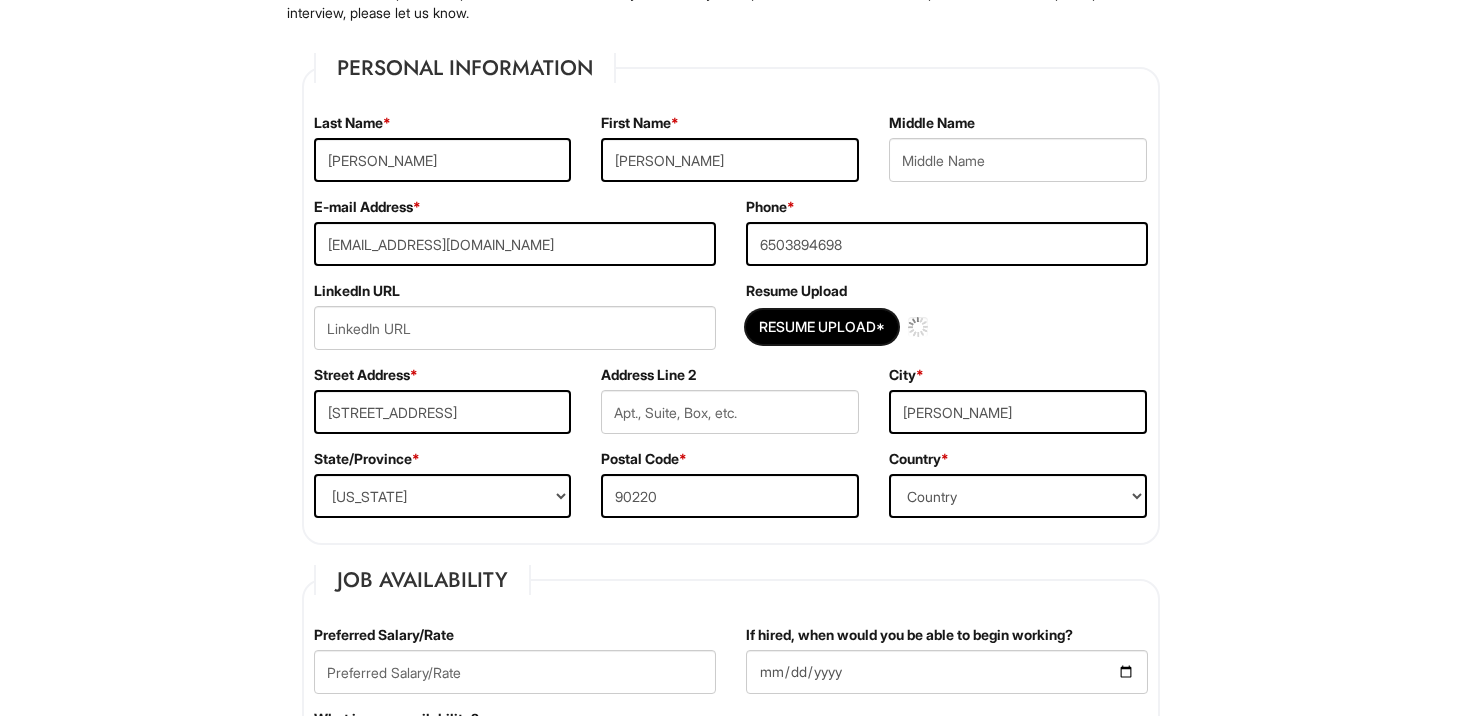 scroll, scrollTop: 281, scrollLeft: 0, axis: vertical 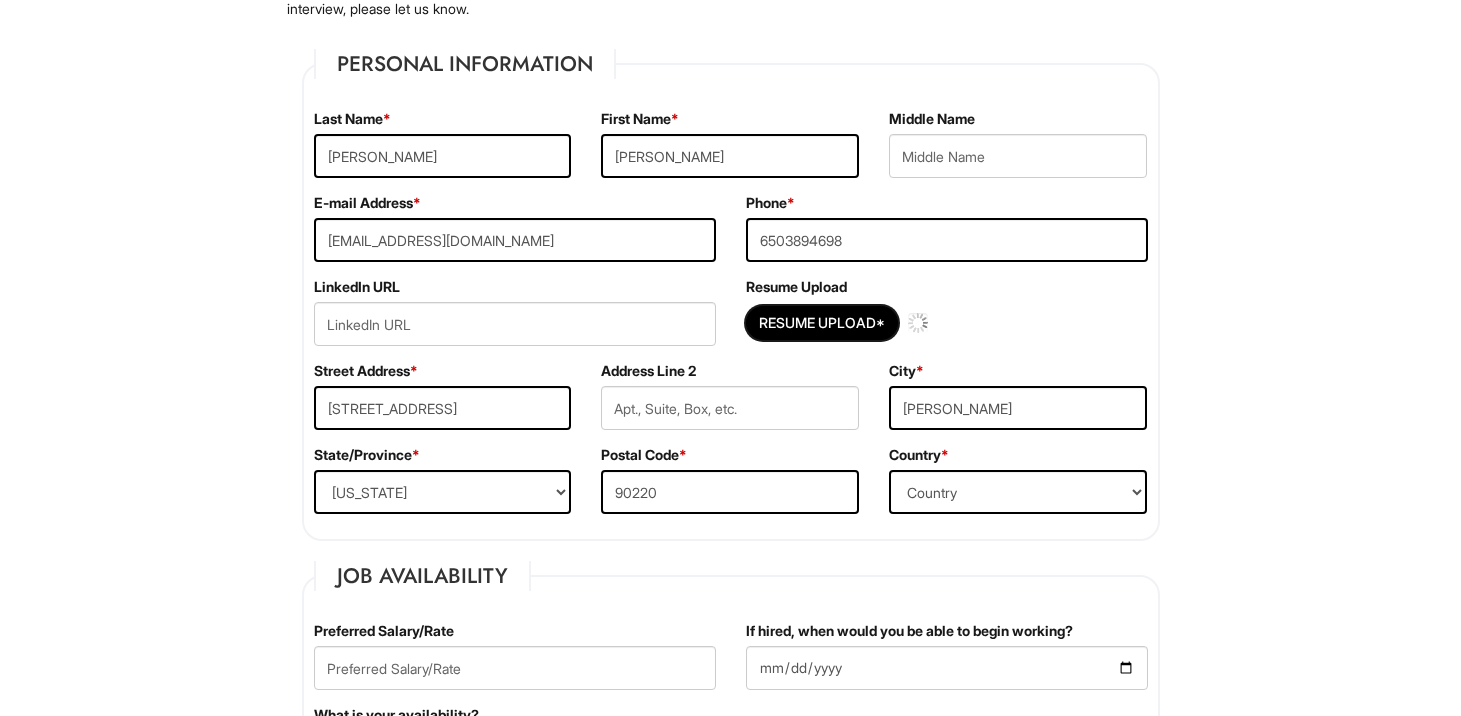 type 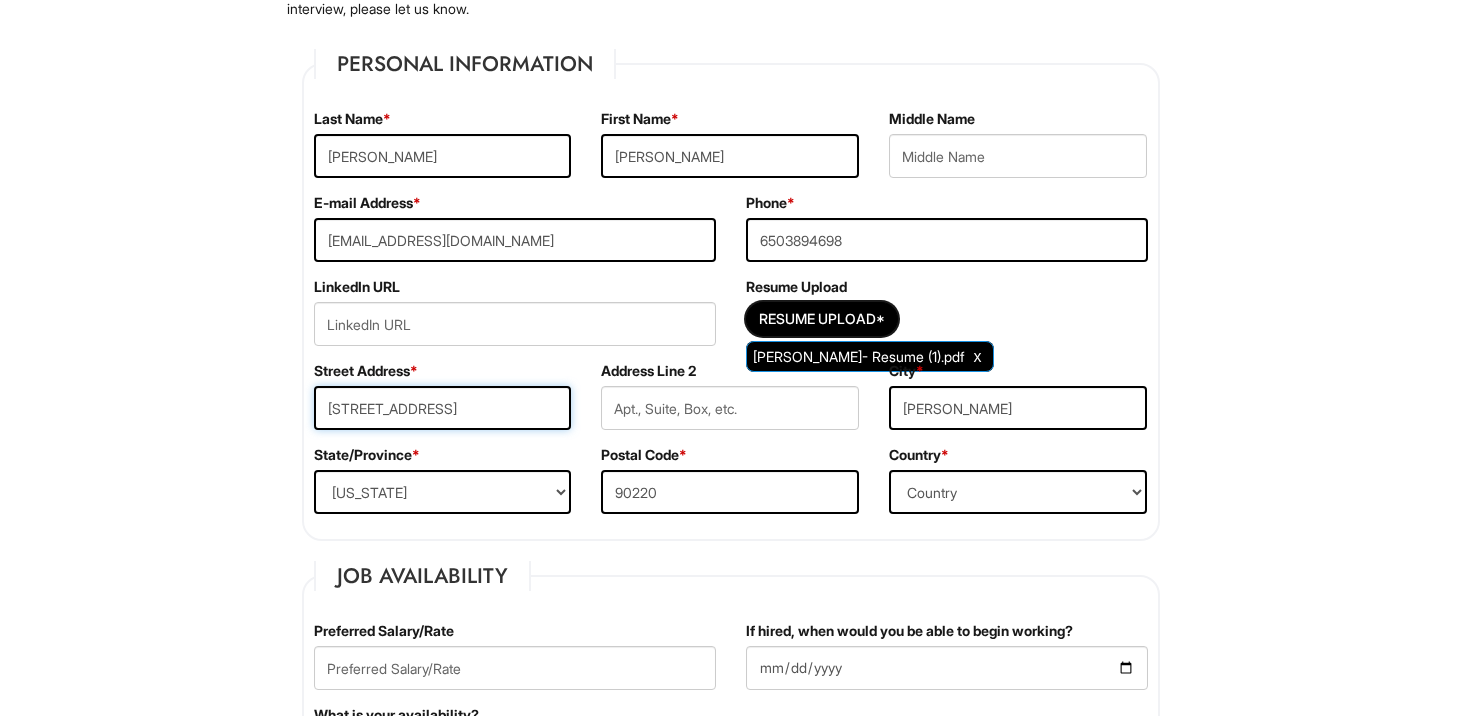 click on "1439 W 152nd St" at bounding box center (443, 408) 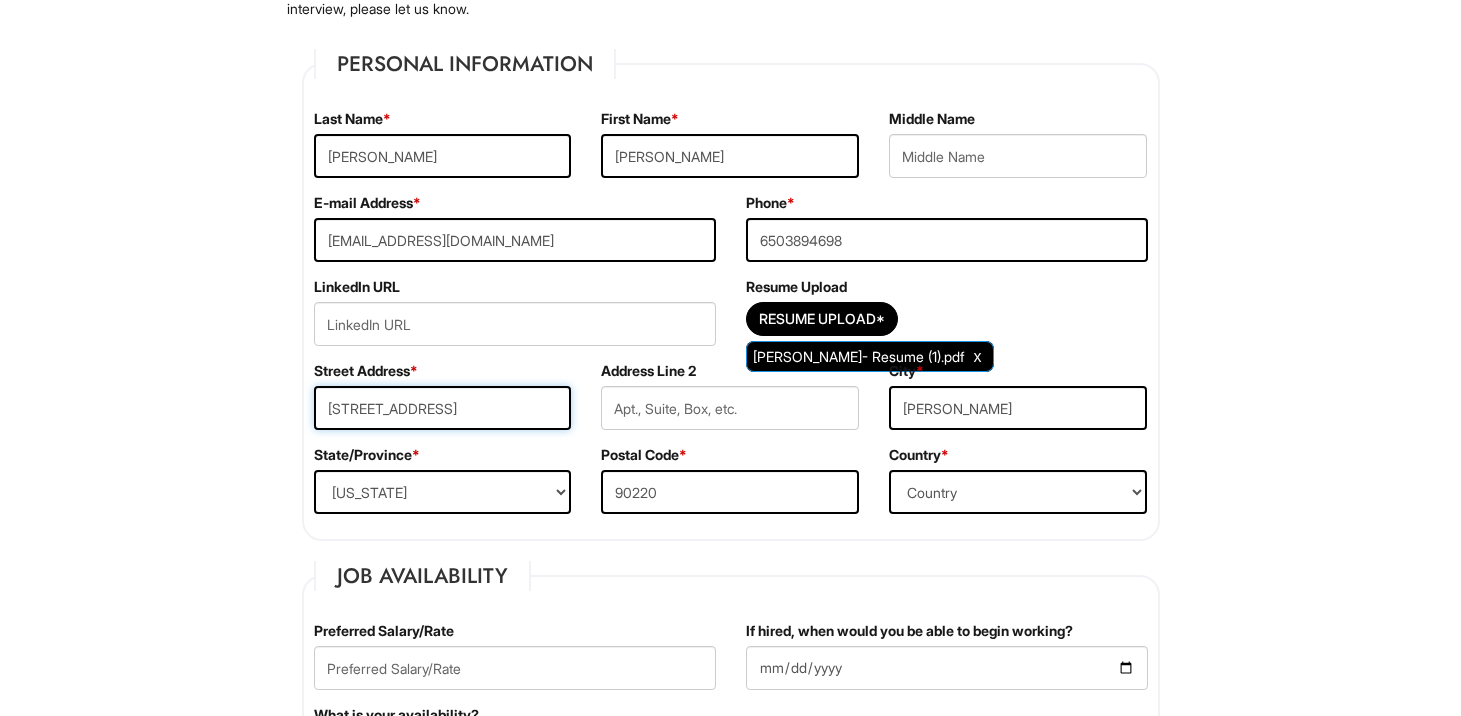 click on "1439 W 152nd St" at bounding box center [443, 408] 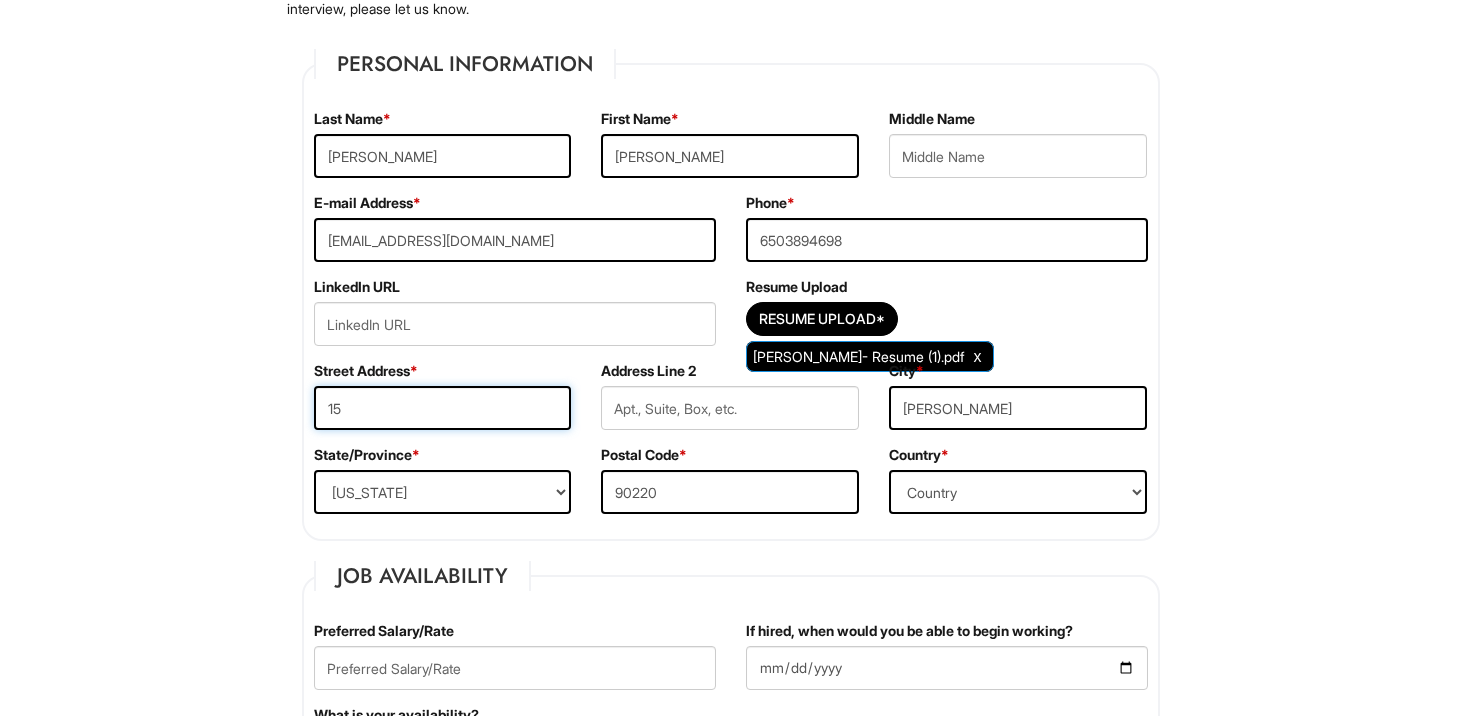 type on "15" 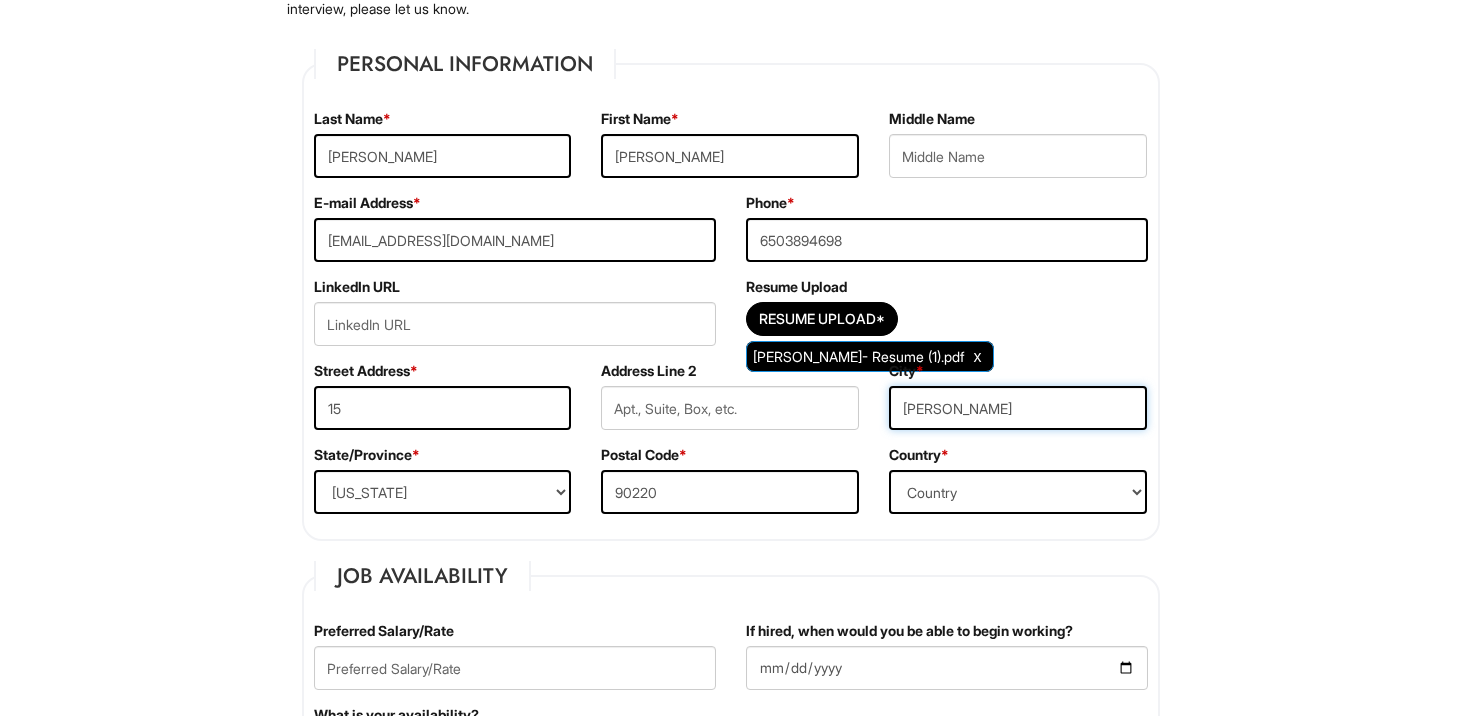 click on "Compton" at bounding box center (1018, 408) 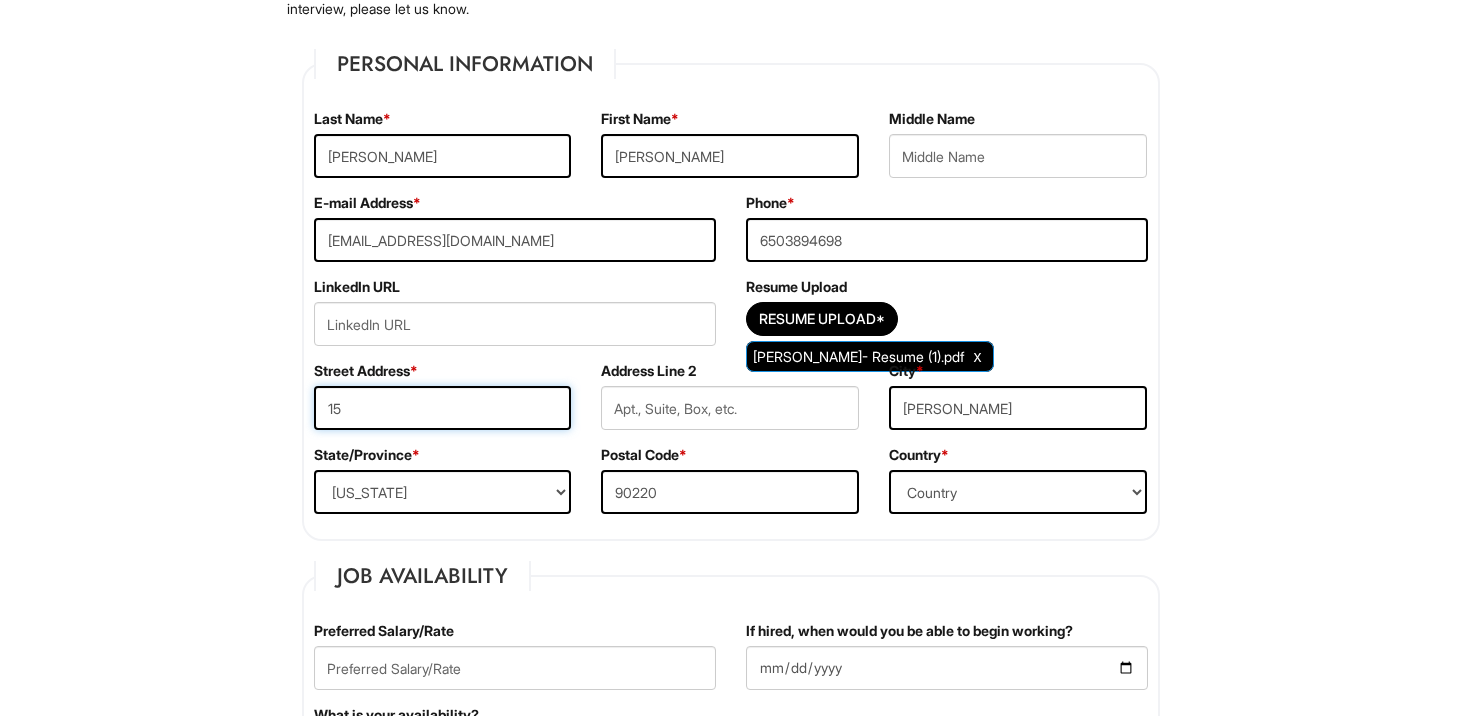 click on "15" at bounding box center (443, 408) 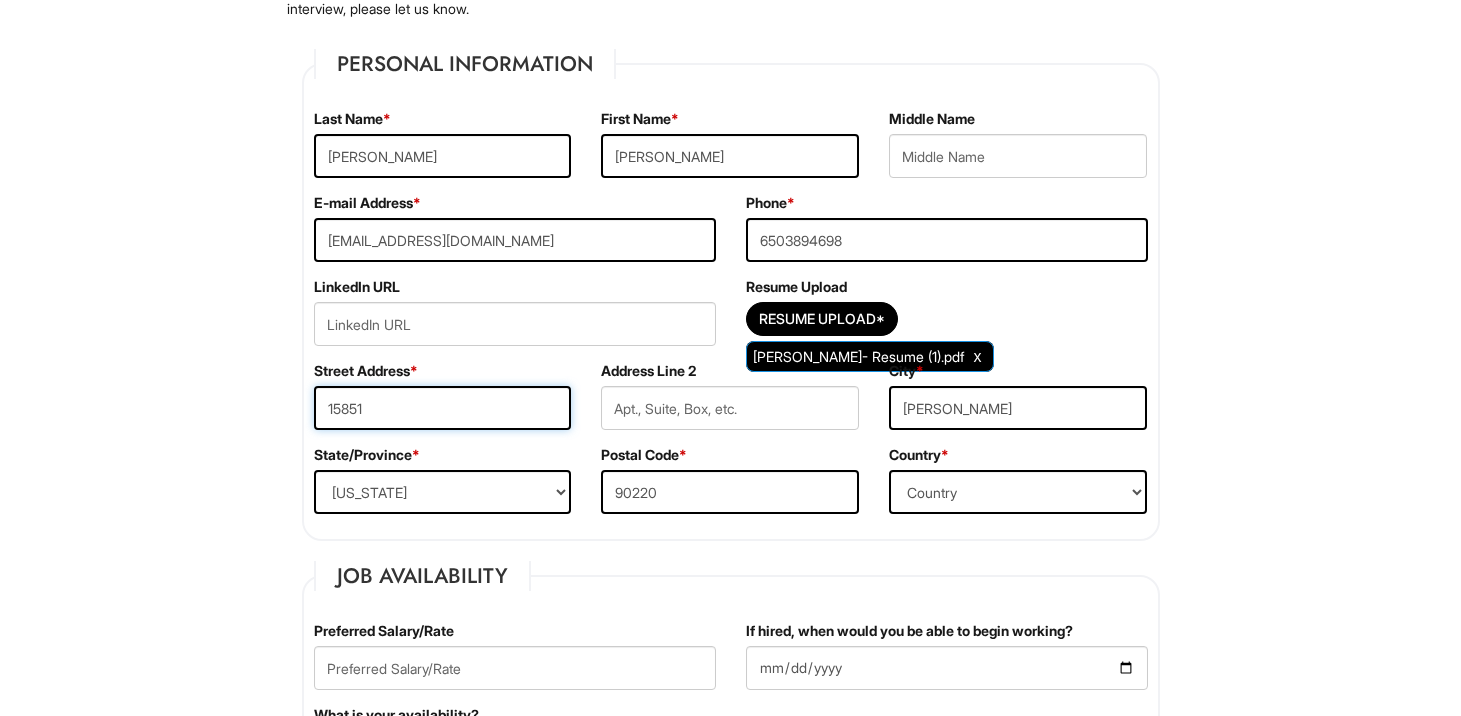 type on "15851" 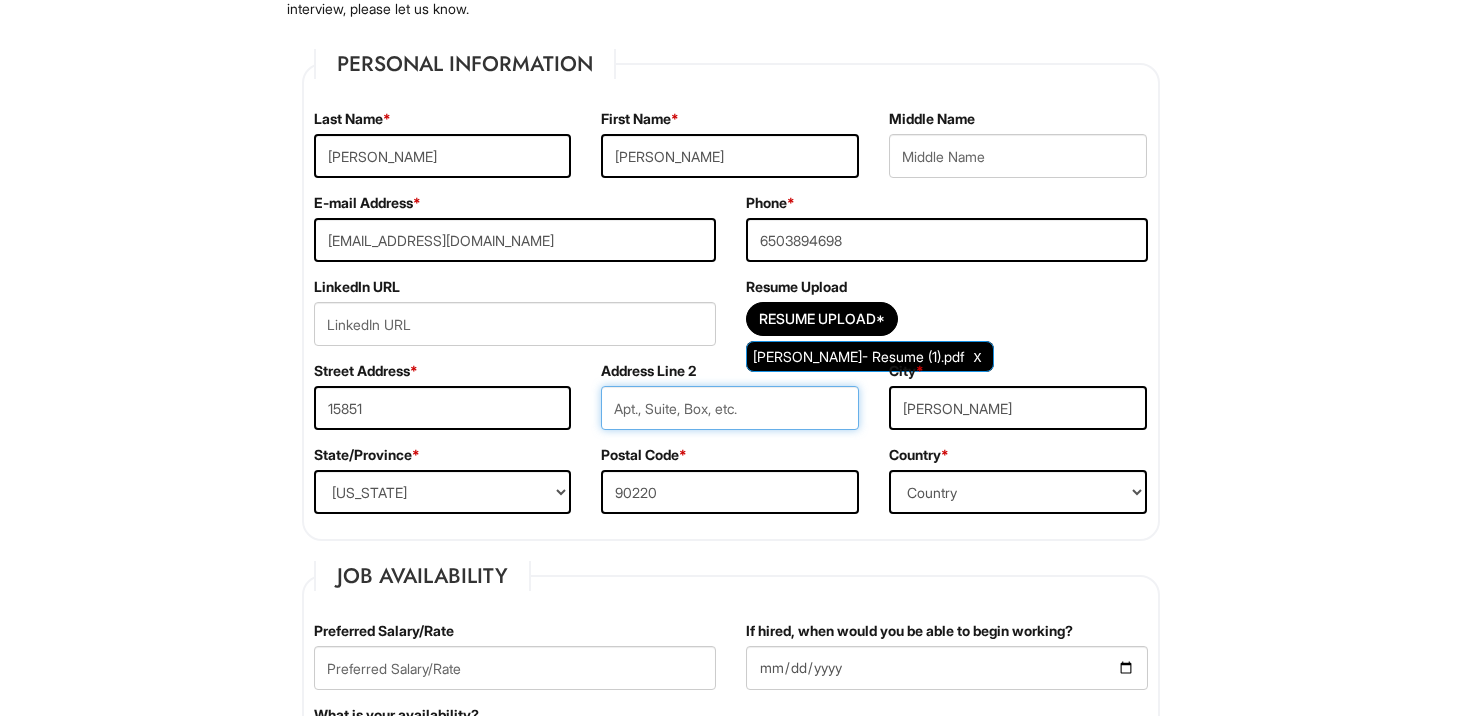 click at bounding box center (730, 408) 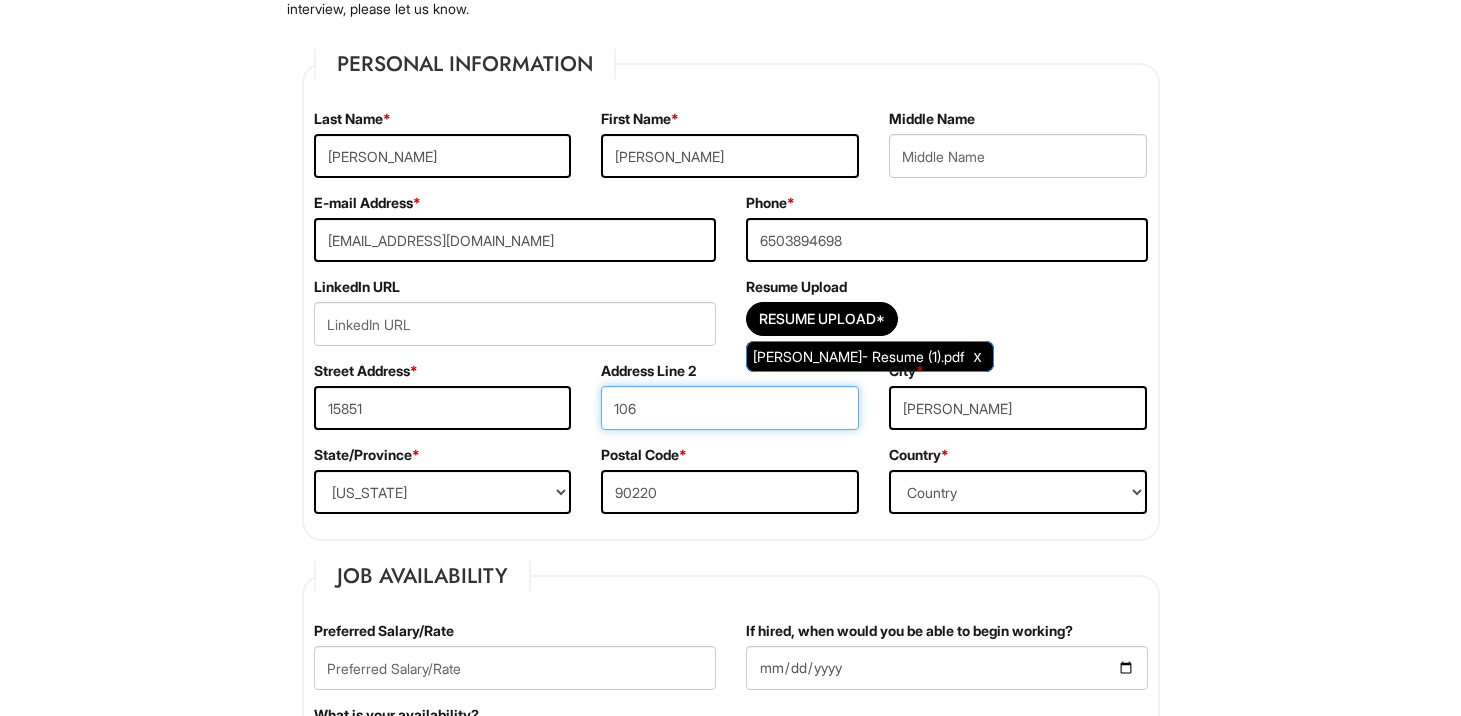 type on "106" 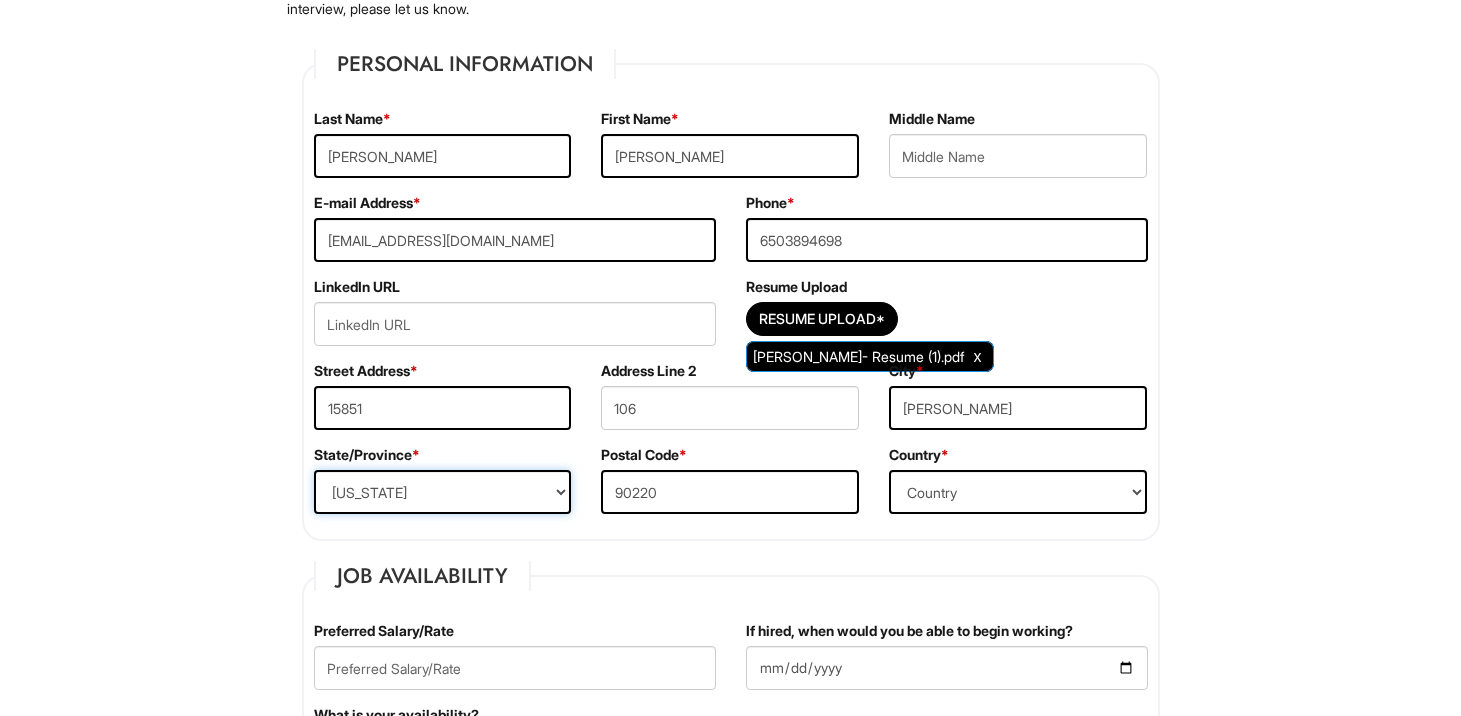 click on "State/Province ALABAMA ALASKA ARIZONA ARKANSAS CALIFORNIA COLORADO CONNECTICUT DELAWARE DISTRICT OF COLUMBIA FLORIDA GEORGIA HAWAII IDAHO ILLINOIS INDIANA IOWA KANSAS KENTUCKY LOUISIANA MAINE MARYLAND MASSACHUSETTS MICHIGAN MINNESOTA MISSISSIPPI MISSOURI MONTANA NEBRASKA NEVADA NEW HAMPSHIRE NEW JERSEY NEW MEXICO NEW YORK NORTH CAROLINA NORTH DAKOTA OHIO OKLAHOMA OREGON PENNSYLVANIA RHODE ISLAND SOUTH CAROLINA SOUTH DAKOTA TENNESSEE TEXAS UTAH VERMONT VIRGINIA WASHINGTON WEST VIRGINIA WISCONSIN WYOMING CA-ALBERTA CA-BRITISH COLUMBIA CA-MANITOBA CA-NEW BRUNSWICK CA-NEWFOUNDLAND CA-NOVA SCOTIA CA-NORTHWEST TERRITORIES CA-NUNAVUT CA-ONTARIO CA-PRINCE EDWARD ISLAND CA-QUEBEC CA-SASKATCHEWAN CA-YUKON TERRITORY US-AMERICAN SAMOA US-FEDERATED STATES OF MICRONESIA US-GUAM US-MARSHALL ISLANDS US-NORTHERN MARIANA ISLANDS US-PALAU US-PUERTO RICO" at bounding box center [443, 492] 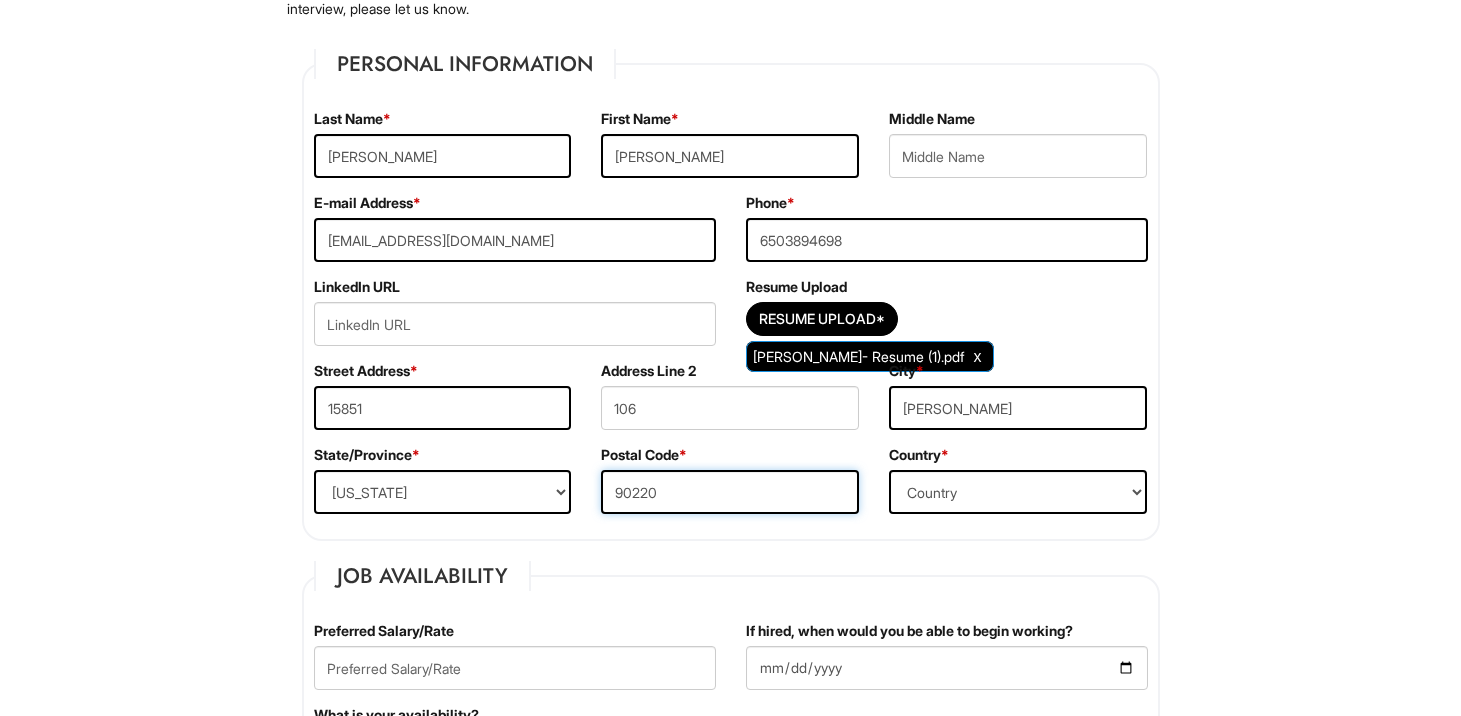 click on "90220" at bounding box center [730, 492] 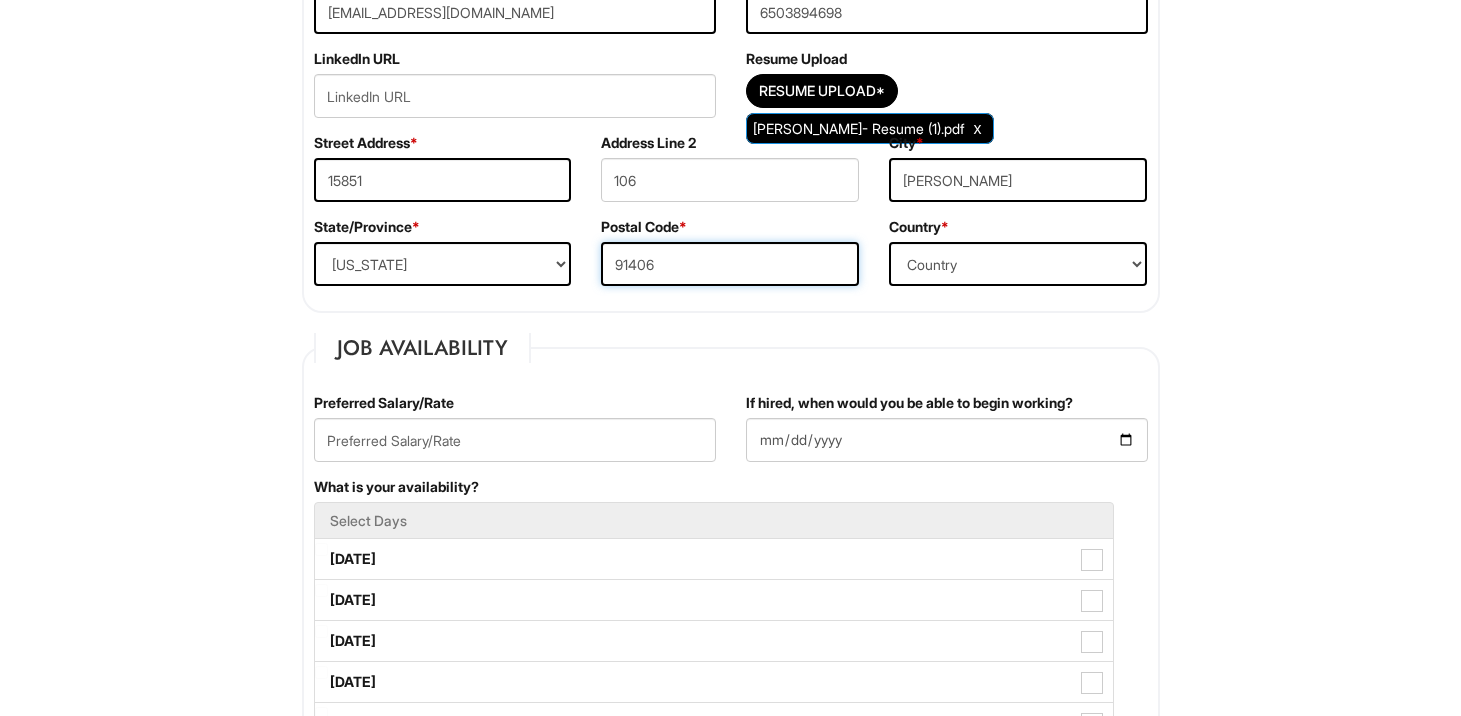 scroll, scrollTop: 526, scrollLeft: 0, axis: vertical 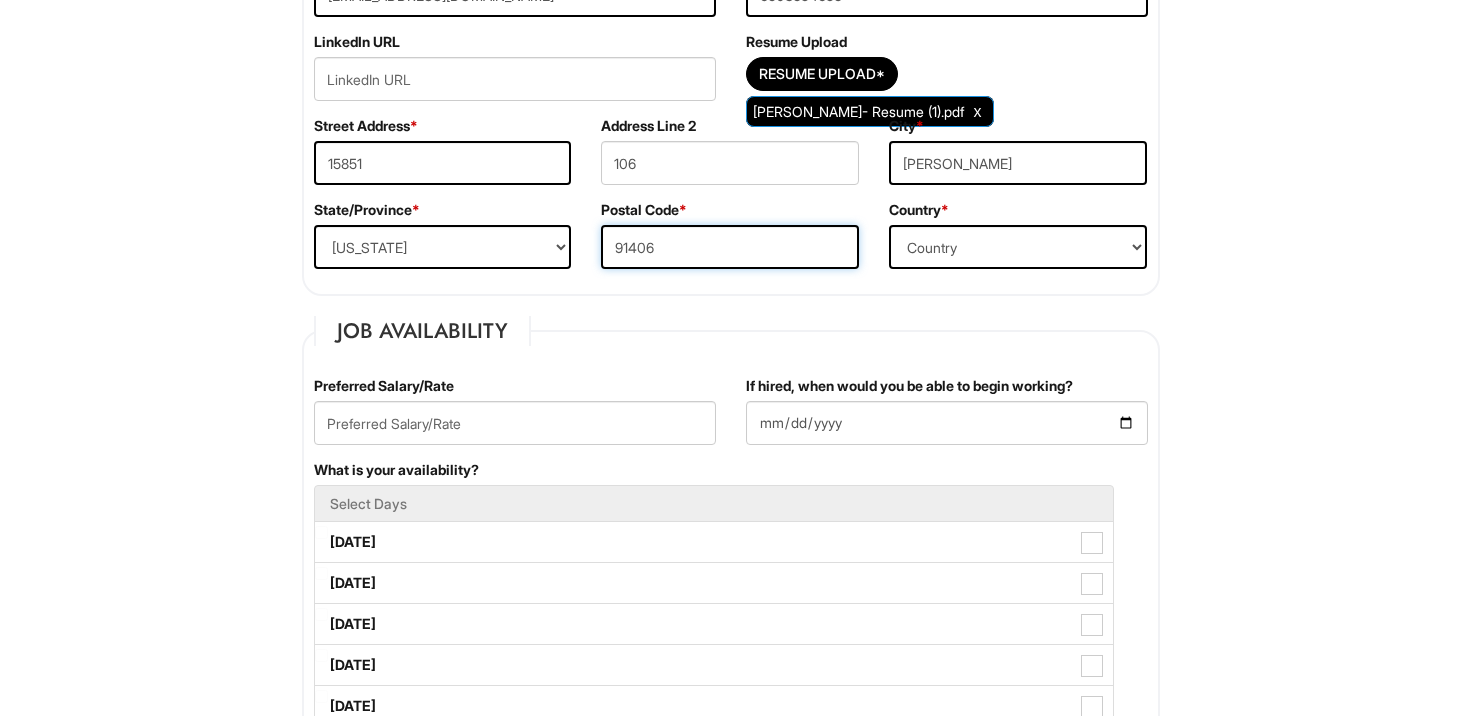 type on "91406" 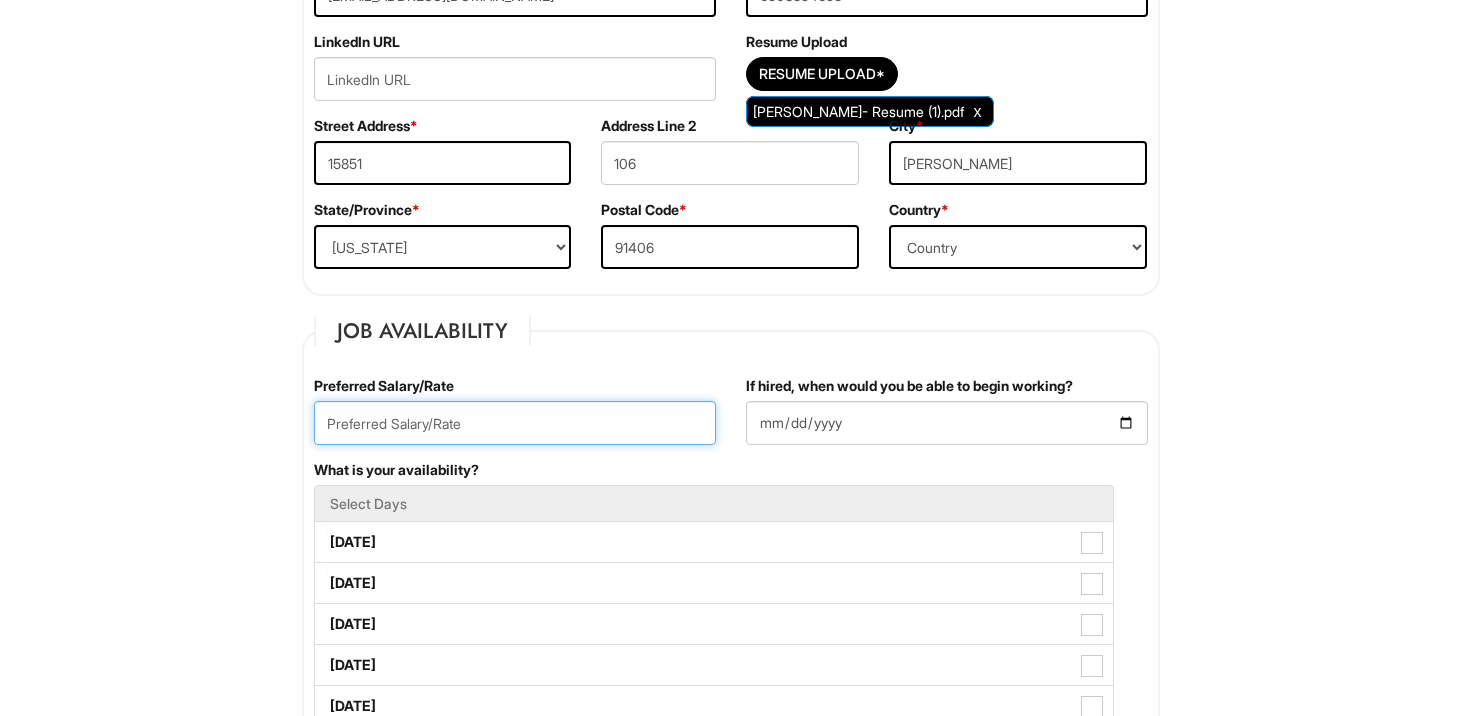 click at bounding box center [515, 423] 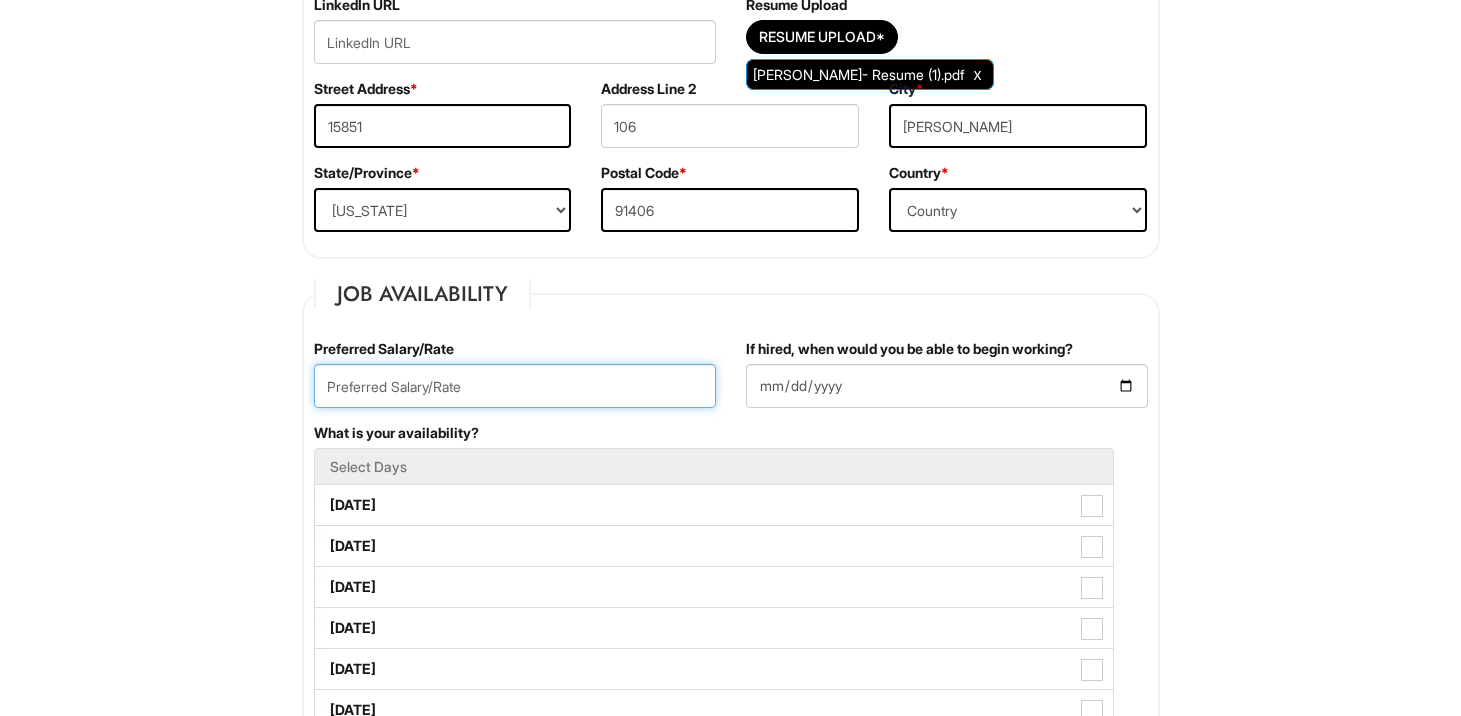 scroll, scrollTop: 565, scrollLeft: 0, axis: vertical 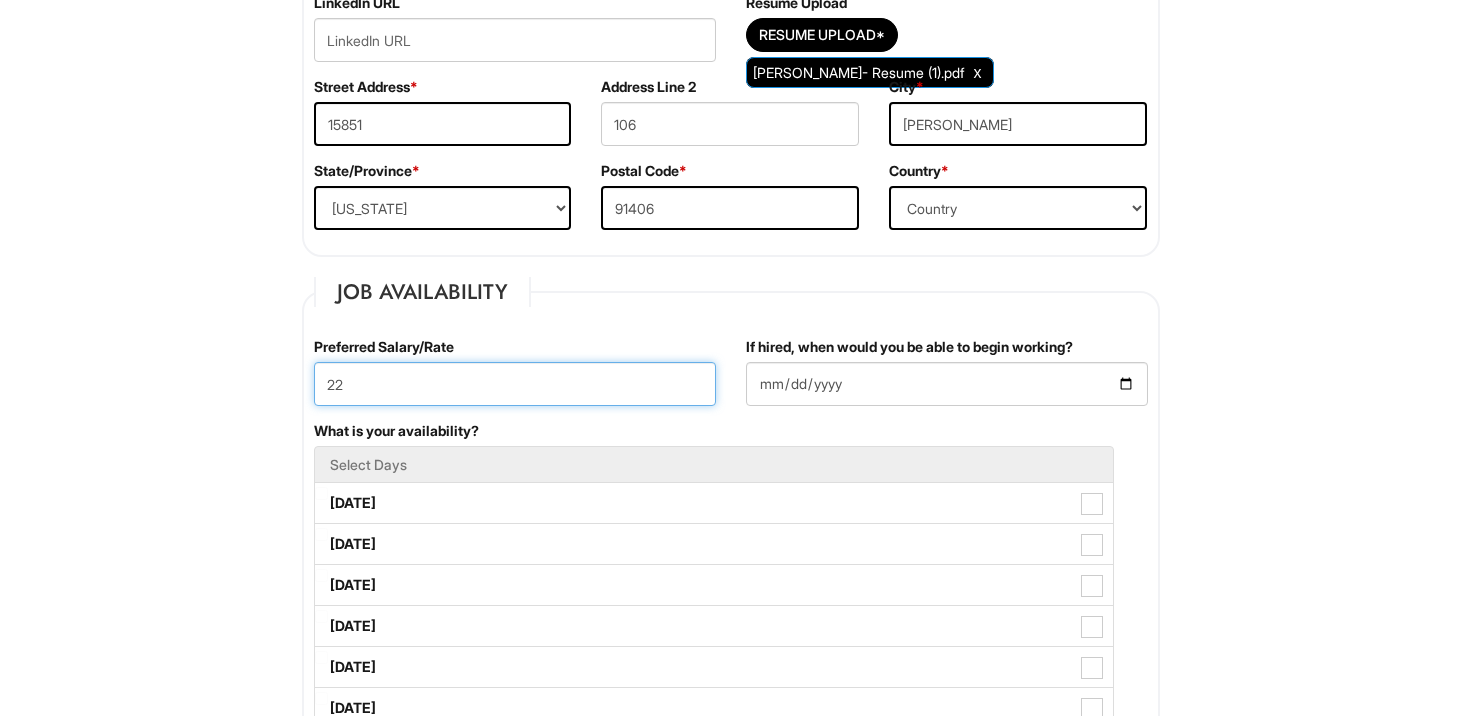 type on "2" 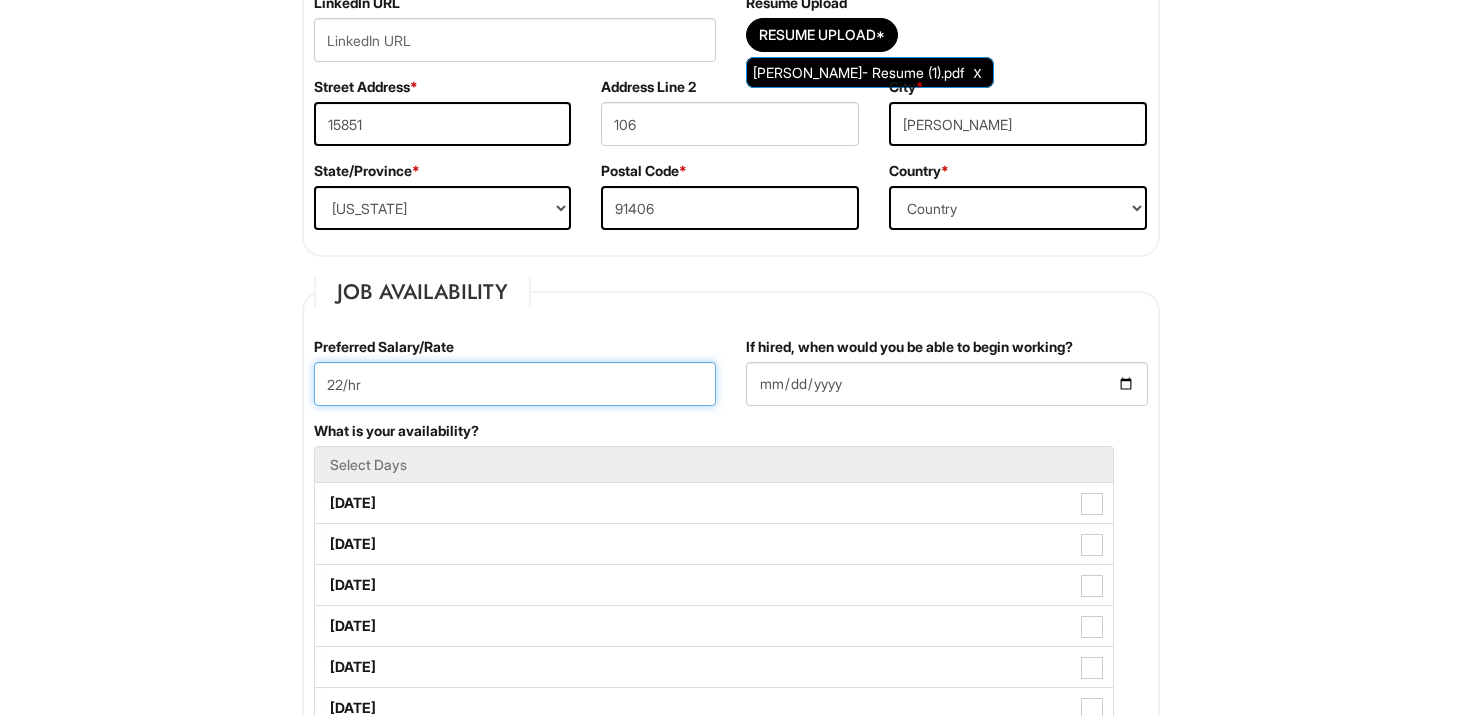 type on "22/hr" 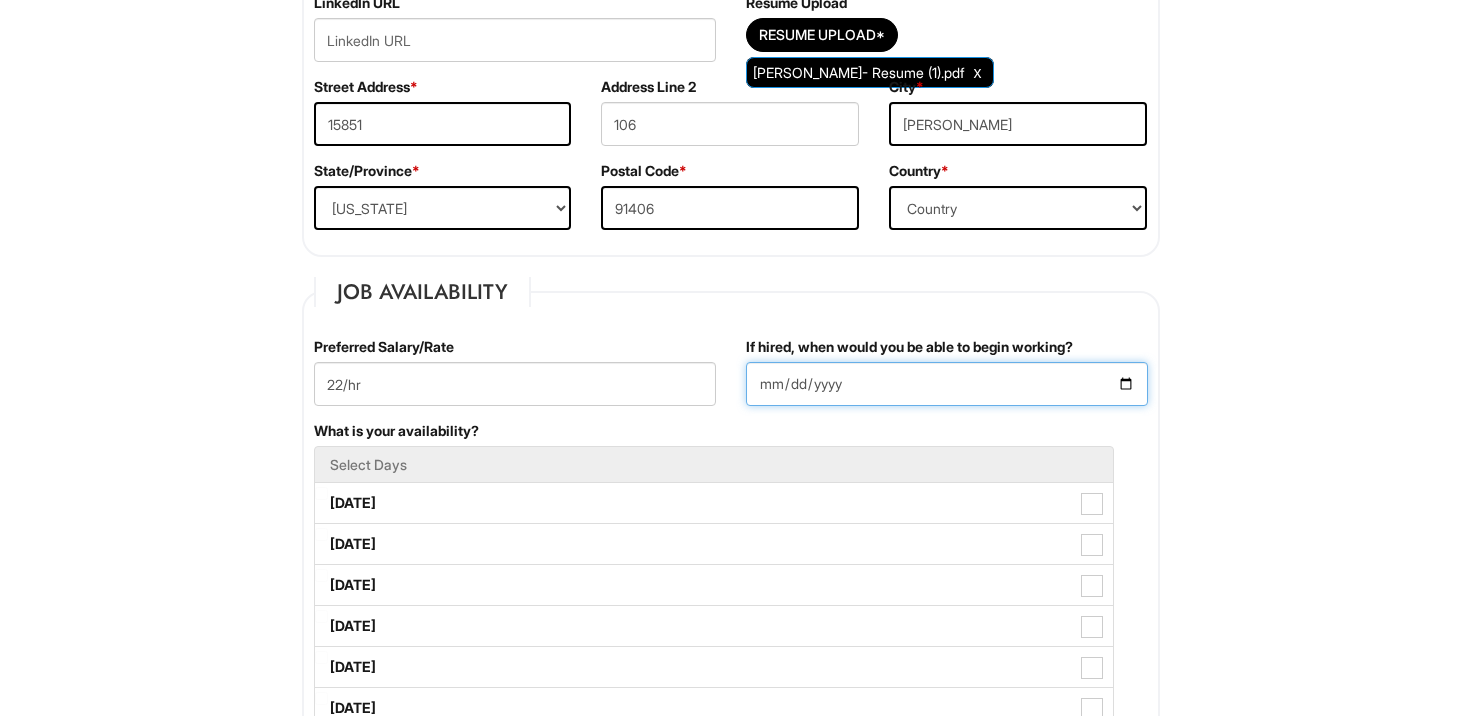 click on "If hired, when would you be able to begin working?" at bounding box center [947, 384] 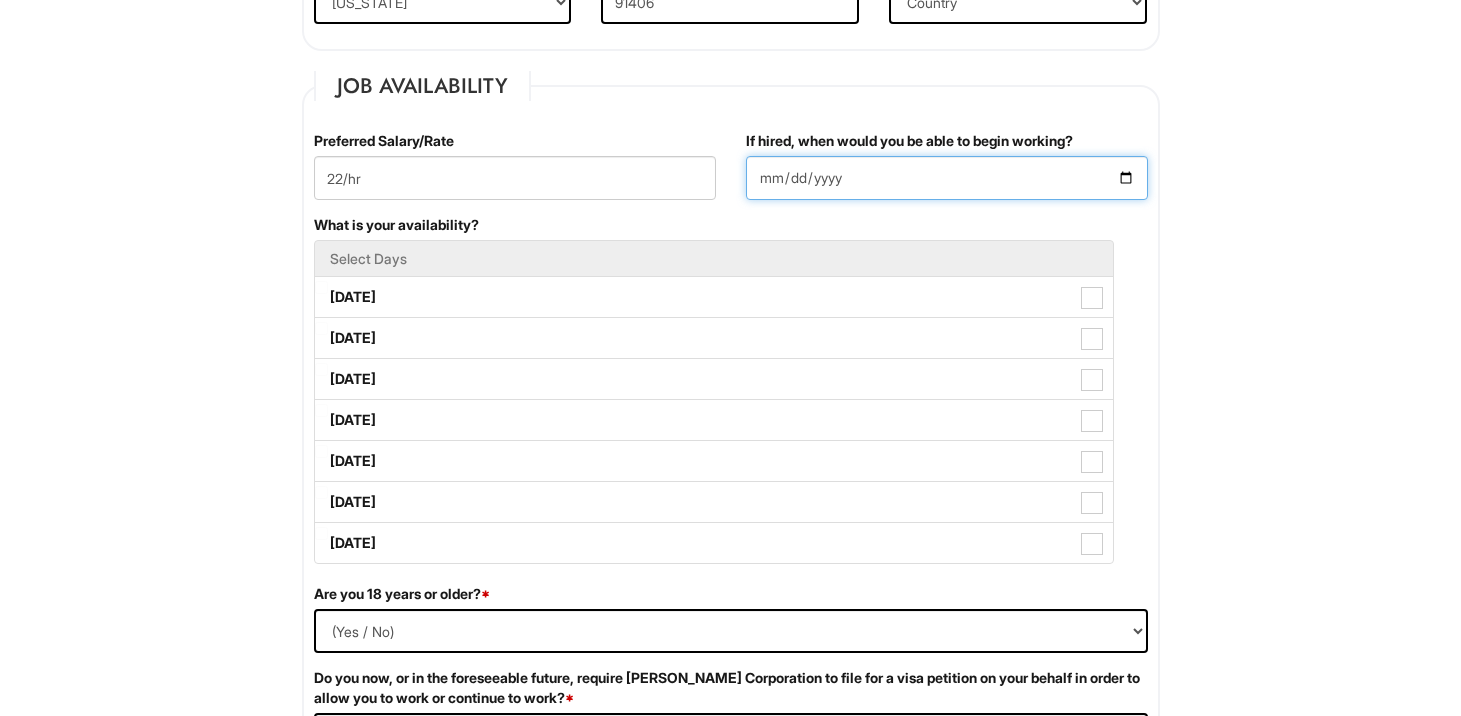 scroll, scrollTop: 780, scrollLeft: 0, axis: vertical 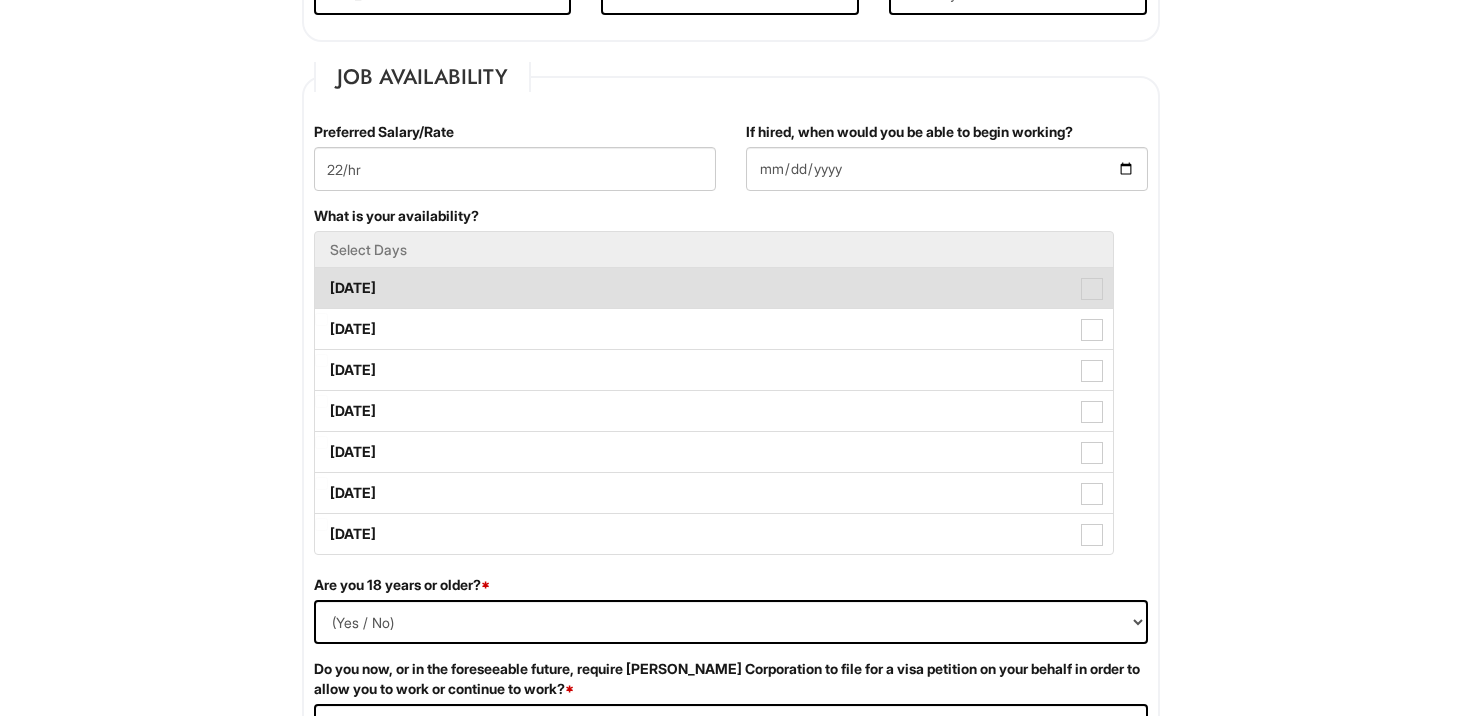 click on "Monday" at bounding box center (714, 288) 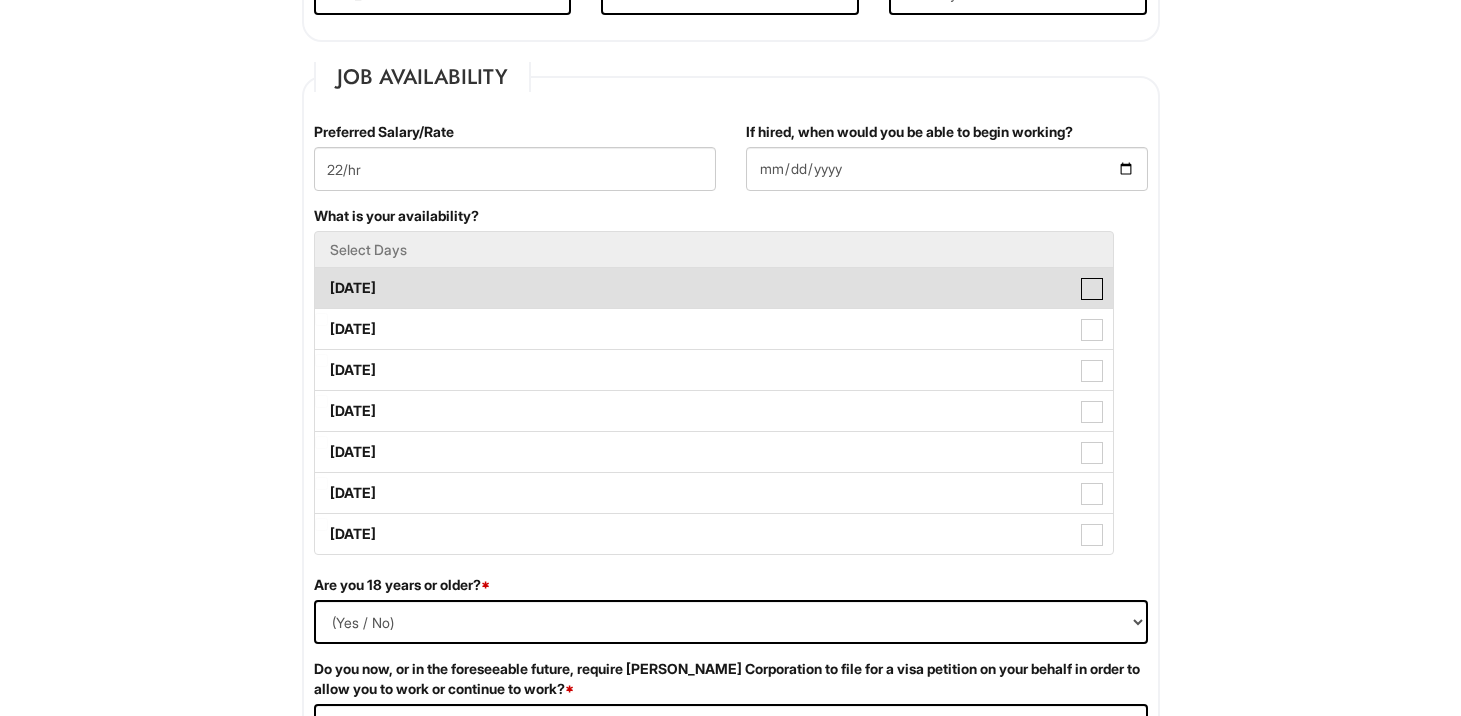 click on "Monday" at bounding box center (321, 278) 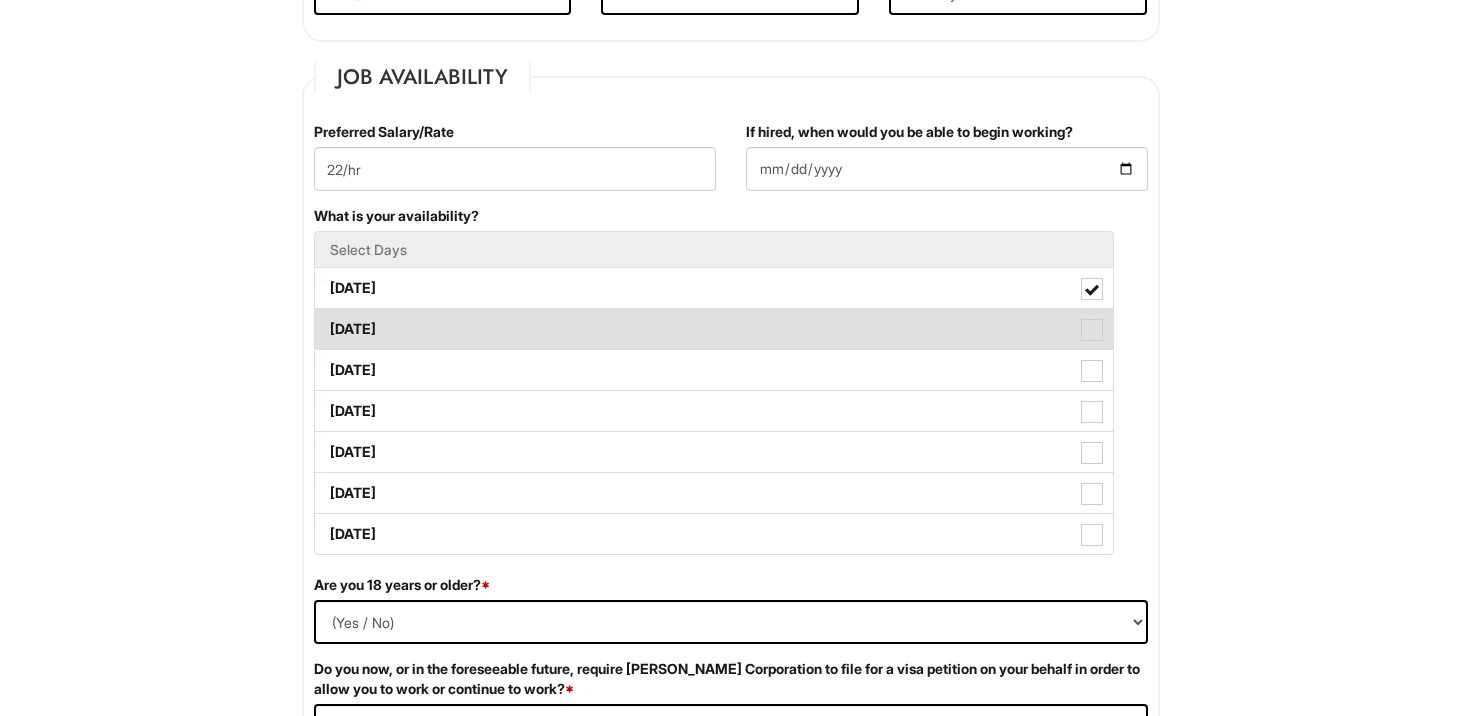 click on "Tuesday" at bounding box center (714, 329) 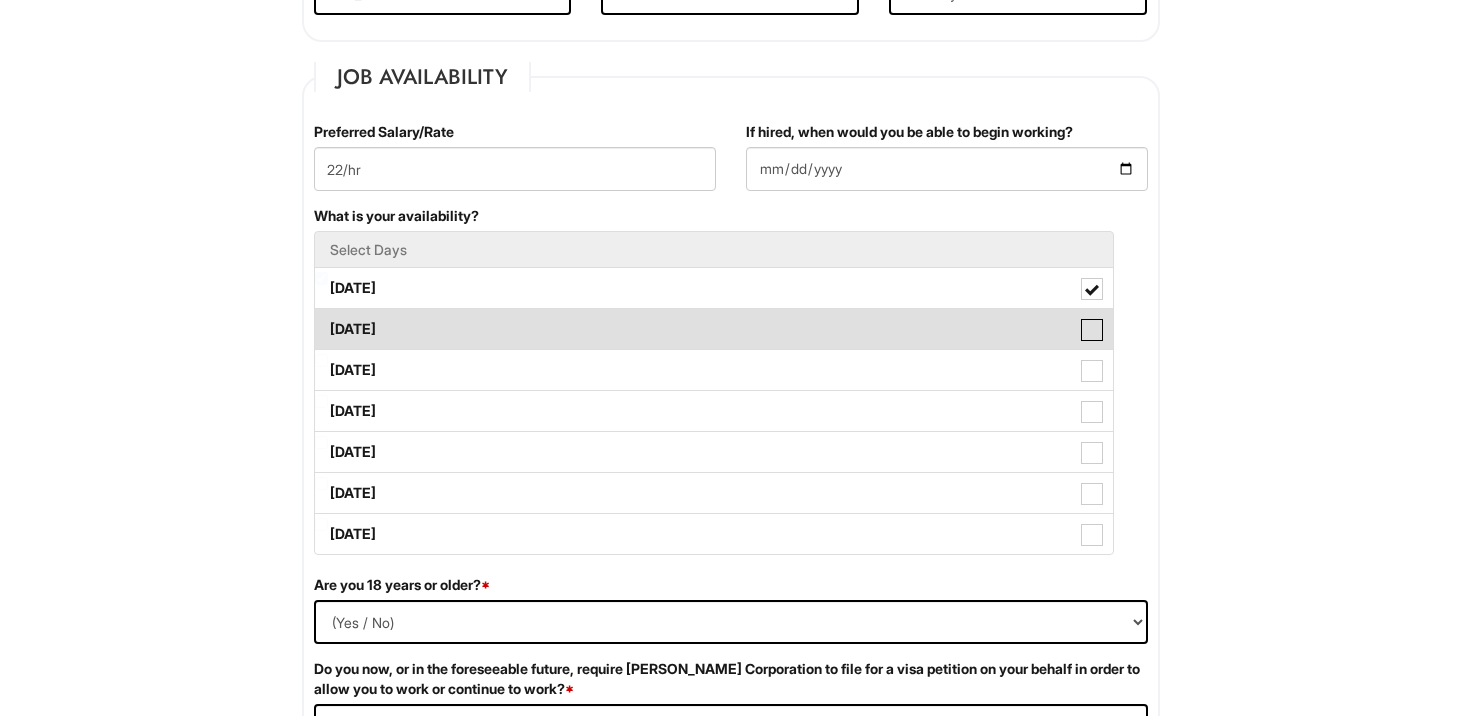 click on "Tuesday" at bounding box center (321, 319) 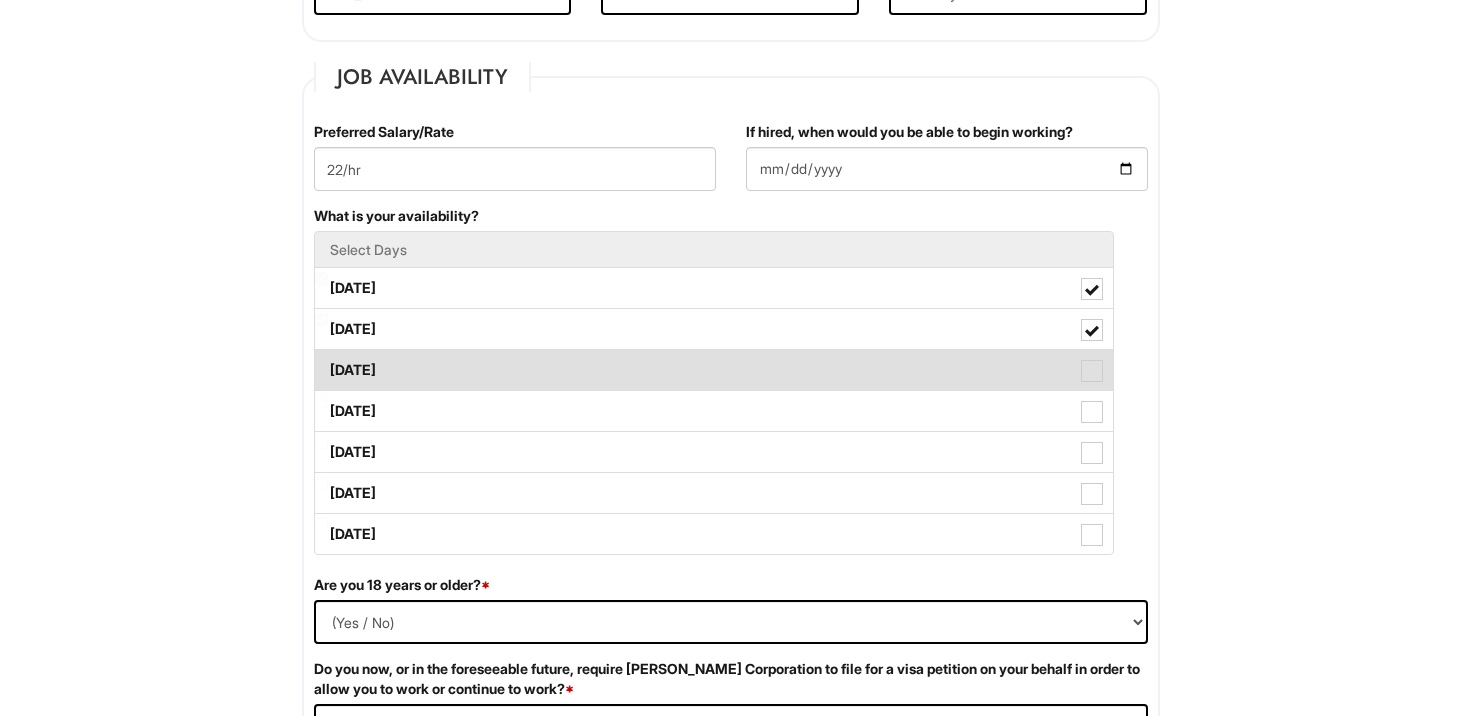 click on "Wednesday" at bounding box center (714, 370) 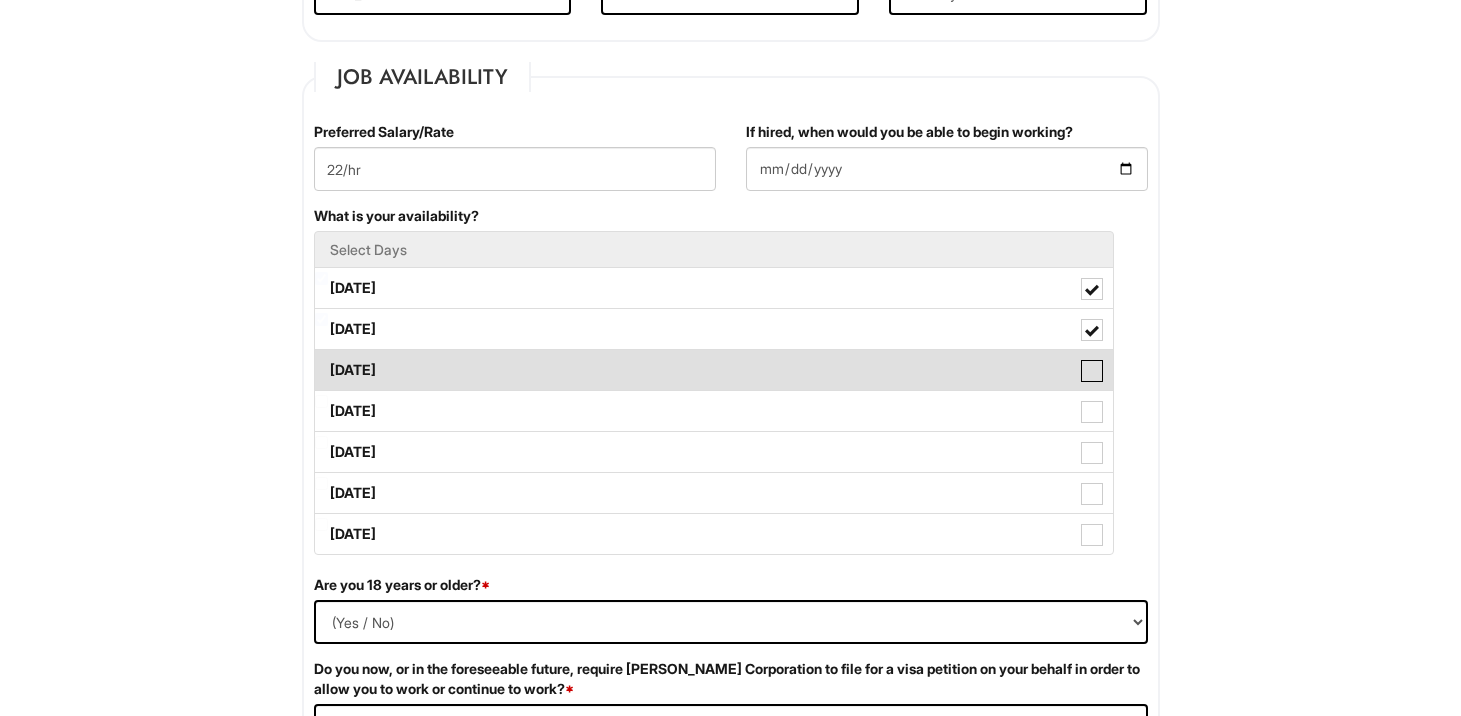 click on "Wednesday" at bounding box center [321, 360] 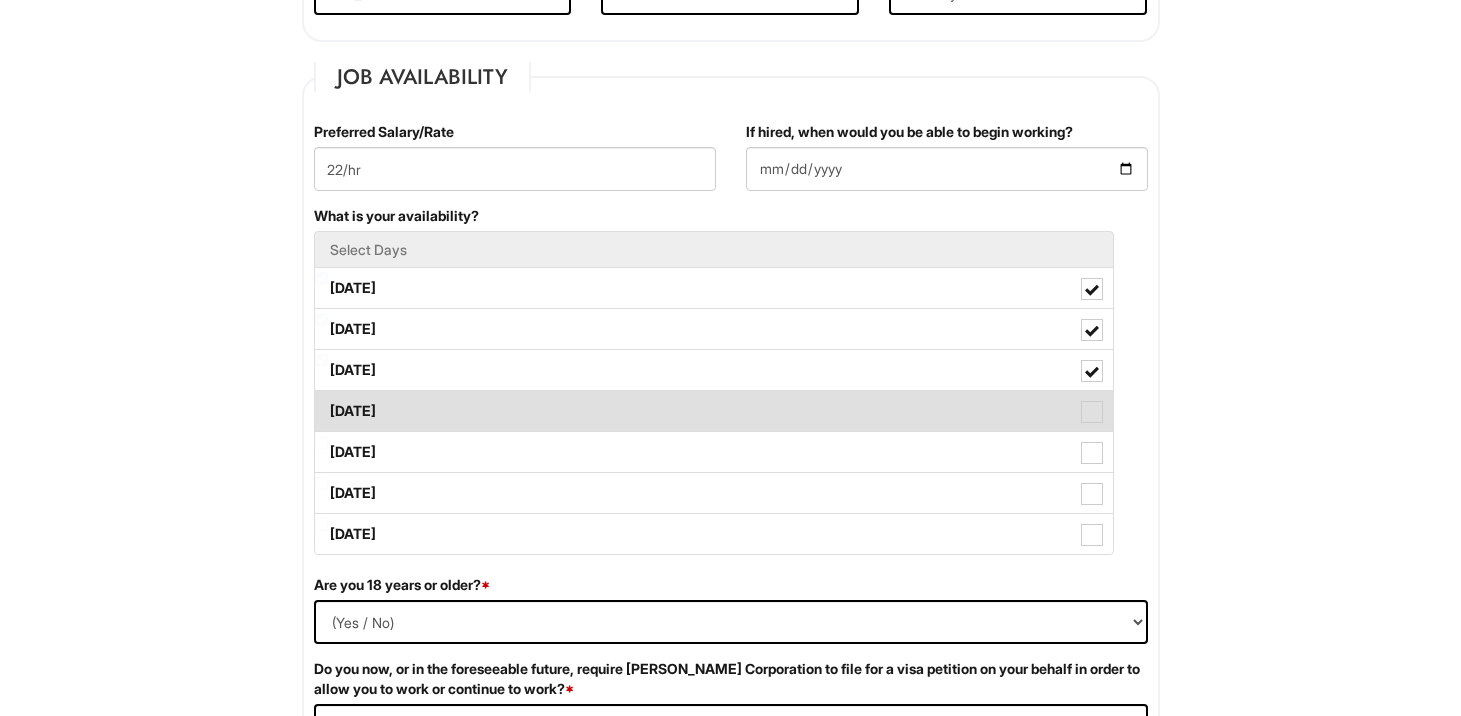 click on "Thursday" at bounding box center [714, 411] 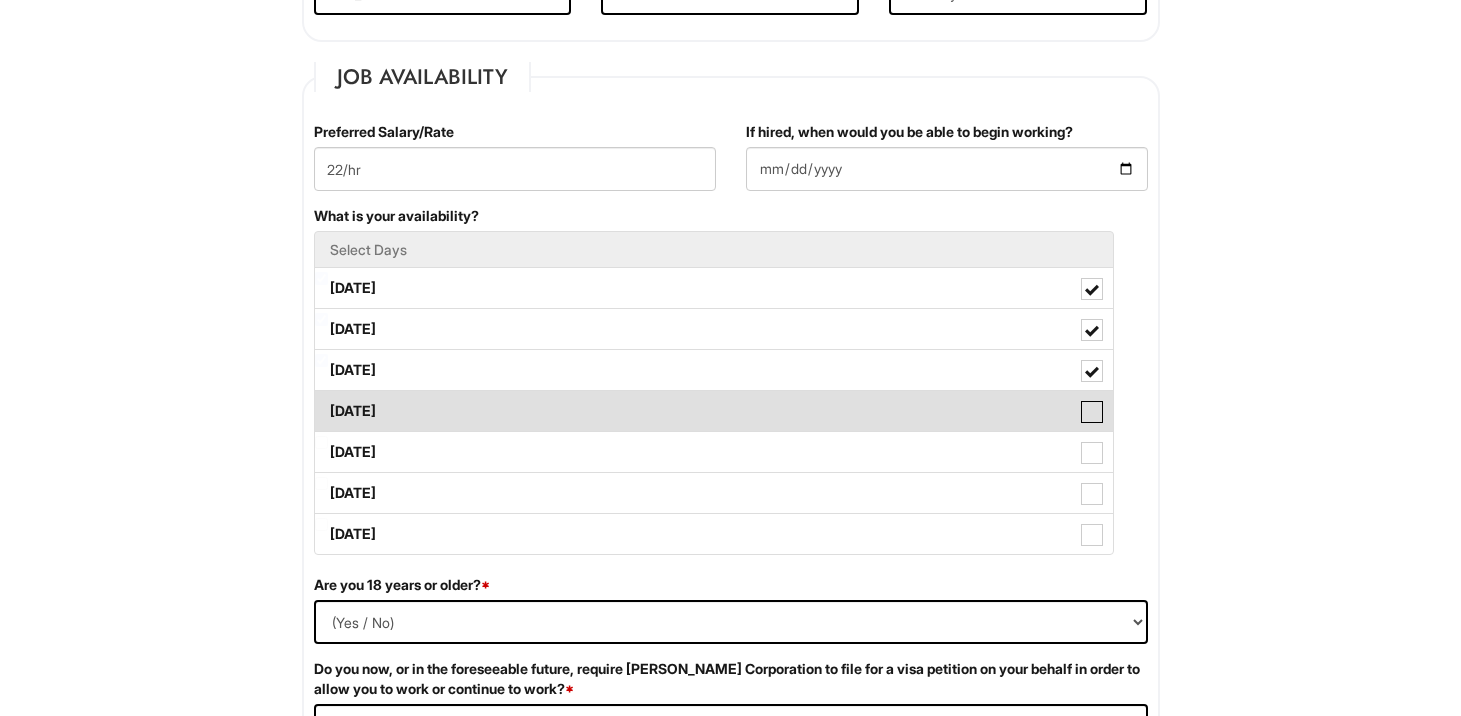 click on "Thursday" at bounding box center [321, 401] 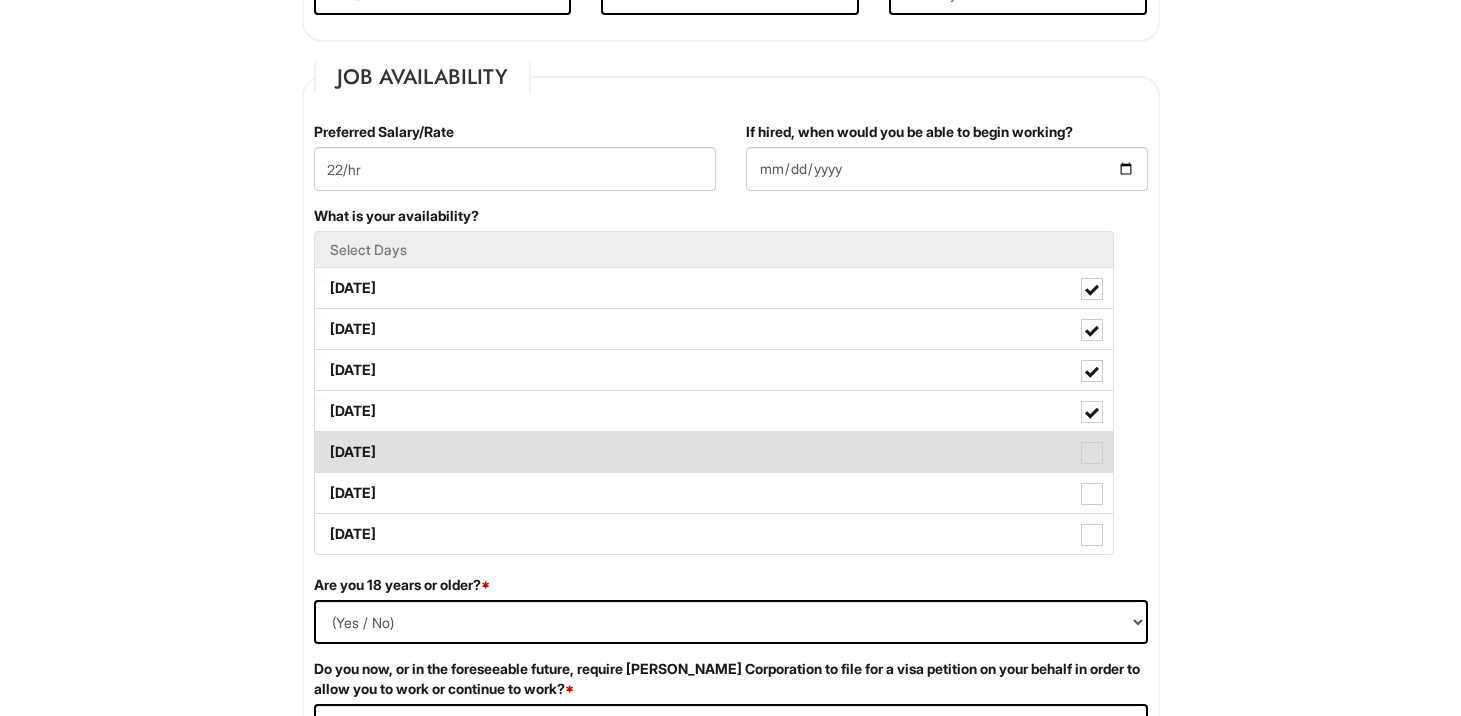 click on "Friday" at bounding box center [714, 452] 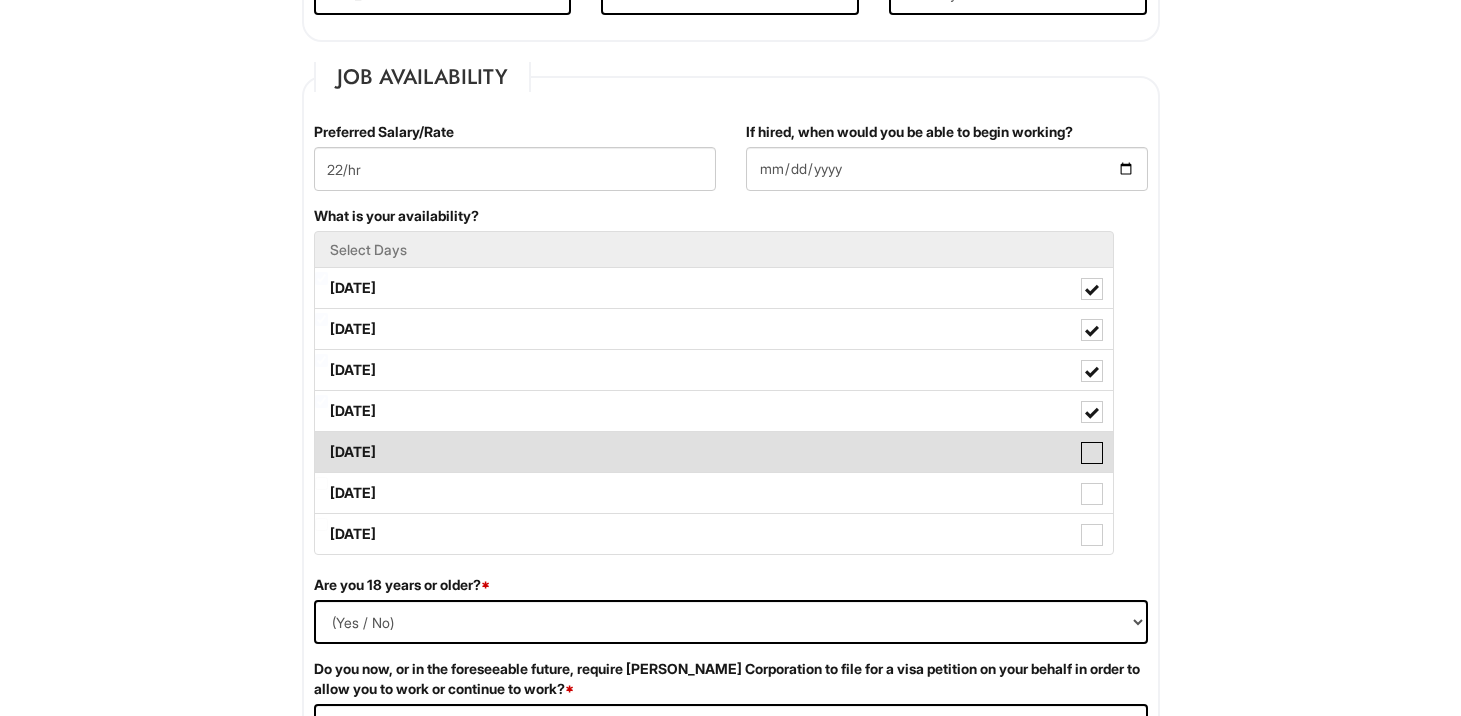 click on "Friday" at bounding box center [321, 442] 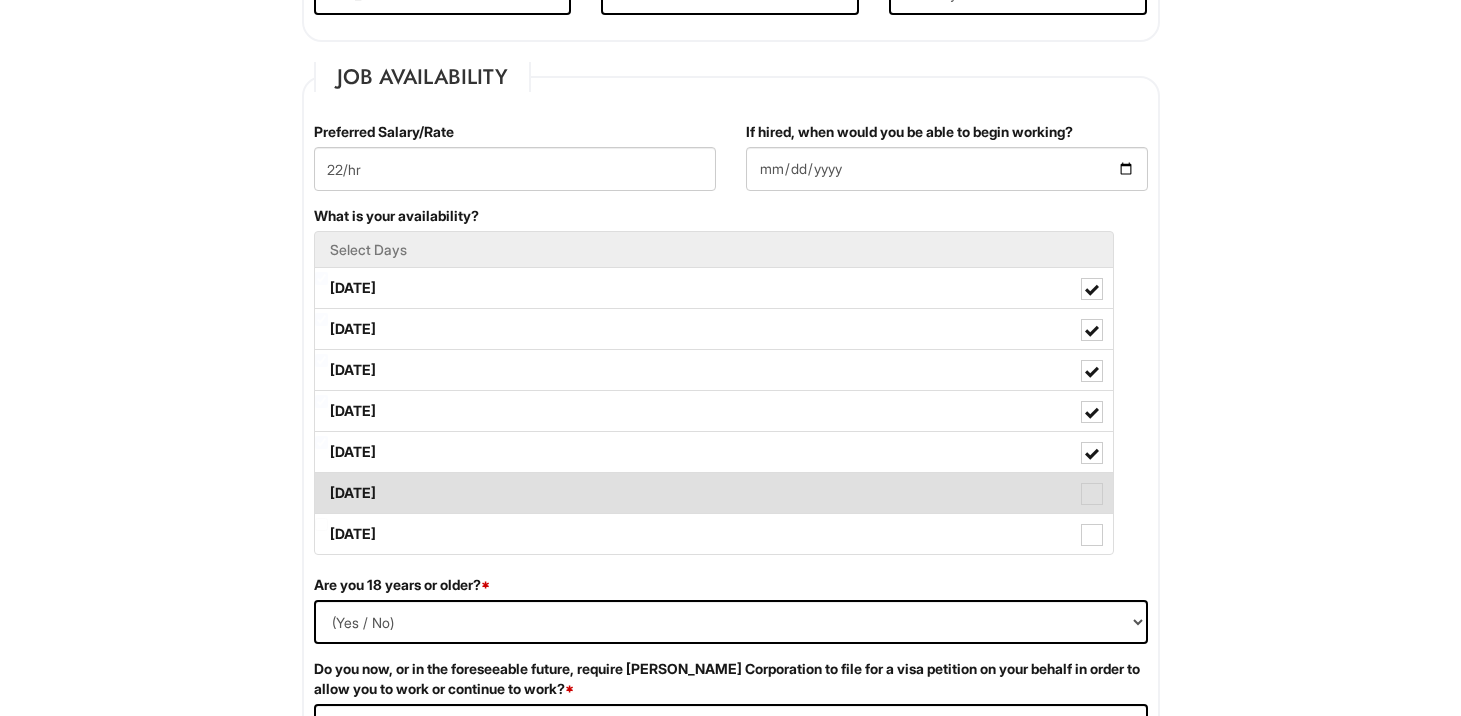 click on "Saturday" at bounding box center (714, 493) 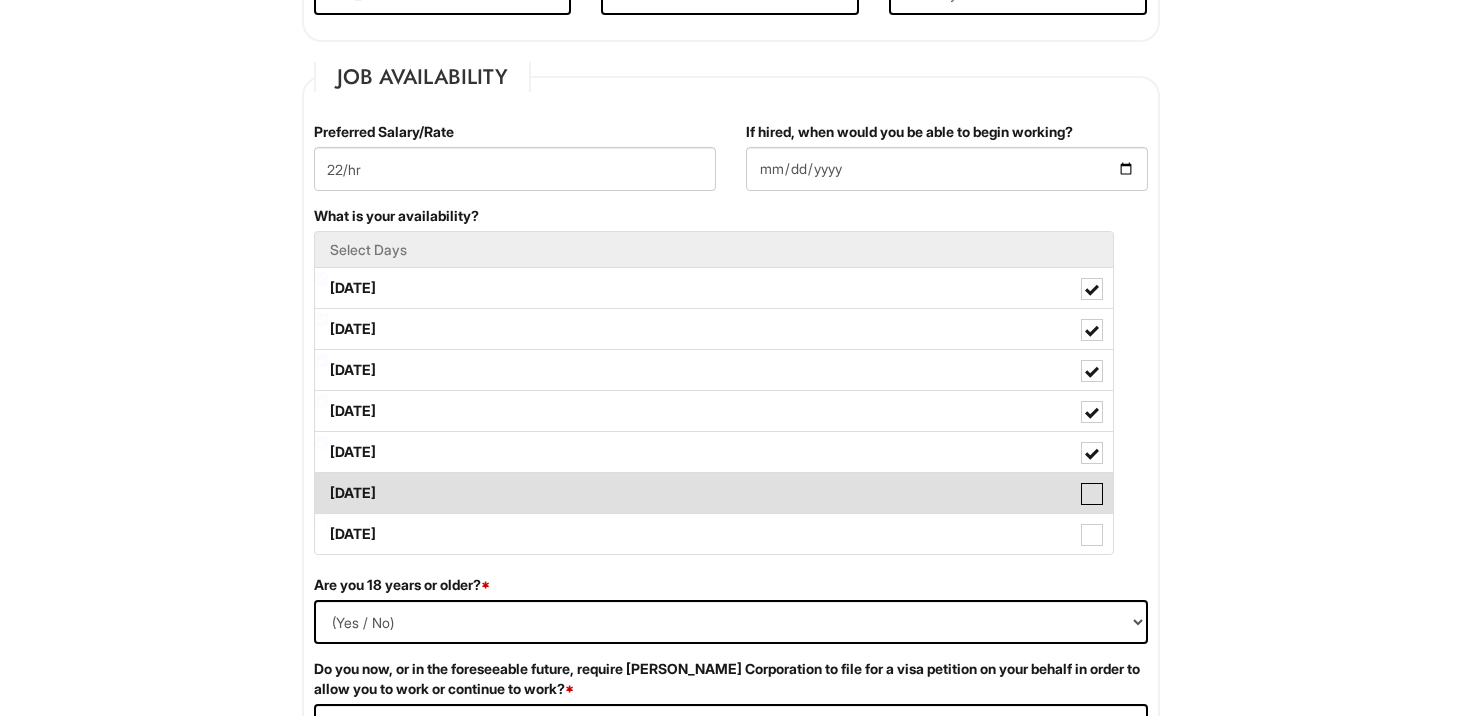 click on "Saturday" at bounding box center [321, 483] 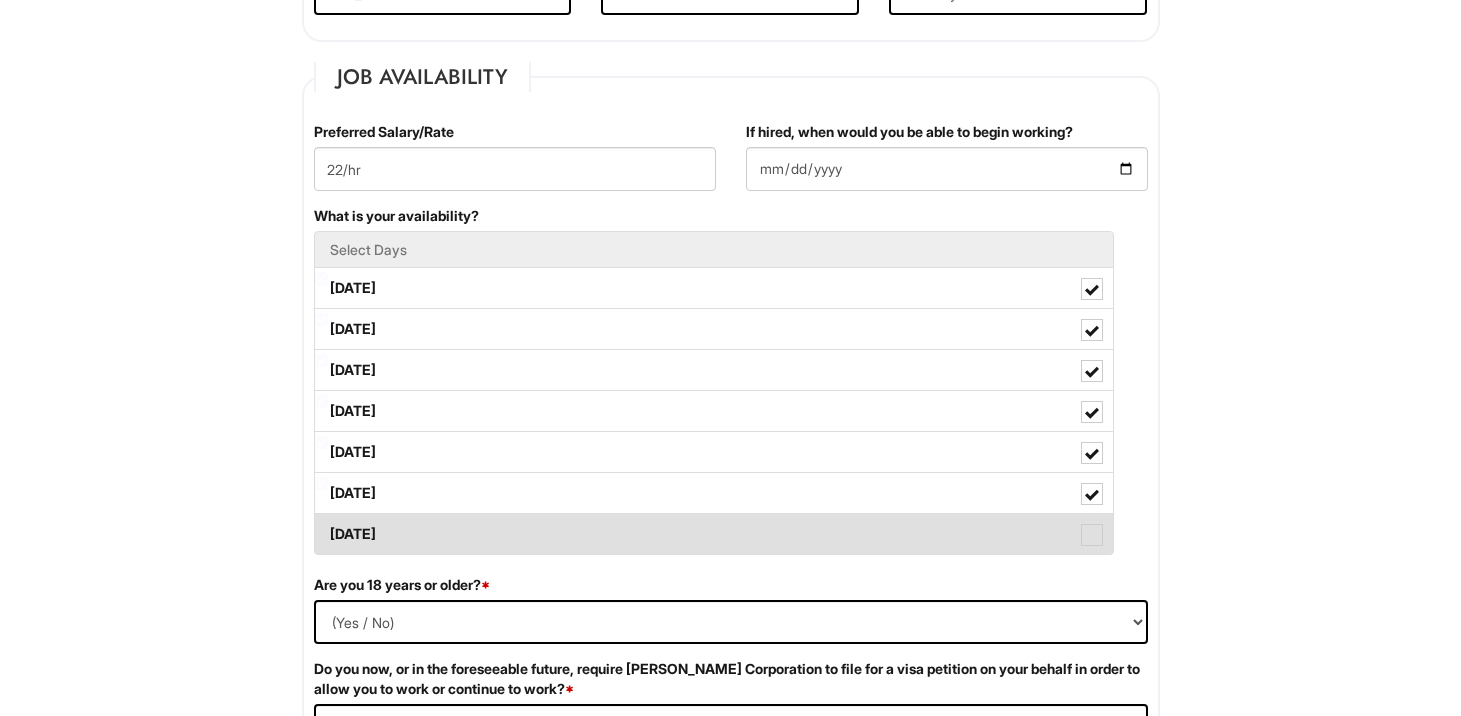 click on "Sunday" at bounding box center [714, 534] 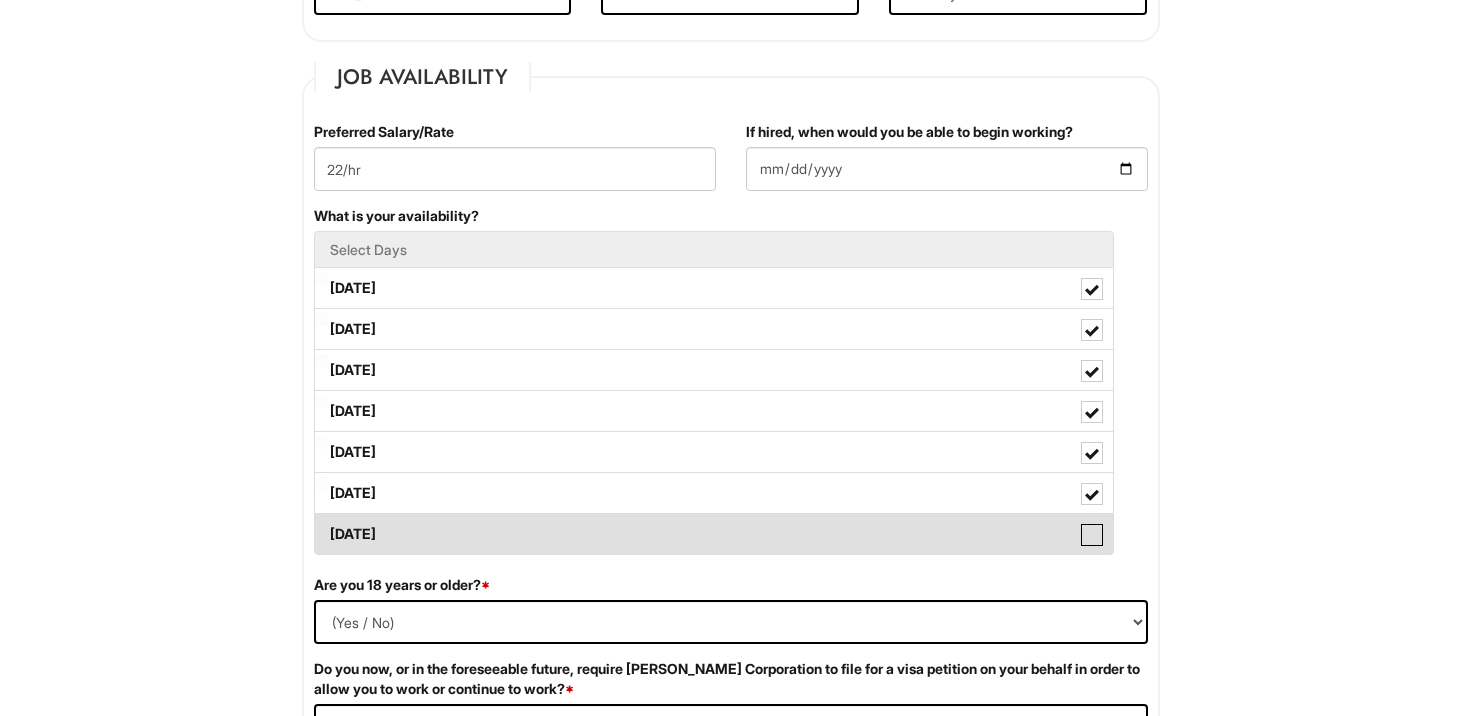 click on "Sunday" at bounding box center [321, 524] 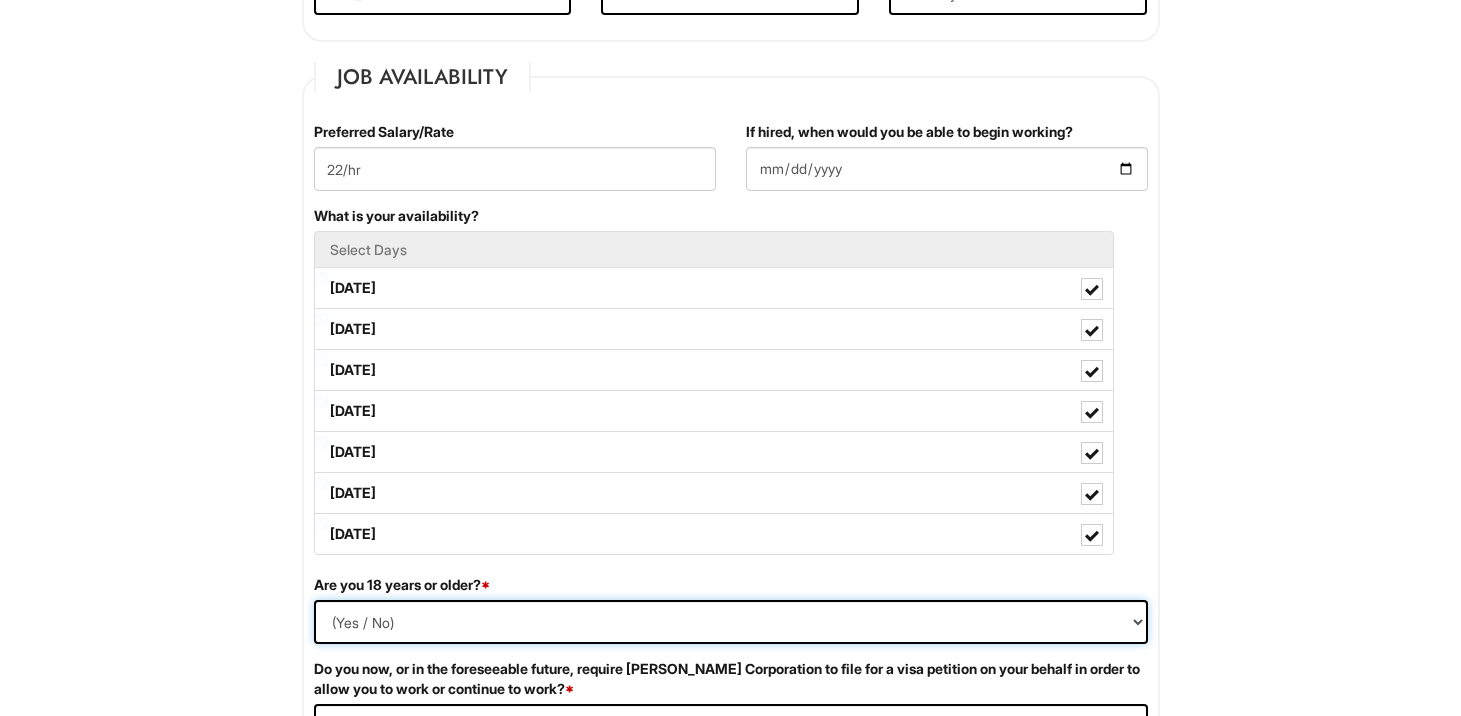 click on "(Yes / No) Yes No" at bounding box center [731, 622] 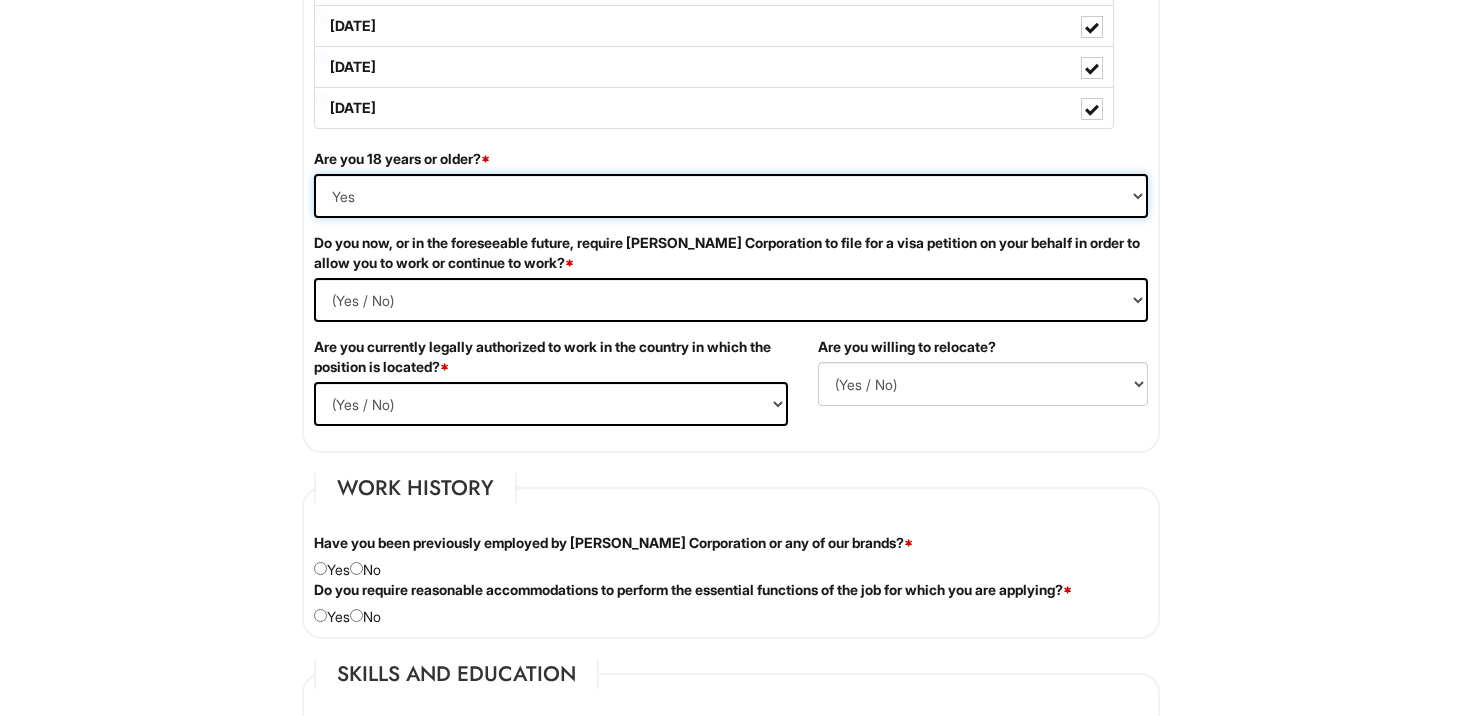 scroll, scrollTop: 1258, scrollLeft: 0, axis: vertical 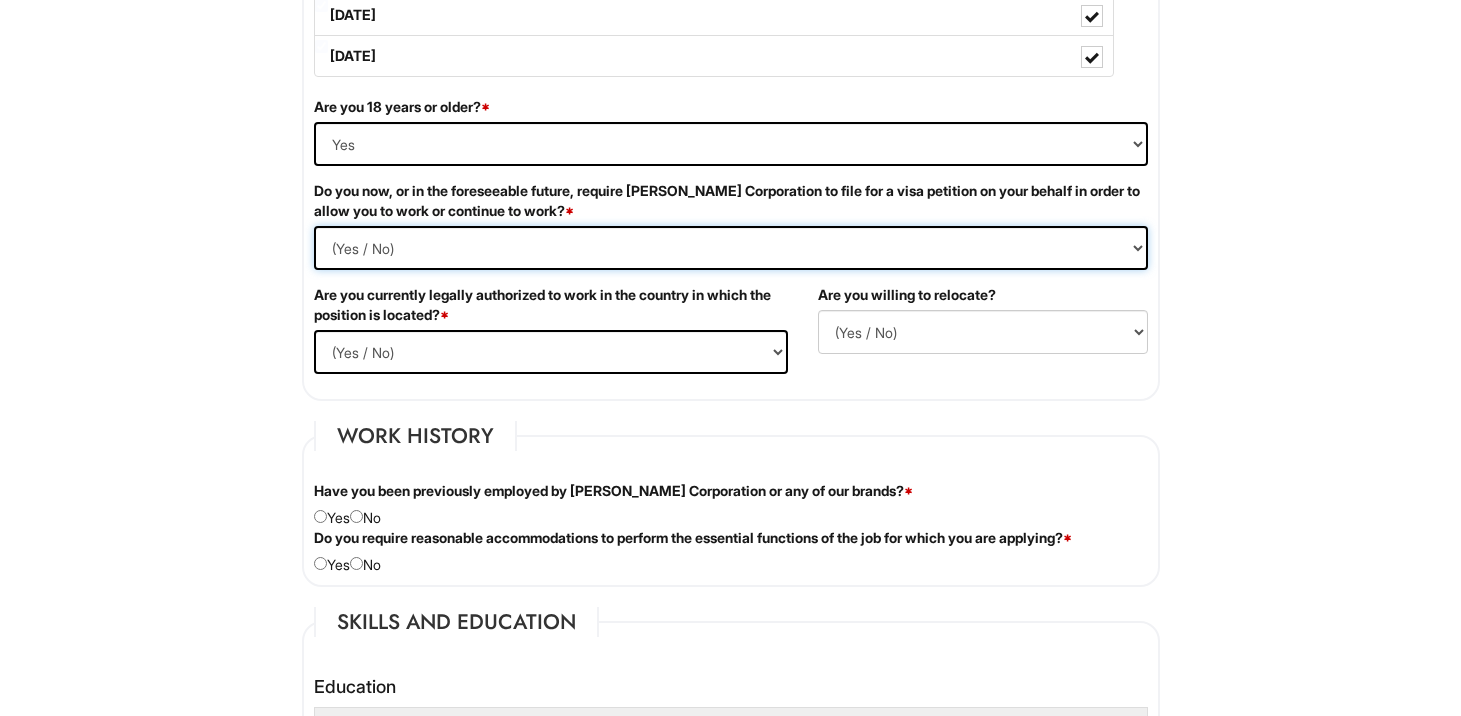 click on "(Yes / No) Yes No" at bounding box center (731, 248) 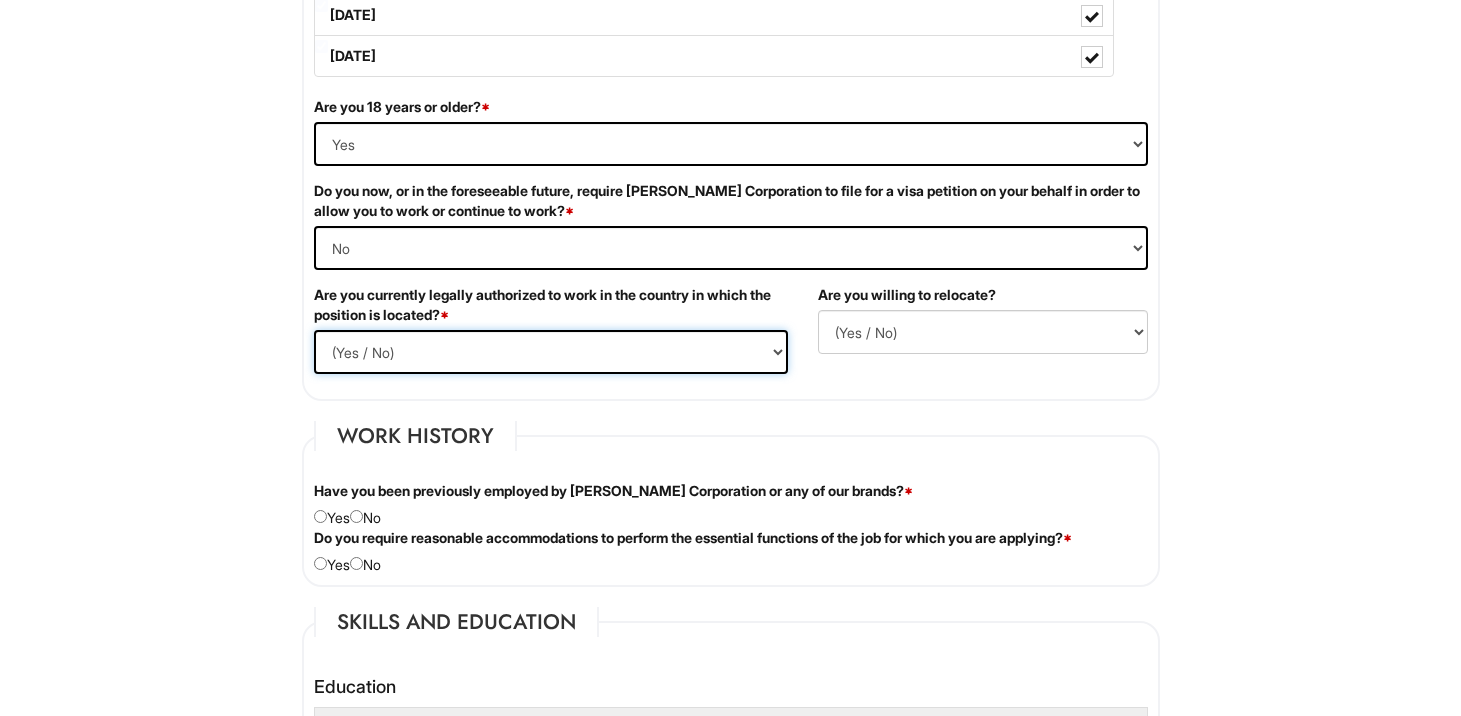click on "(Yes / No) Yes No" at bounding box center (551, 352) 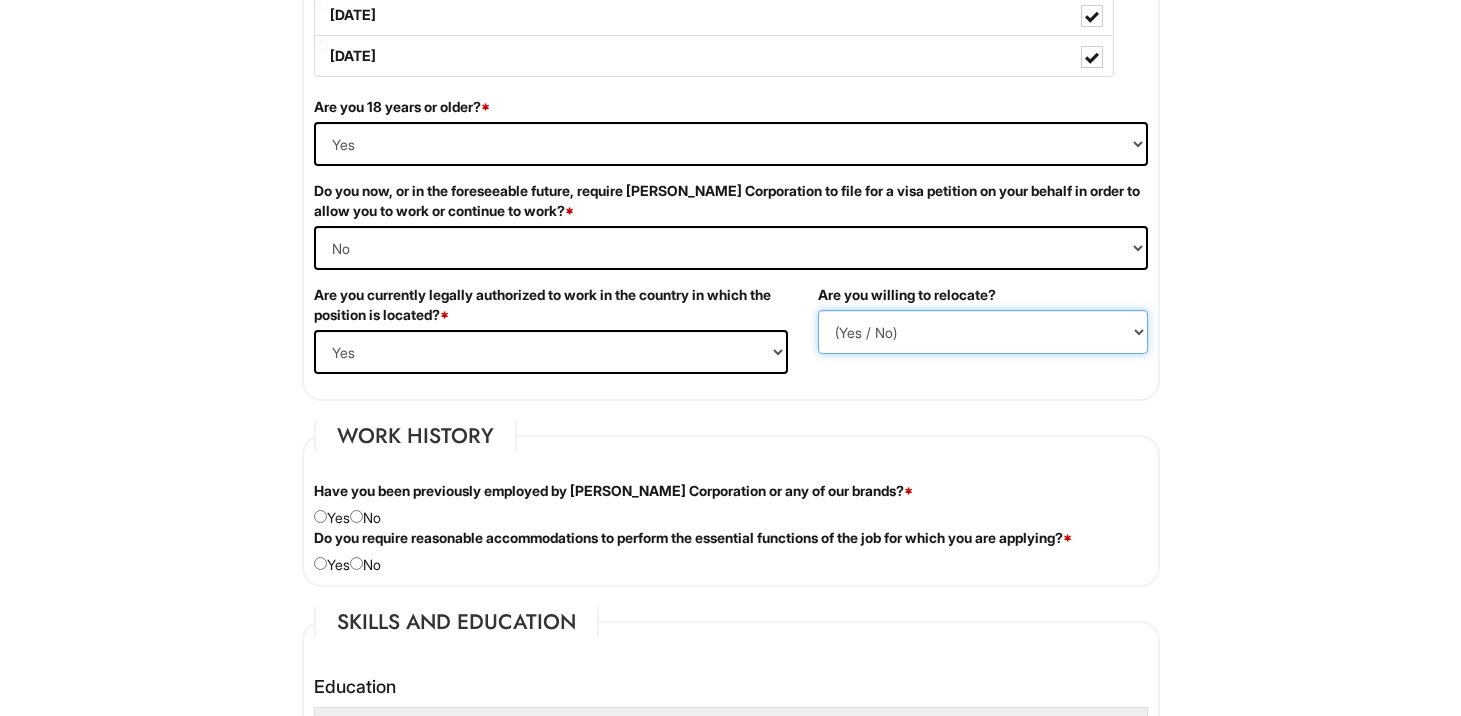 click on "(Yes / No) No Yes" at bounding box center [983, 332] 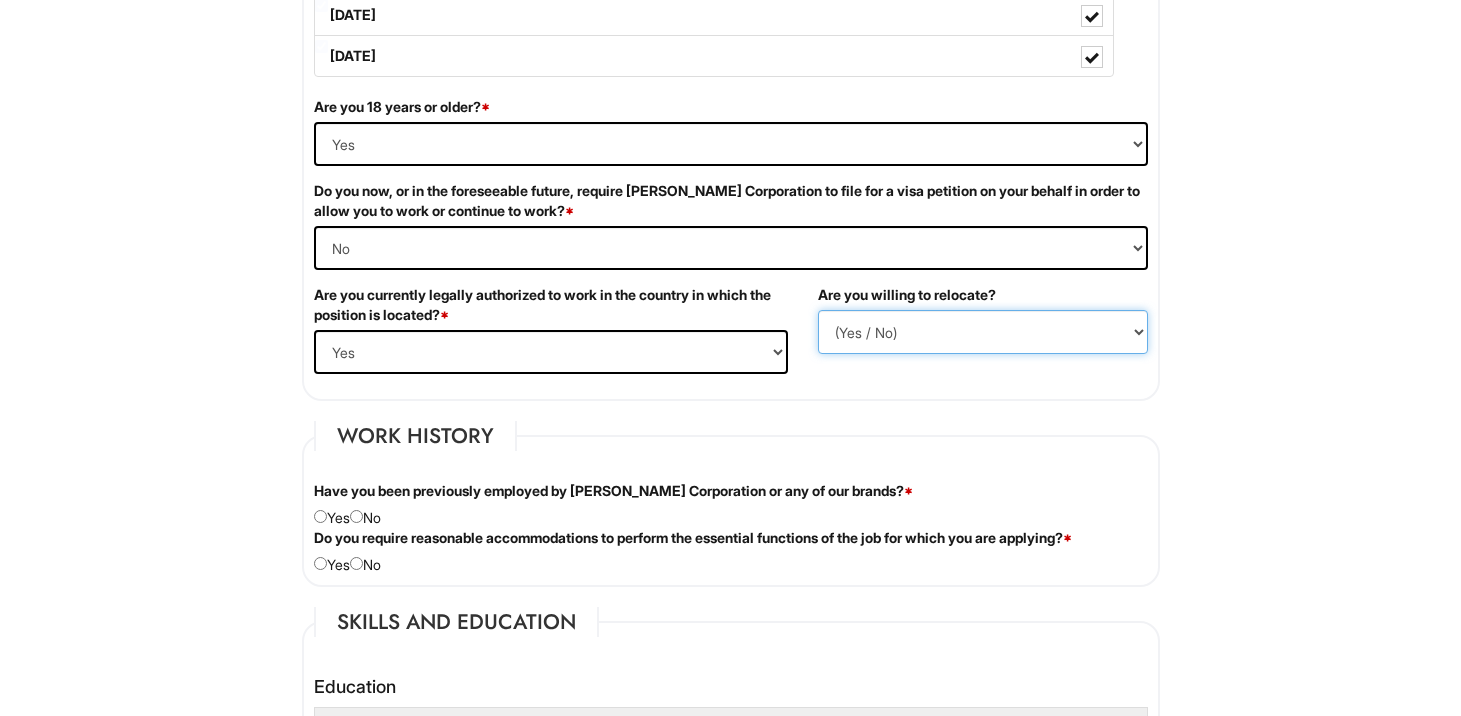 select on "Y" 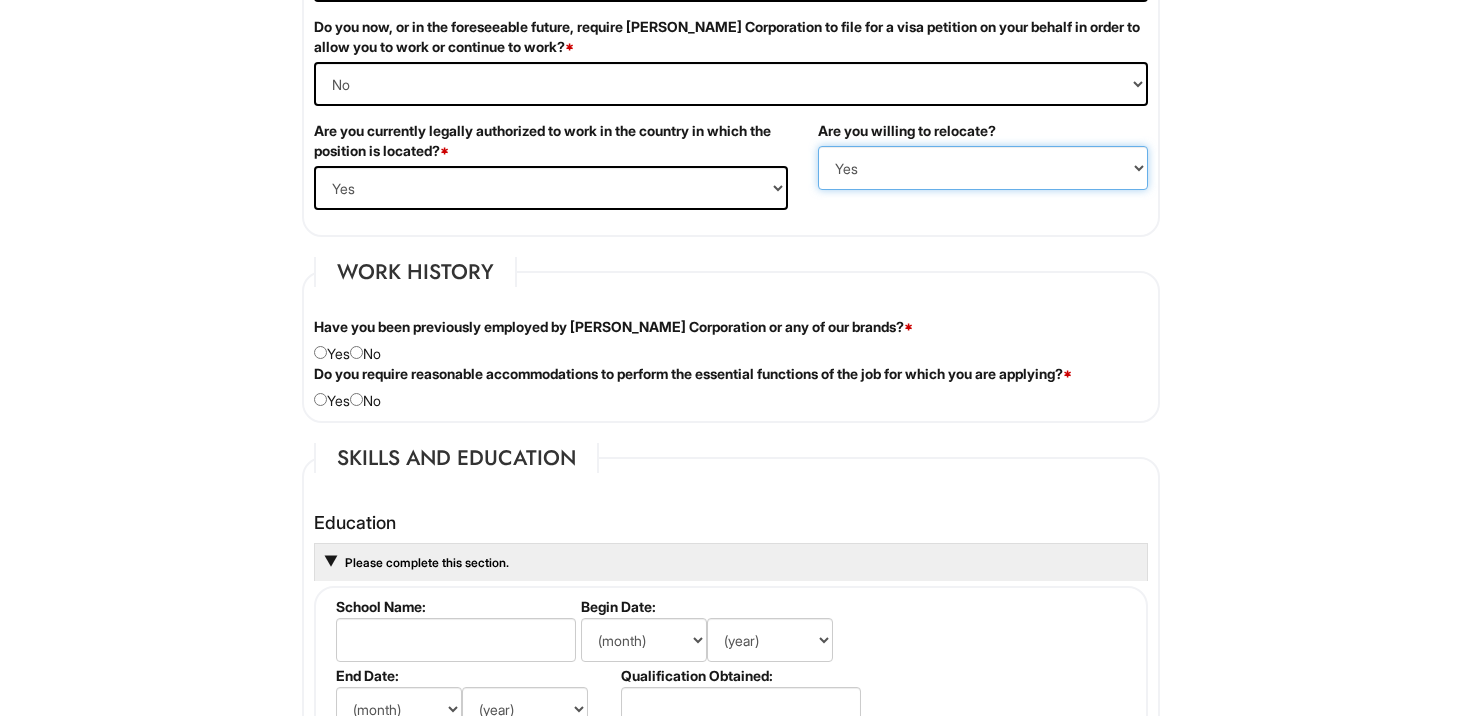 scroll, scrollTop: 1444, scrollLeft: 0, axis: vertical 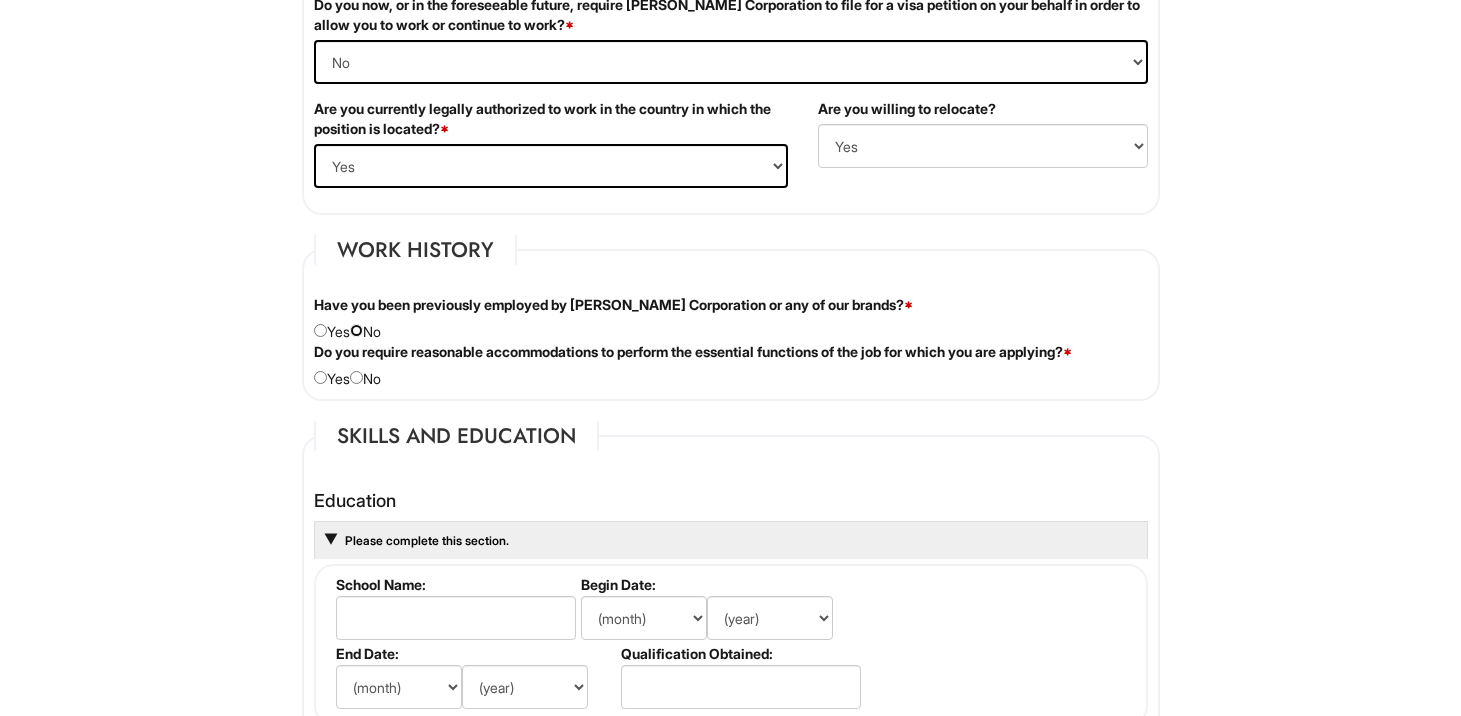 click at bounding box center [356, 330] 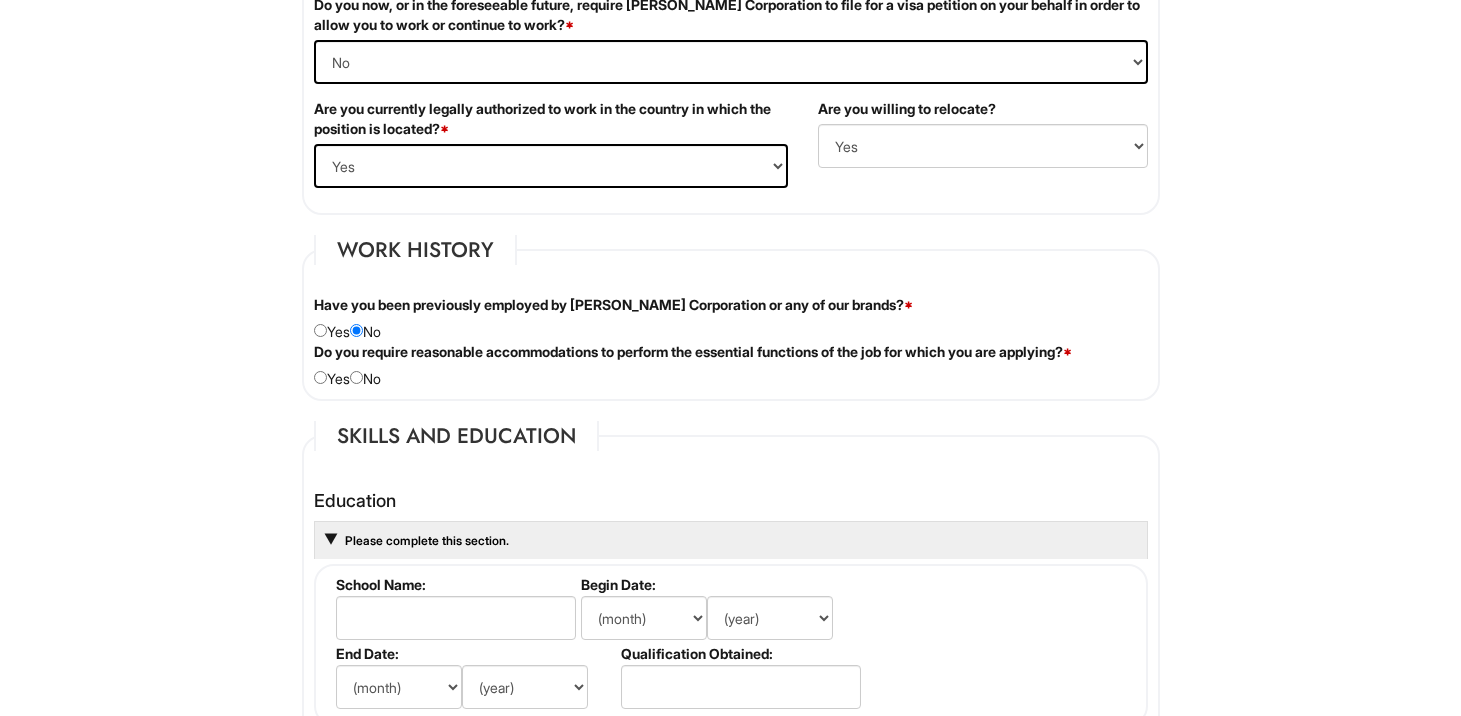 click on "Do you require reasonable accommodations to perform the essential functions of the job for which you are applying? *    Yes   No" at bounding box center (731, 365) 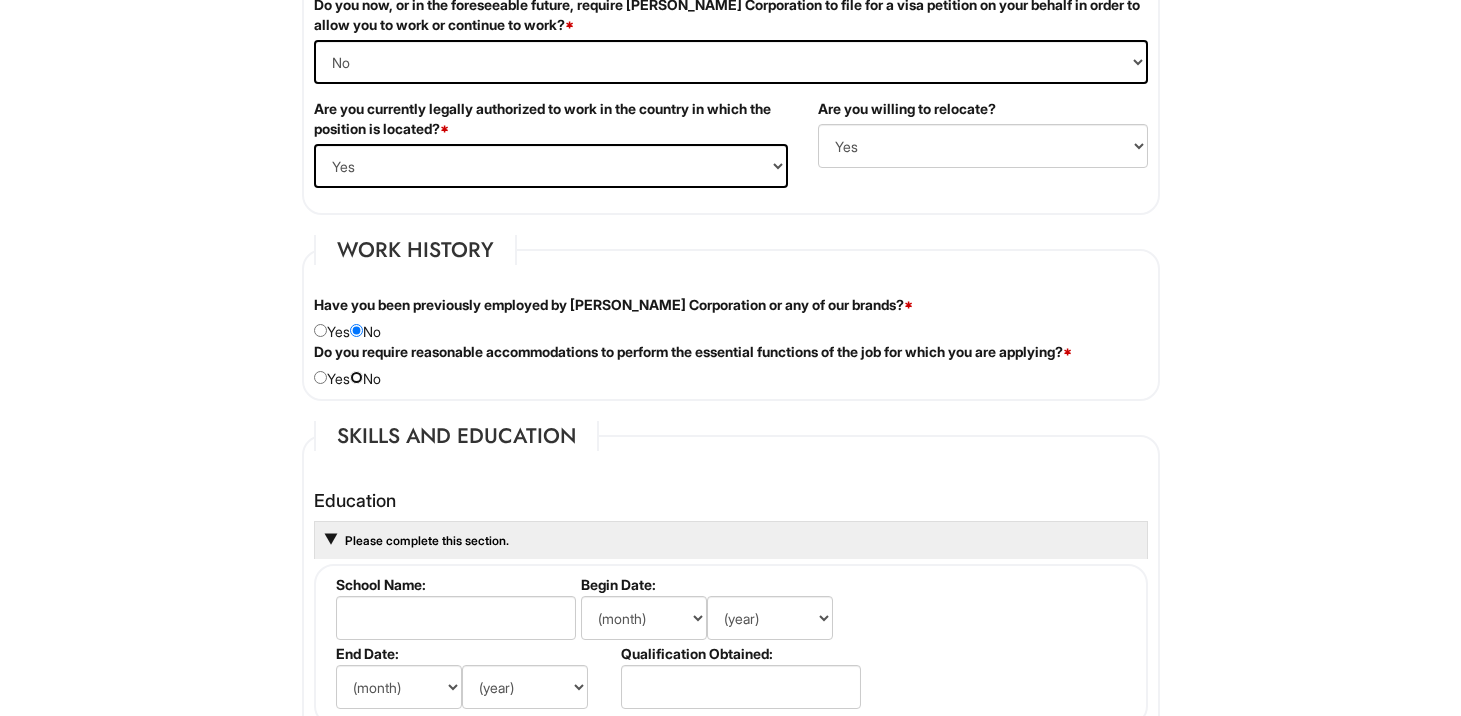click at bounding box center (356, 377) 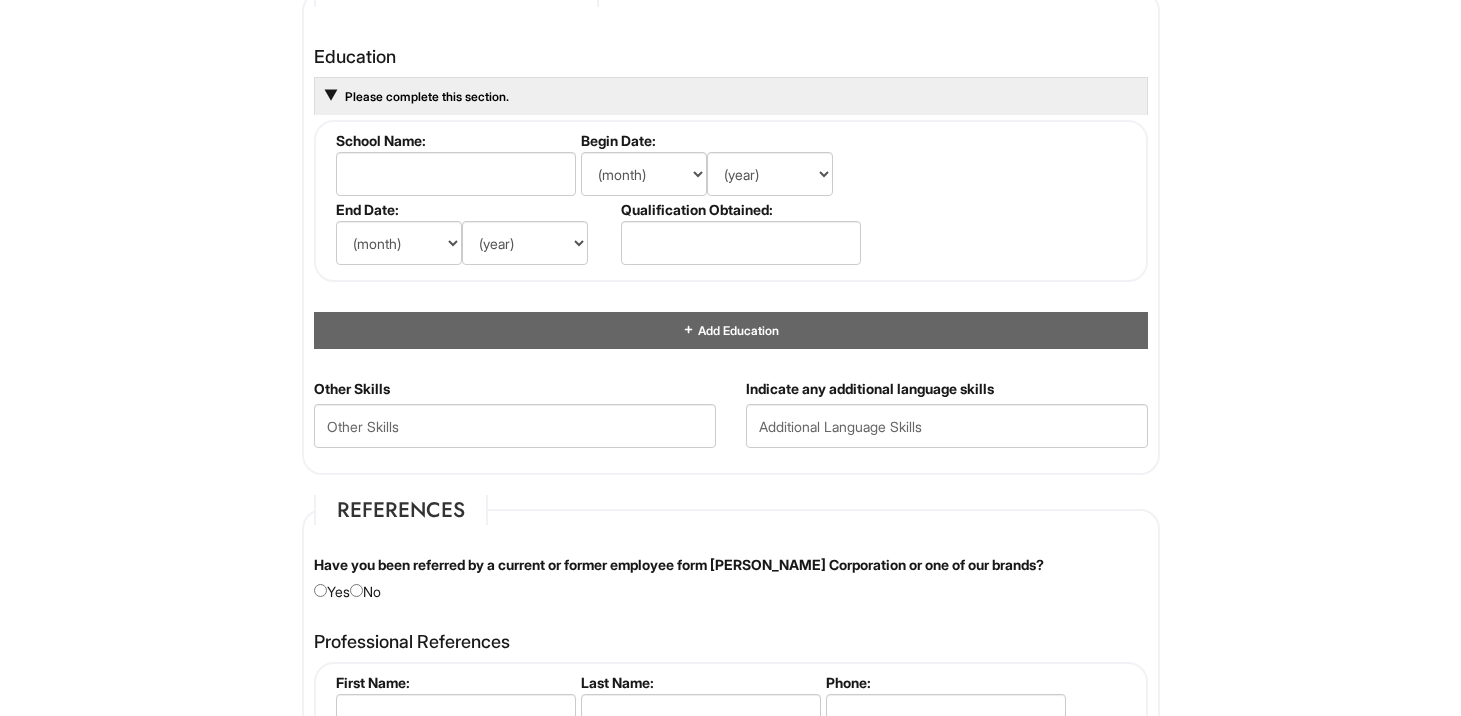 scroll, scrollTop: 1883, scrollLeft: 0, axis: vertical 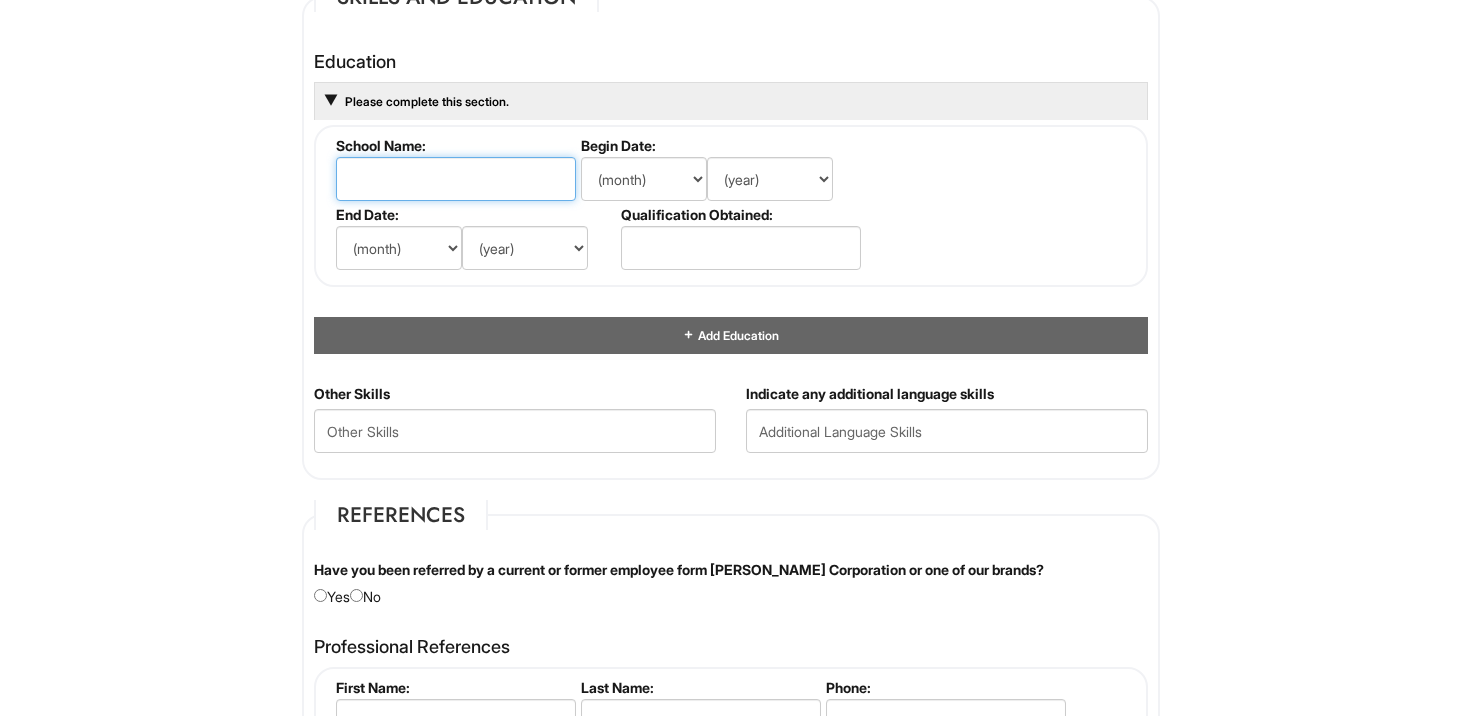 click at bounding box center (456, 179) 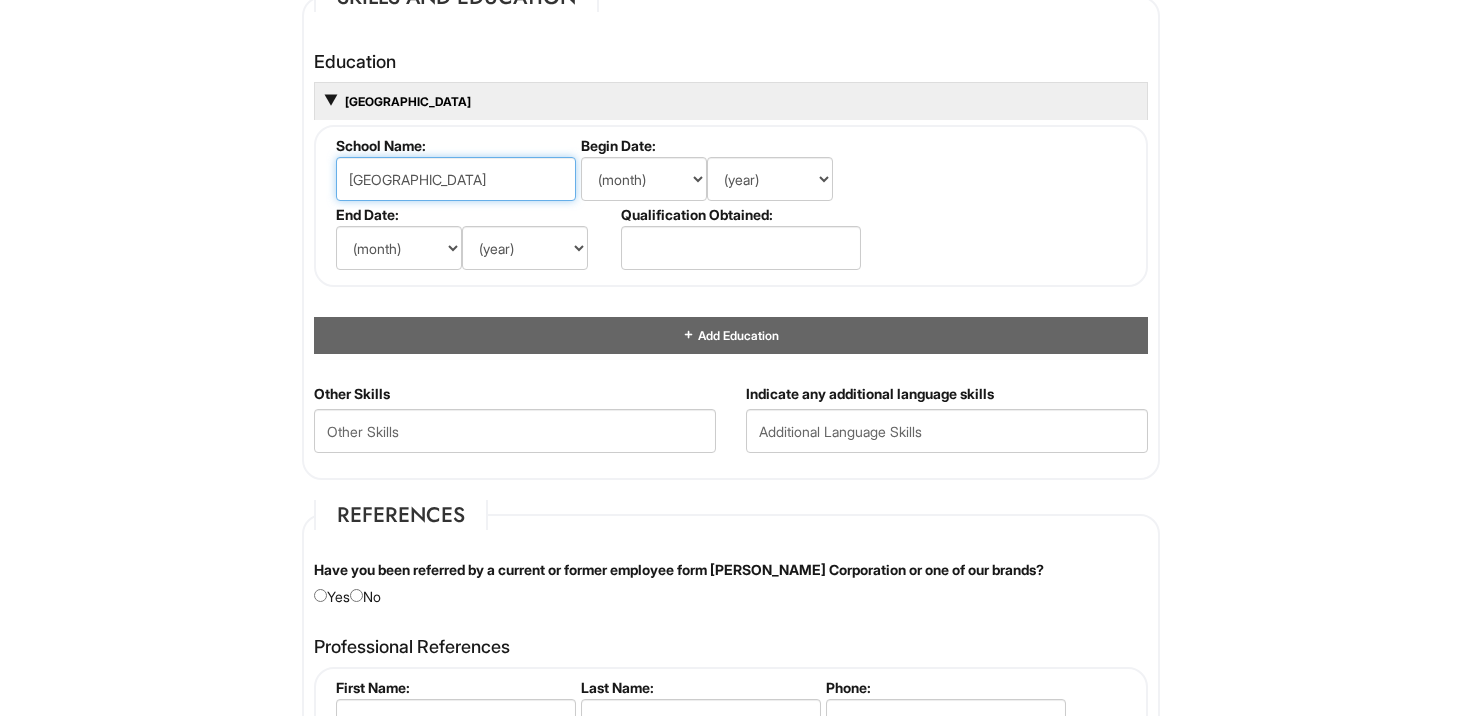 type on "El Camino College" 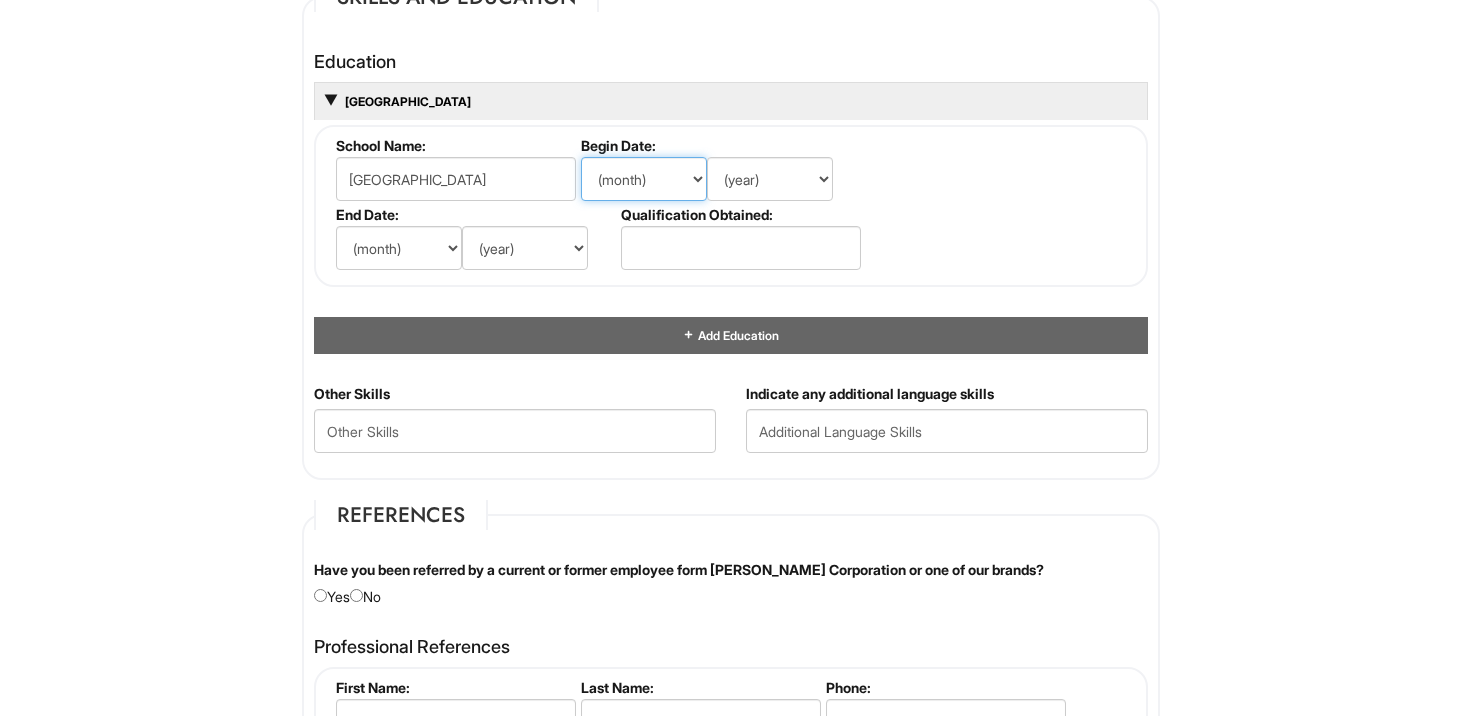 click on "(month) Jan Feb Mar Apr May Jun Jul Aug Sep Oct Nov Dec" at bounding box center [644, 179] 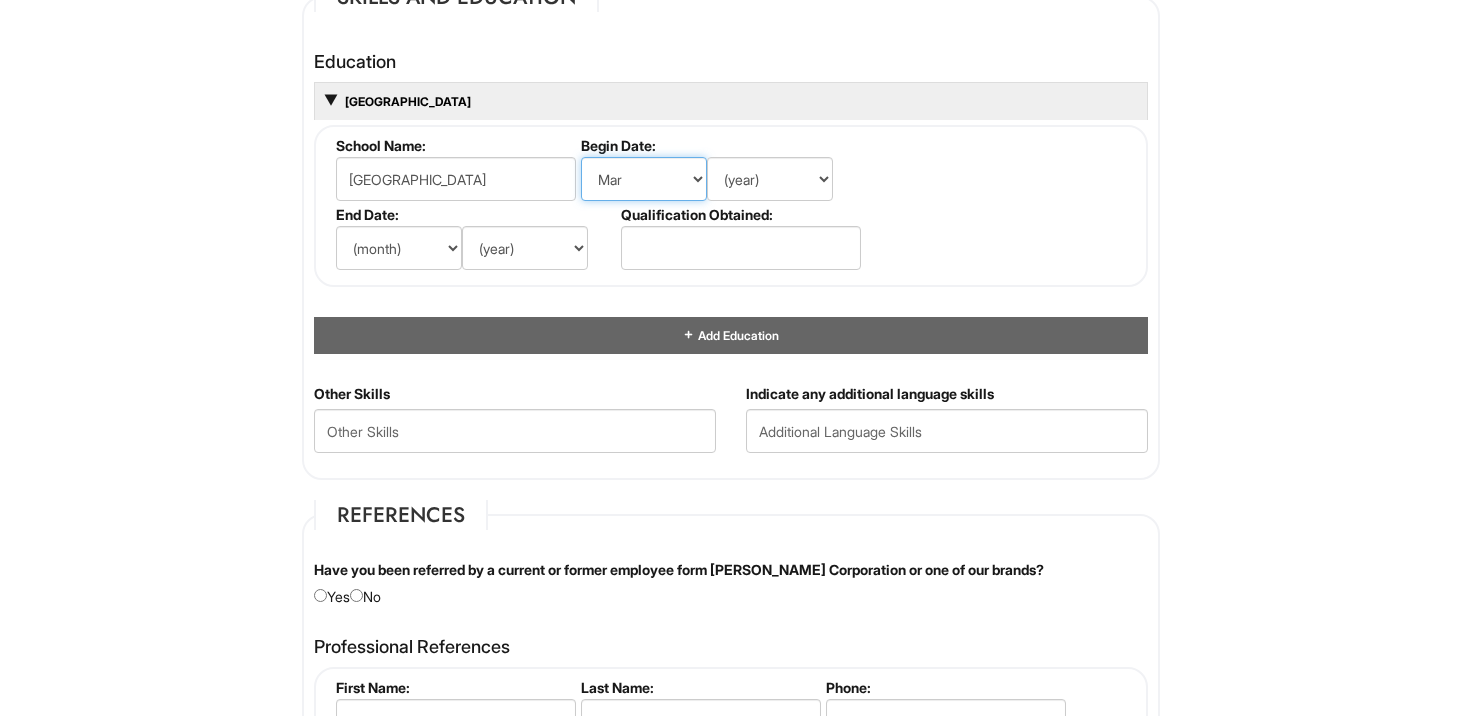 click on "(month) Jan Feb Mar Apr May Jun Jul Aug Sep Oct Nov Dec" at bounding box center (644, 179) 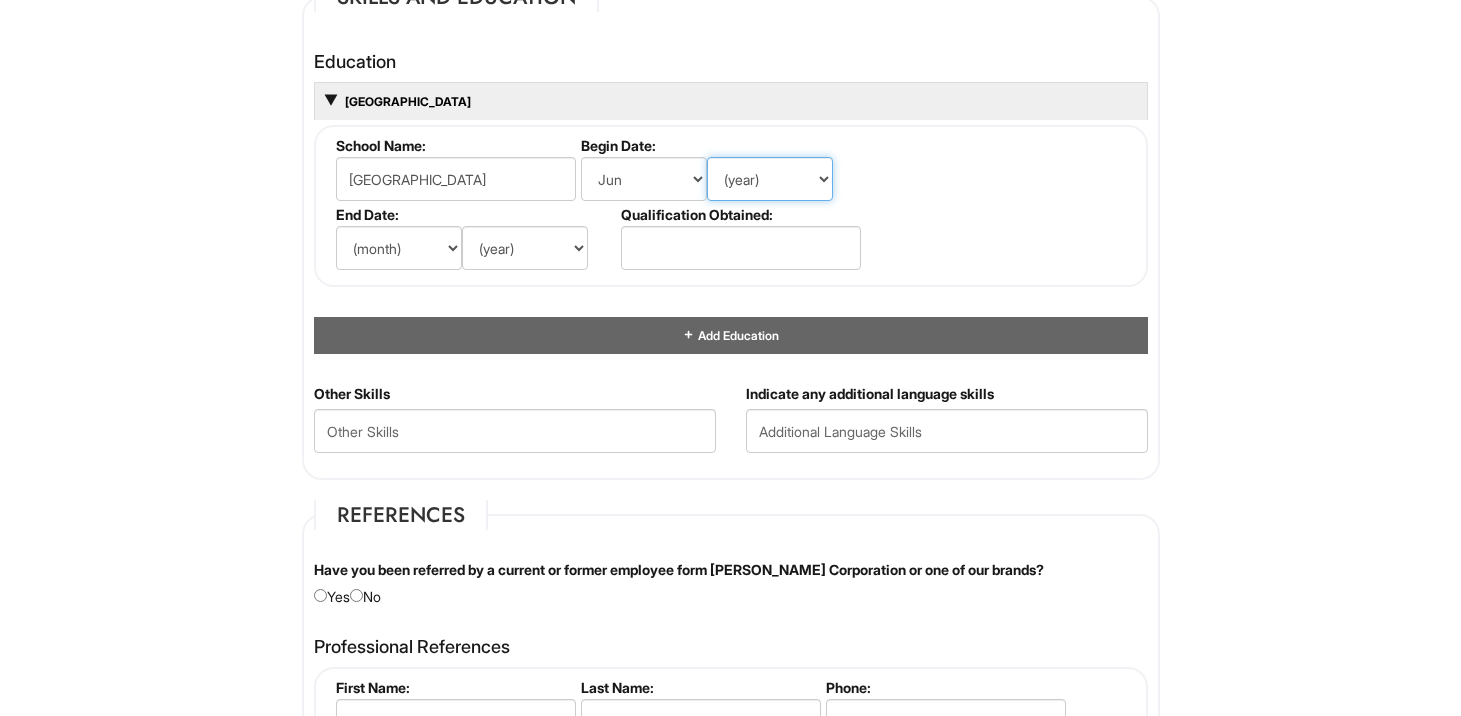 click on "(year) 2029 2028 2027 2026 2025 2024 2023 2022 2021 2020 2019 2018 2017 2016 2015 2014 2013 2012 2011 2010 2009 2008 2007 2006 2005 2004 2003 2002 2001 2000 1999 1998 1997 1996 1995 1994 1993 1992 1991 1990 1989 1988 1987 1986 1985 1984 1983 1982 1981 1980 1979 1978 1977 1976 1975 1974 1973 1972 1971 1970 1969 1968 1967 1966 1965 1964 1963 1962 1961 1960 1959 1958 1957 1956 1955 1954 1953 1952 1951 1950 1949 1948 1947 1946  --  2030 2031 2032 2033 2034 2035 2036 2037 2038 2039 2040 2041 2042 2043 2044 2045 2046 2047 2048 2049 2050 2051 2052 2053 2054 2055 2056 2057 2058 2059 2060 2061 2062 2063 2064" at bounding box center [770, 179] 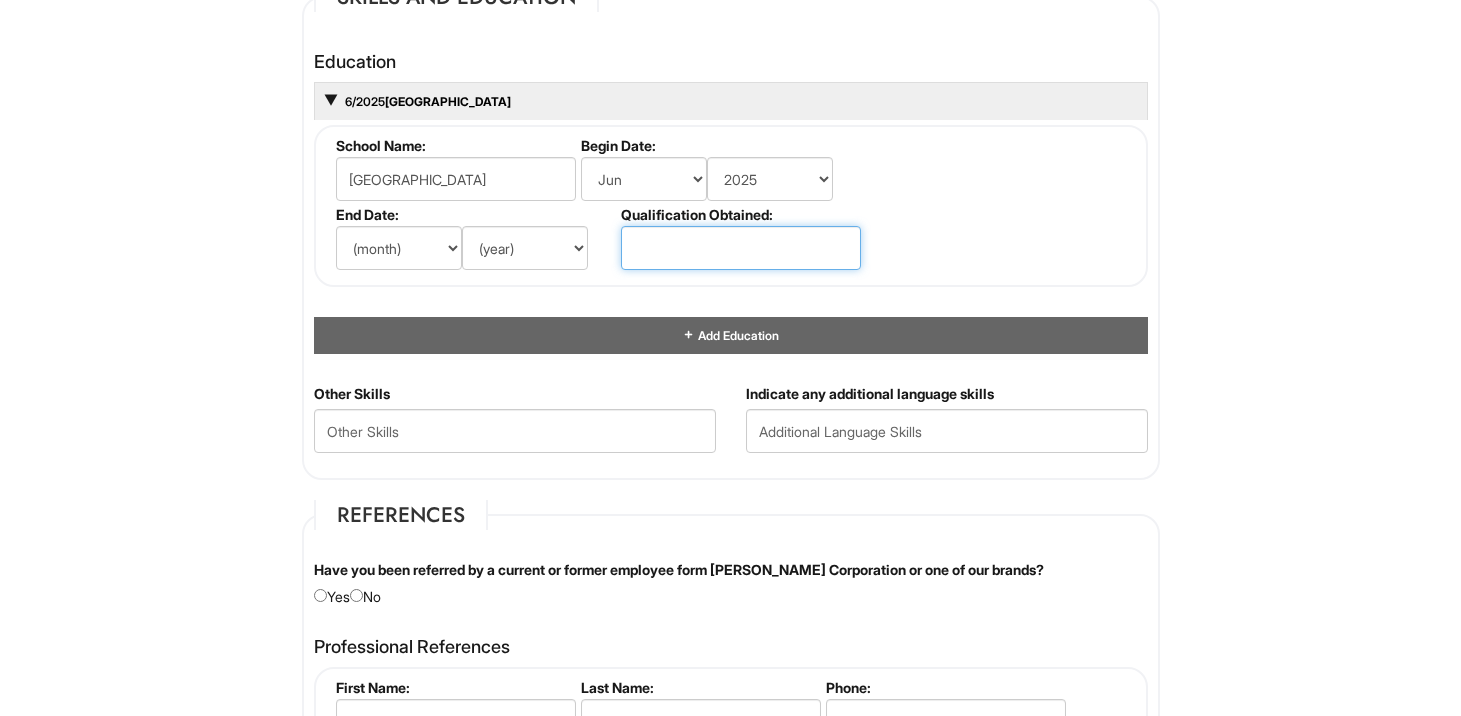 click at bounding box center [741, 248] 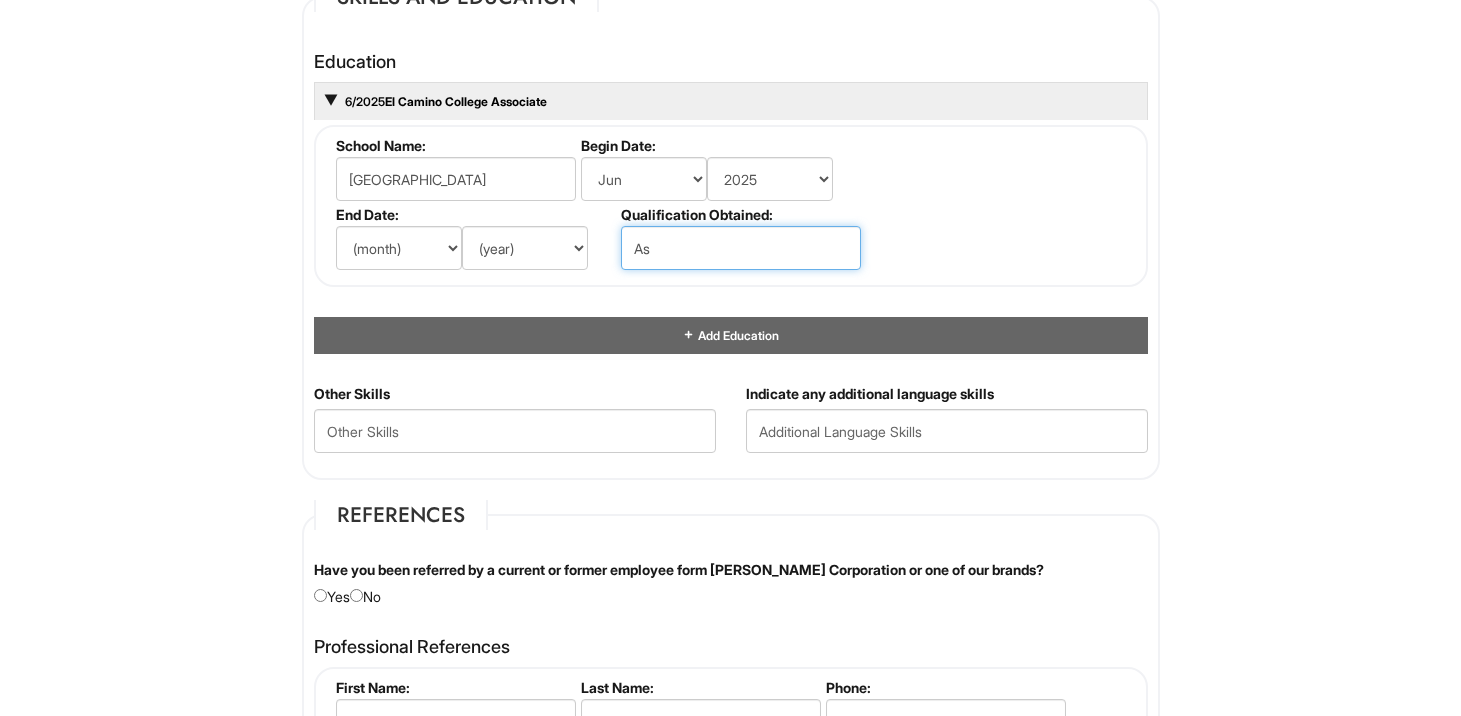 type on "A" 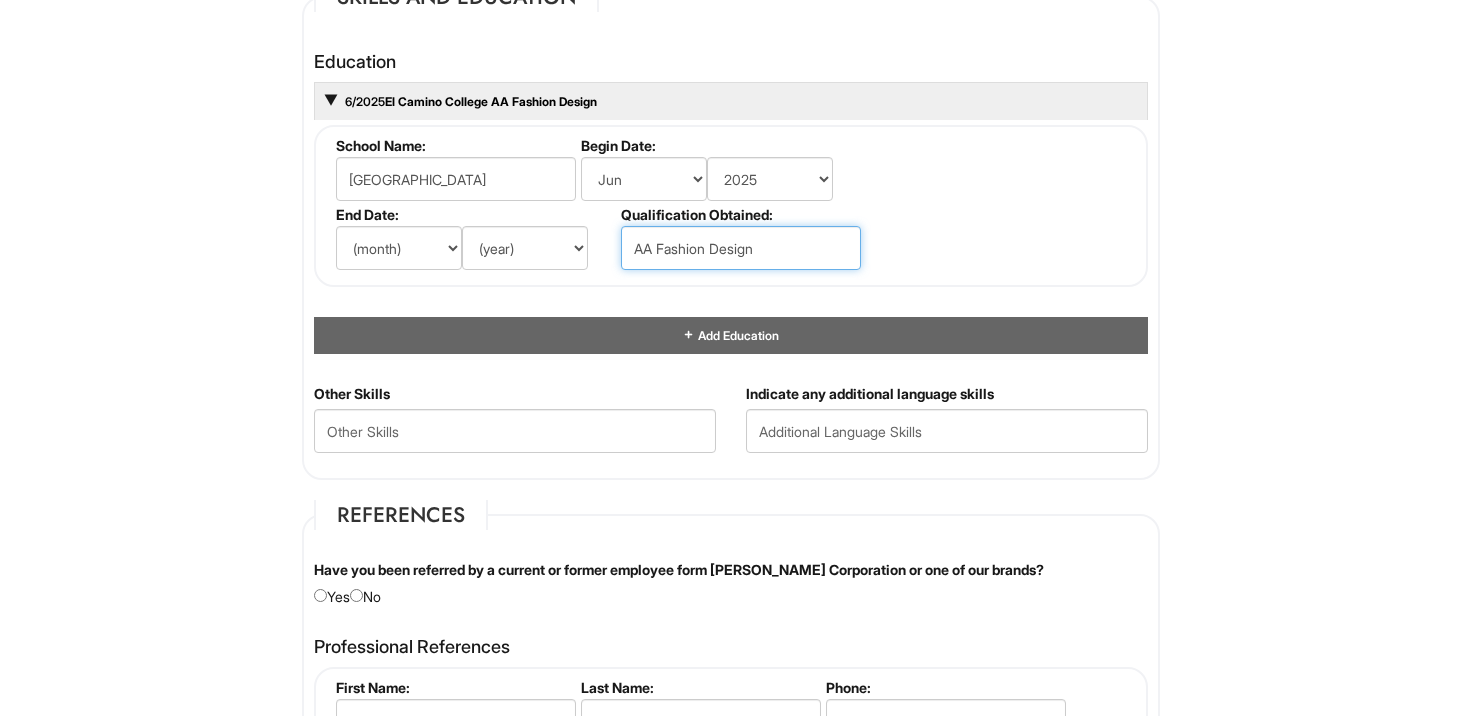 click on "AA Fashion Design" at bounding box center (741, 248) 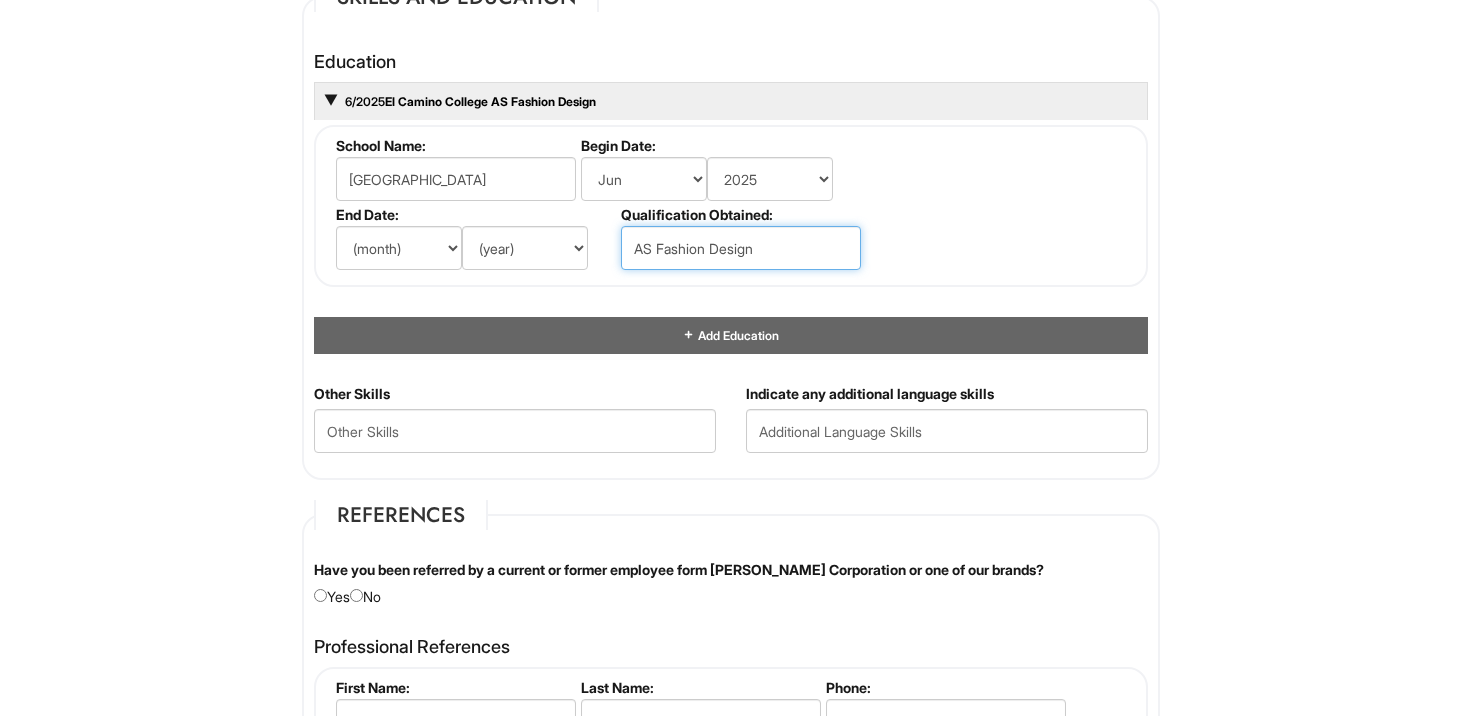 type on "AS Fashion Design" 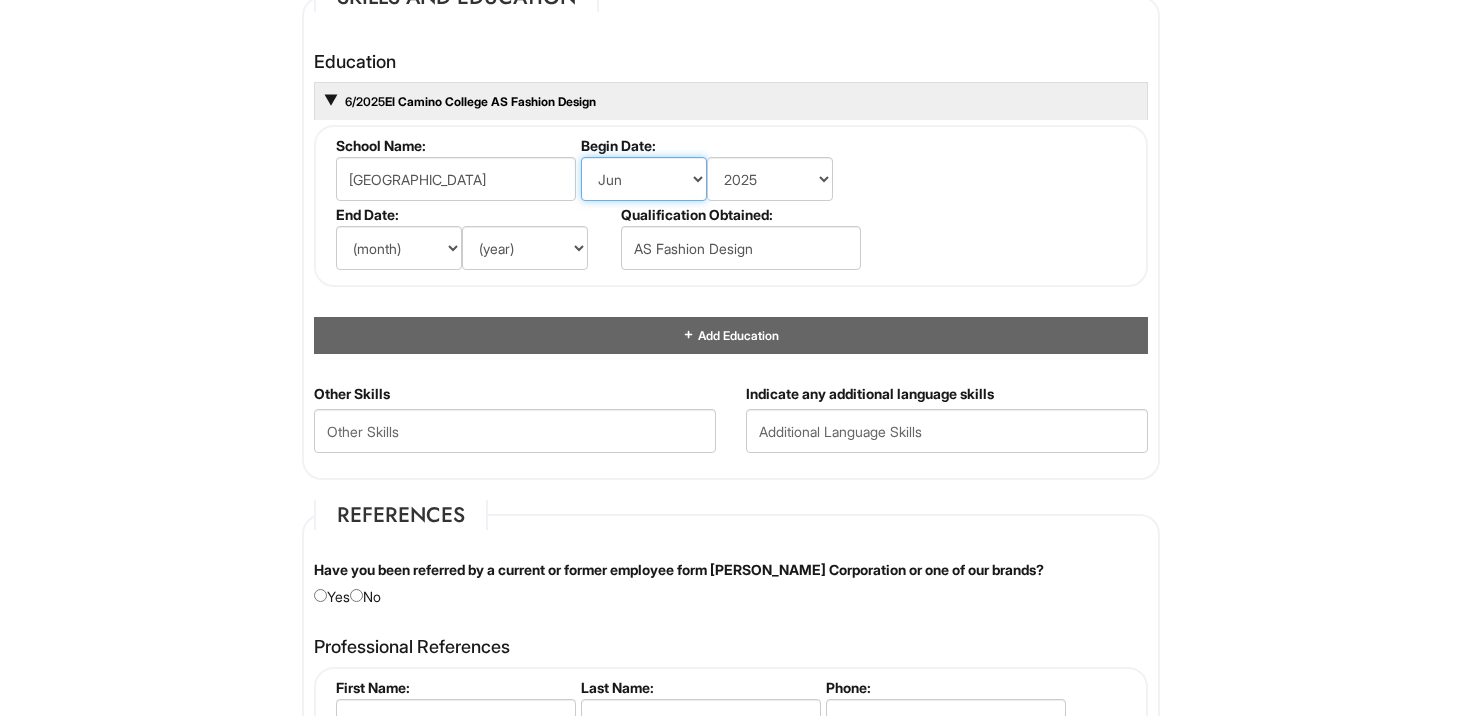 click on "(month) Jan Feb Mar Apr May Jun Jul Aug Sep Oct Nov Dec" at bounding box center (644, 179) 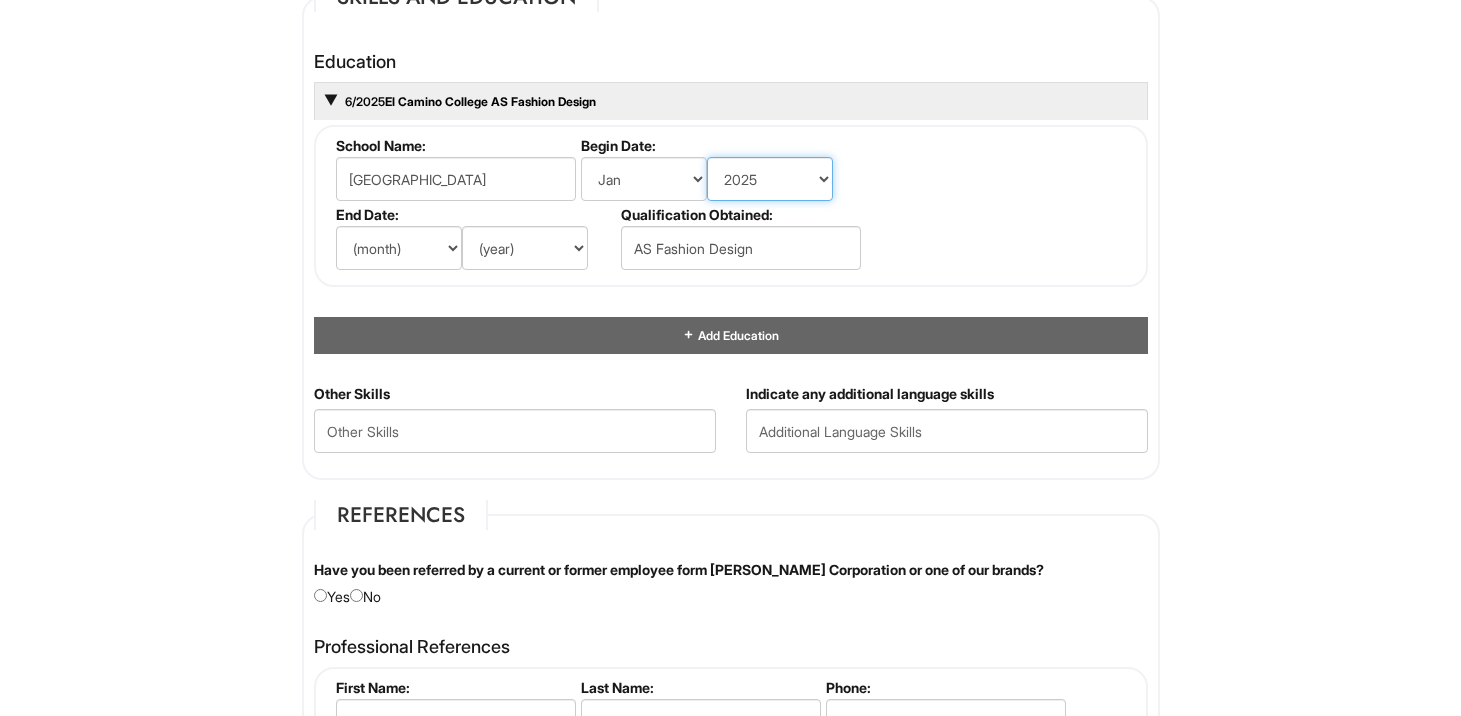 click on "(year) 2029 2028 2027 2026 2025 2024 2023 2022 2021 2020 2019 2018 2017 2016 2015 2014 2013 2012 2011 2010 2009 2008 2007 2006 2005 2004 2003 2002 2001 2000 1999 1998 1997 1996 1995 1994 1993 1992 1991 1990 1989 1988 1987 1986 1985 1984 1983 1982 1981 1980 1979 1978 1977 1976 1975 1974 1973 1972 1971 1970 1969 1968 1967 1966 1965 1964 1963 1962 1961 1960 1959 1958 1957 1956 1955 1954 1953 1952 1951 1950 1949 1948 1947 1946  --  2030 2031 2032 2033 2034 2035 2036 2037 2038 2039 2040 2041 2042 2043 2044 2045 2046 2047 2048 2049 2050 2051 2052 2053 2054 2055 2056 2057 2058 2059 2060 2061 2062 2063 2064" at bounding box center [770, 179] 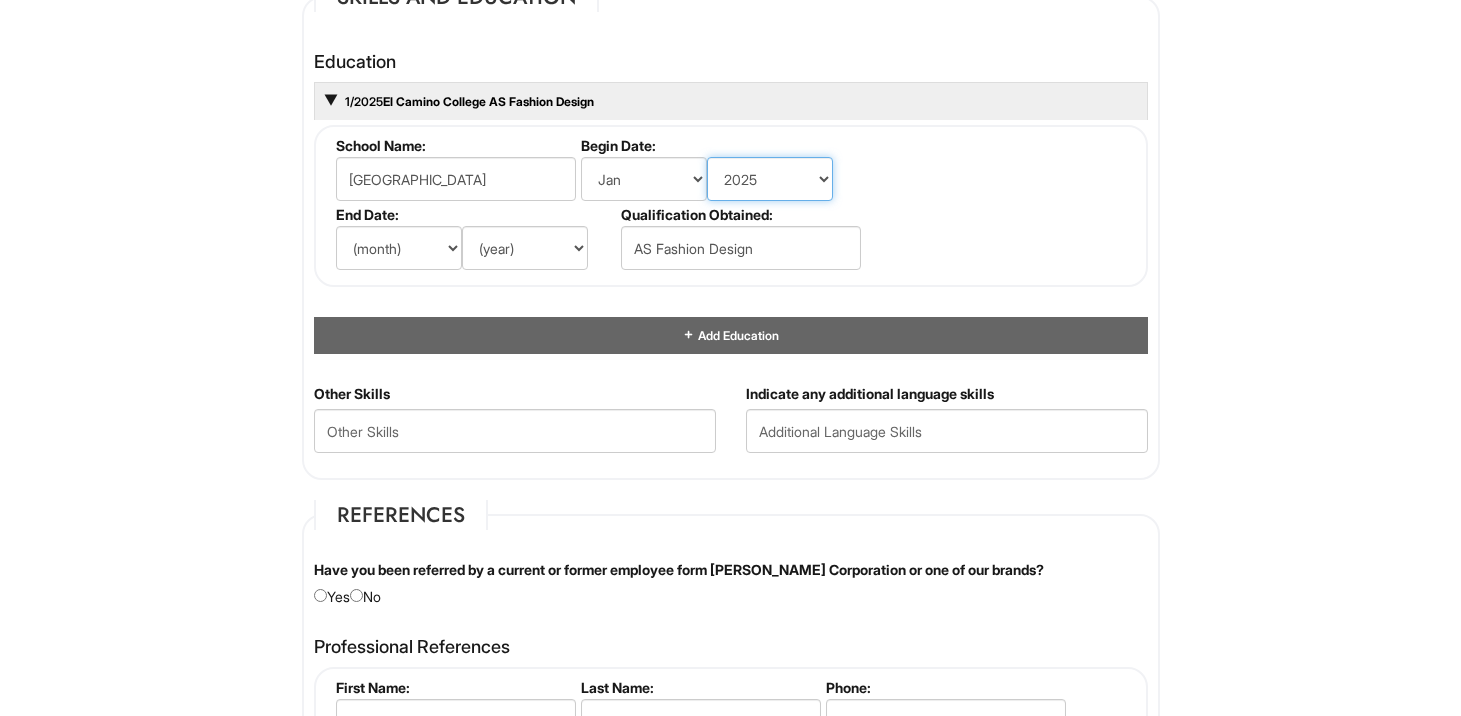 select on "2023" 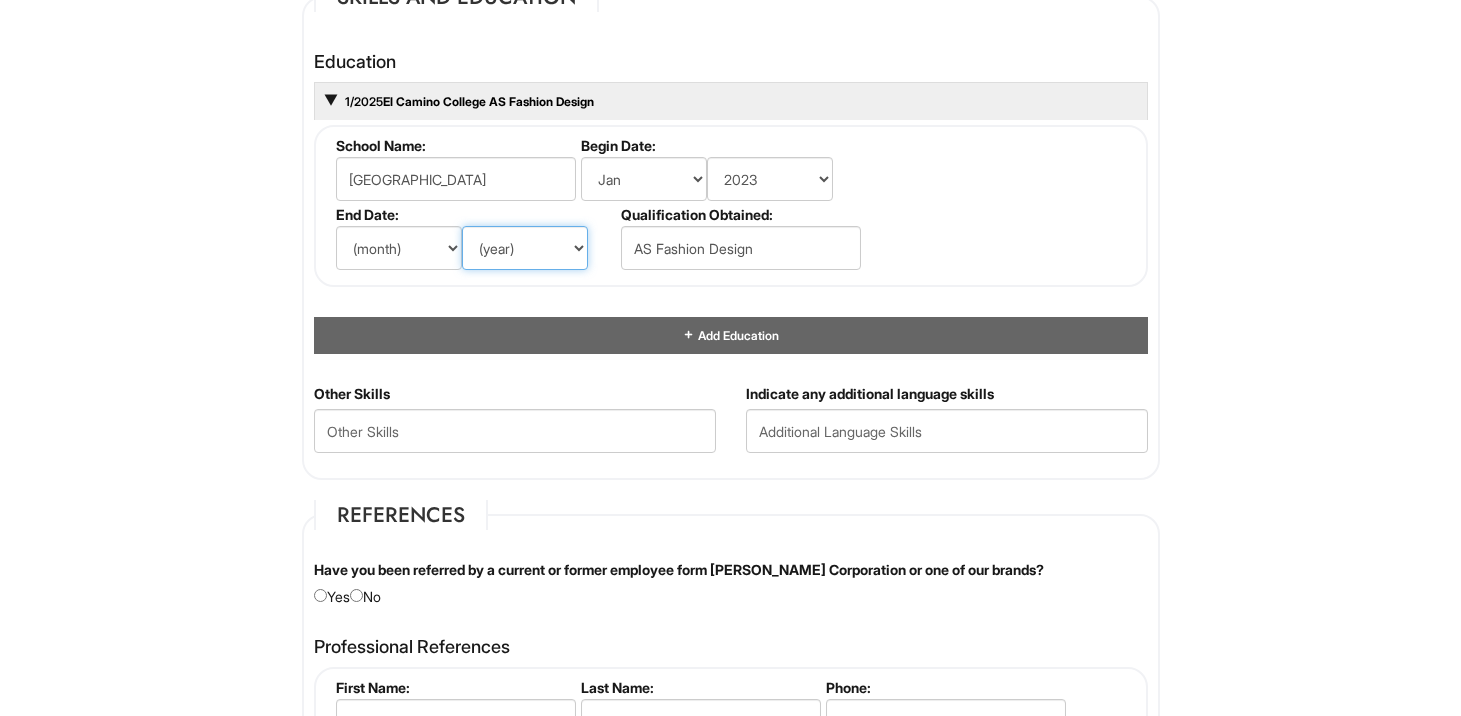 click on "(year) 2029 2028 2027 2026 2025 2024 2023 2022 2021 2020 2019 2018 2017 2016 2015 2014 2013 2012 2011 2010 2009 2008 2007 2006 2005 2004 2003 2002 2001 2000 1999 1998 1997 1996 1995 1994 1993 1992 1991 1990 1989 1988 1987 1986 1985 1984 1983 1982 1981 1980 1979 1978 1977 1976 1975 1974 1973 1972 1971 1970 1969 1968 1967 1966 1965 1964 1963 1962 1961 1960 1959 1958 1957 1956 1955 1954 1953 1952 1951 1950 1949 1948 1947 1946  --  2030 2031 2032 2033 2034 2035 2036 2037 2038 2039 2040 2041 2042 2043 2044 2045 2046 2047 2048 2049 2050 2051 2052 2053 2054 2055 2056 2057 2058 2059 2060 2061 2062 2063 2064" at bounding box center (525, 248) 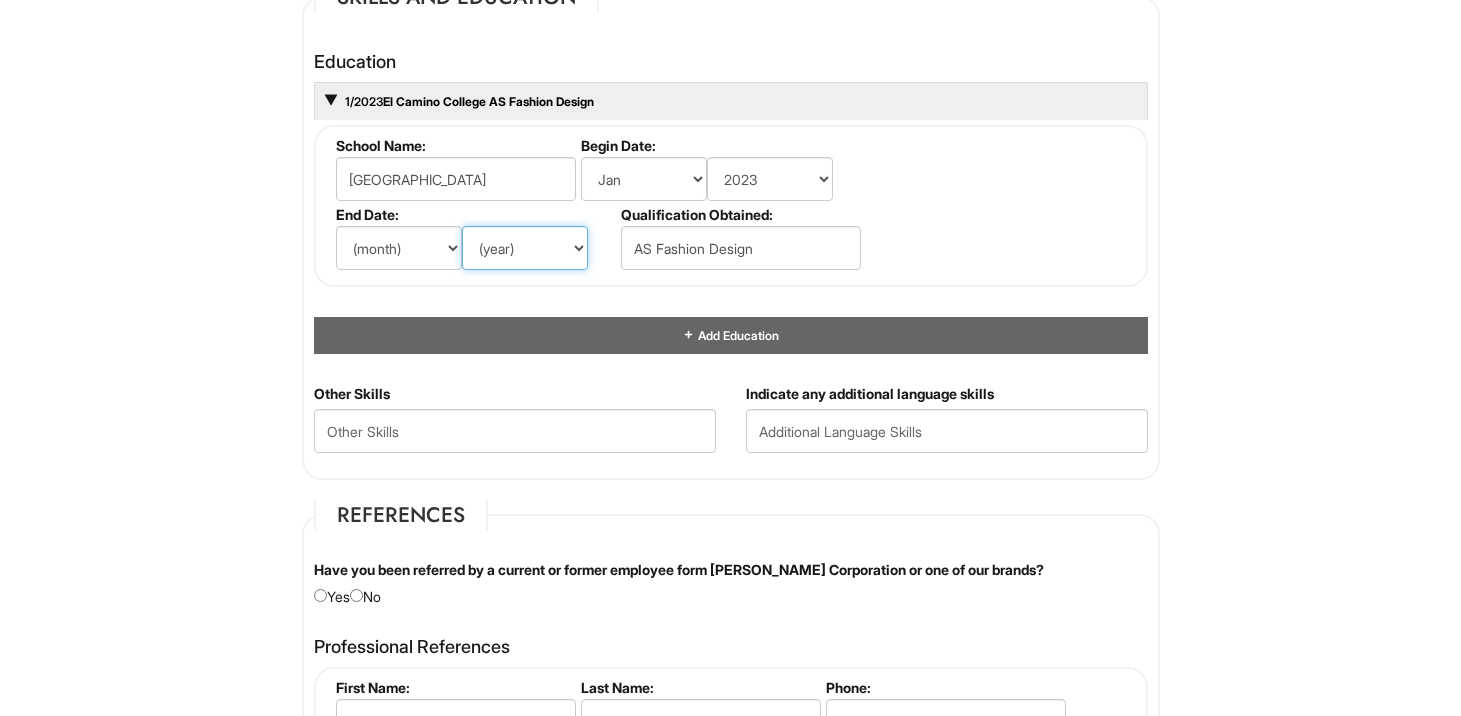select on "2025" 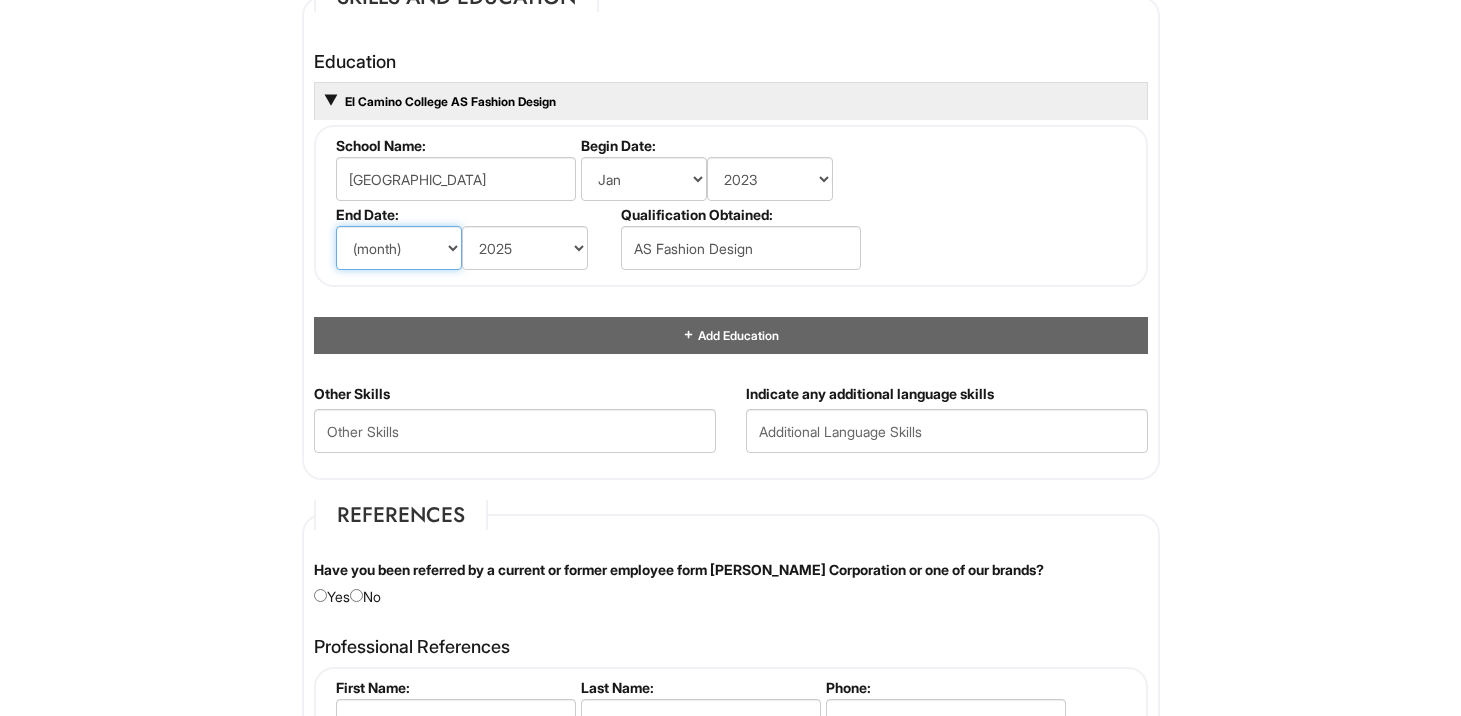click on "(month) Jan Feb Mar Apr May Jun Jul Aug Sep Oct Nov Dec" at bounding box center [399, 248] 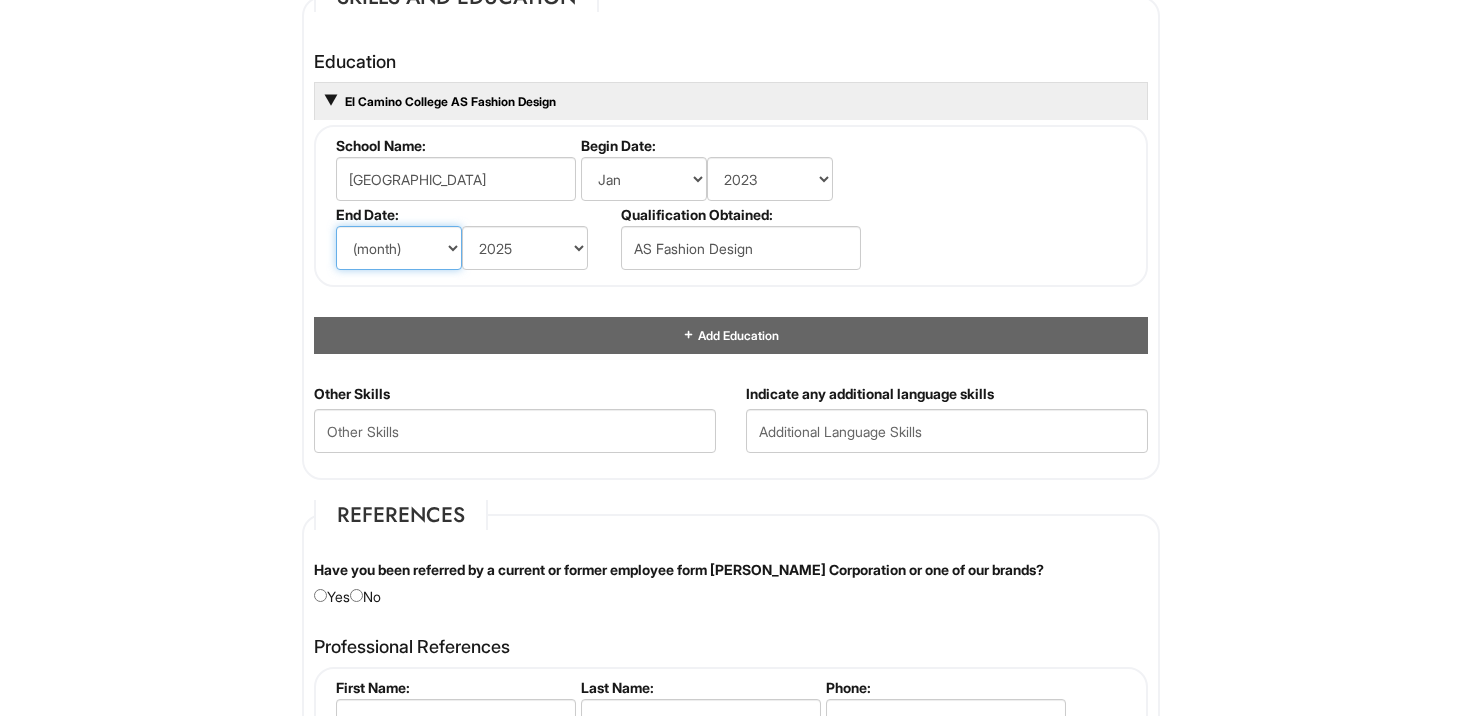 select on "6" 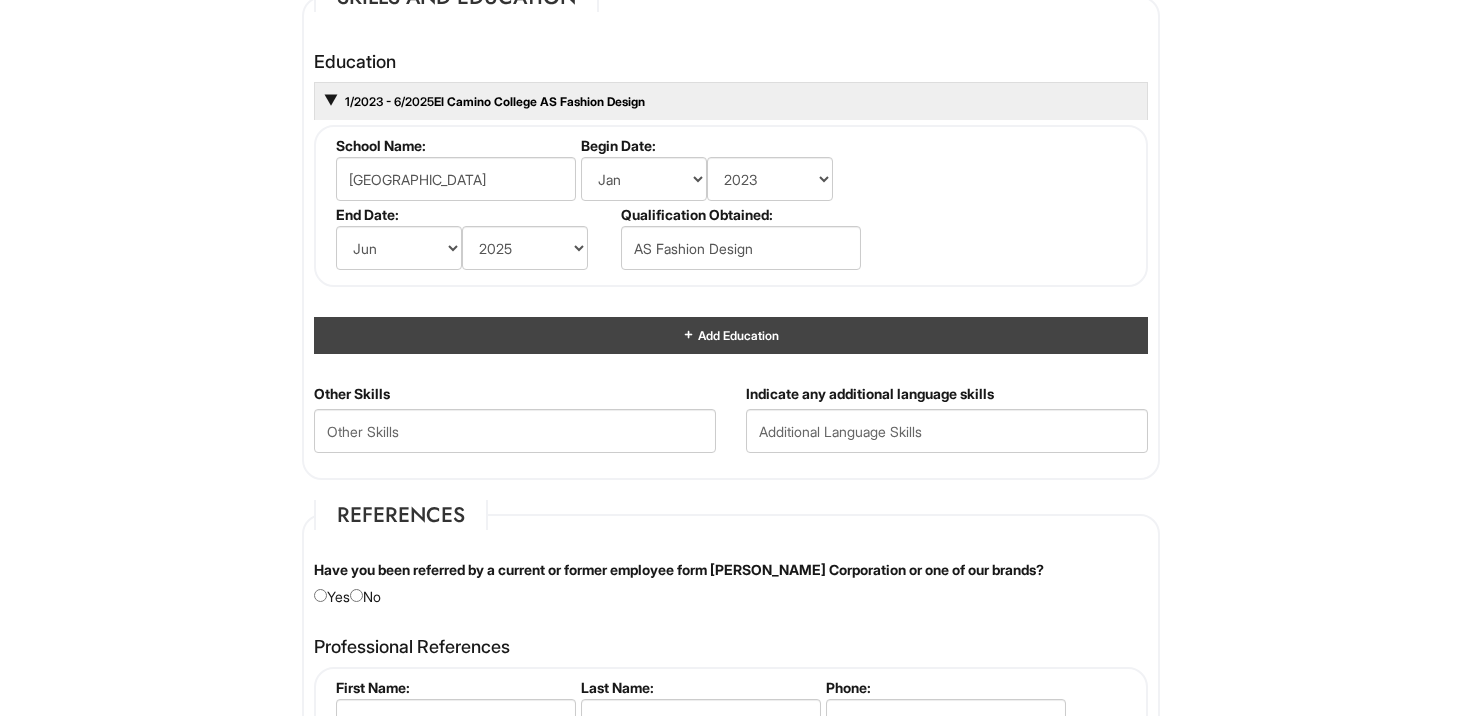 click on "Add Education" at bounding box center [731, 335] 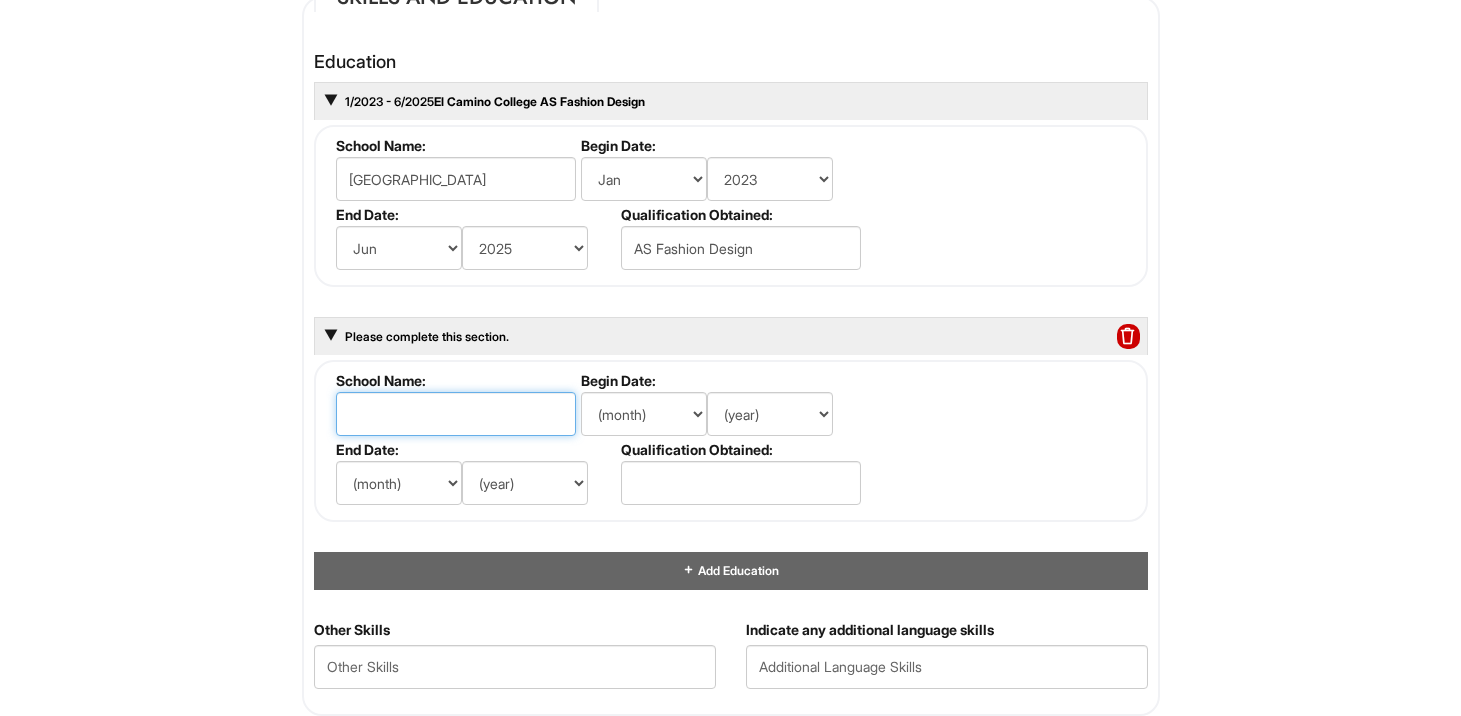 click at bounding box center (456, 414) 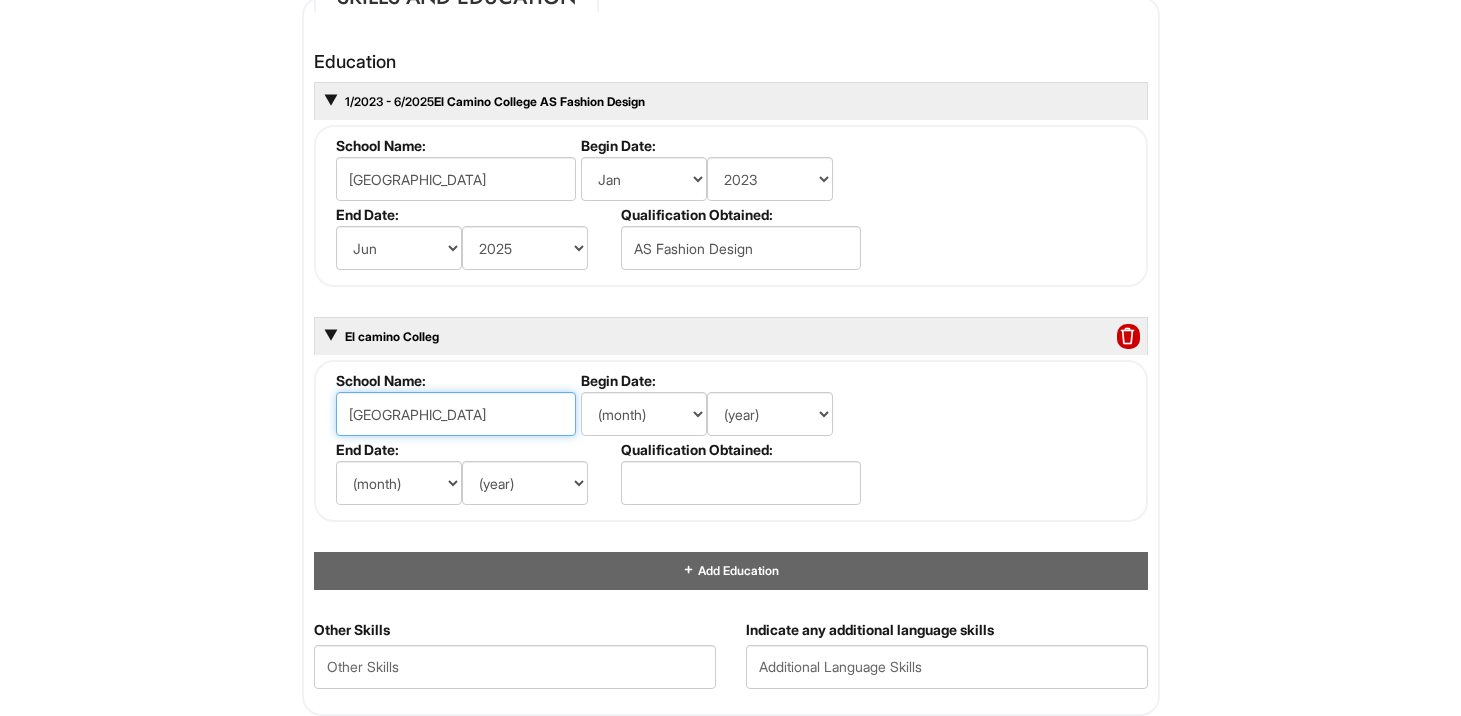 type on "El camino College" 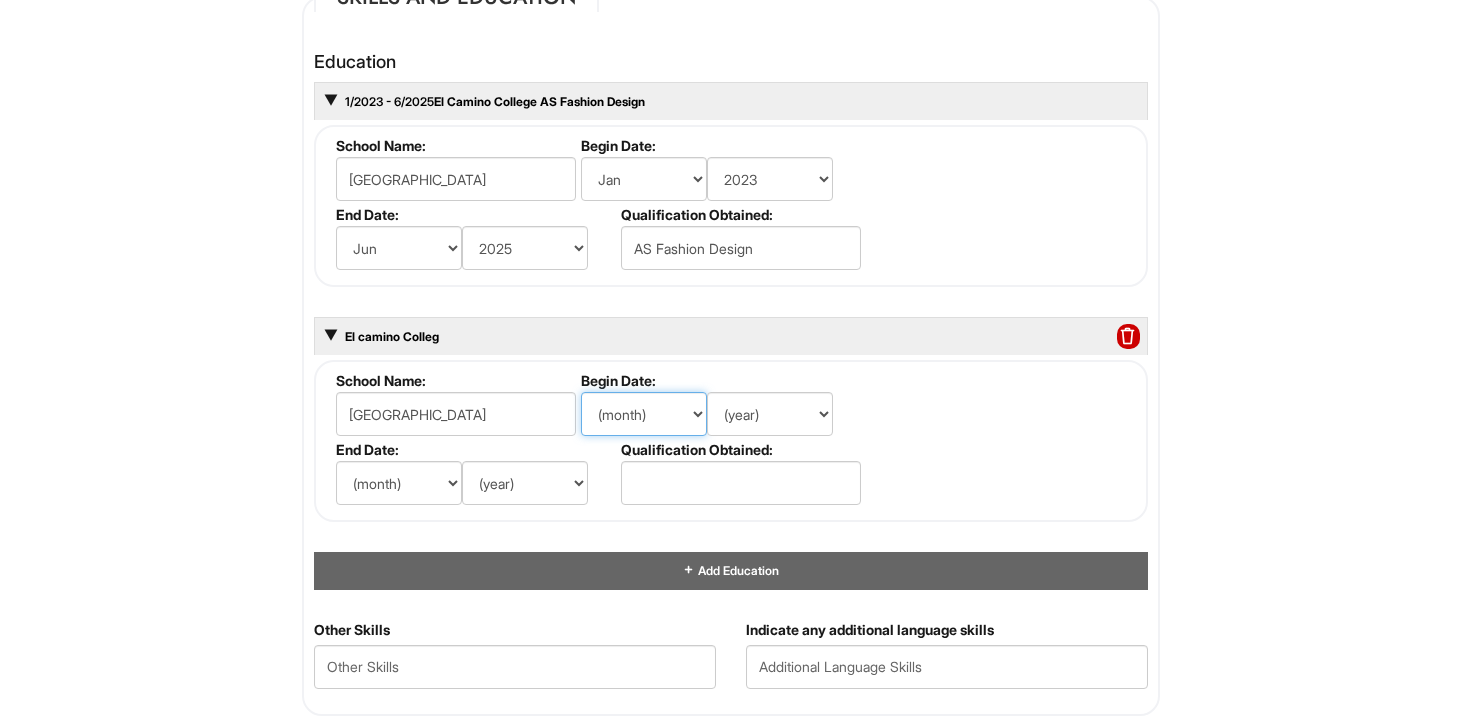 click on "(month) Jan Feb Mar Apr May Jun Jul Aug Sep Oct Nov Dec" at bounding box center [644, 414] 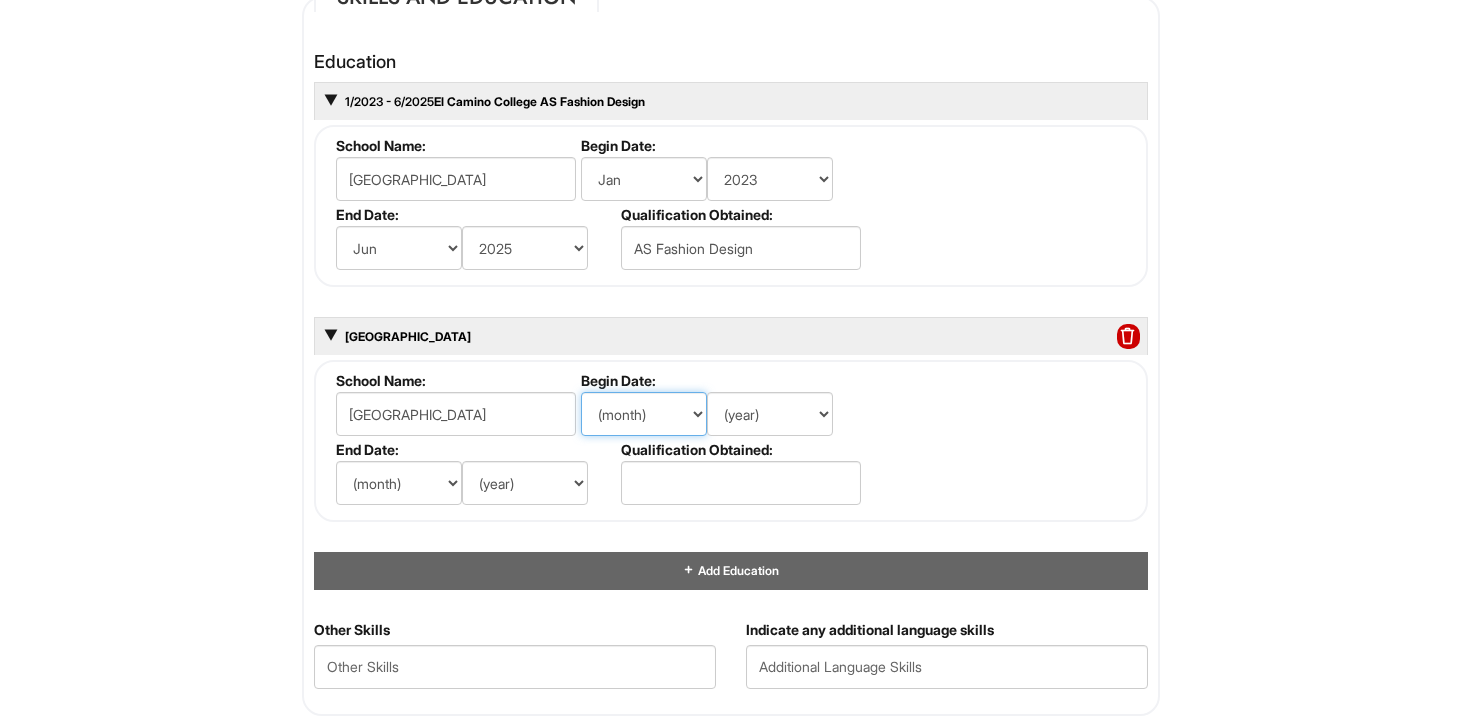 select on "1" 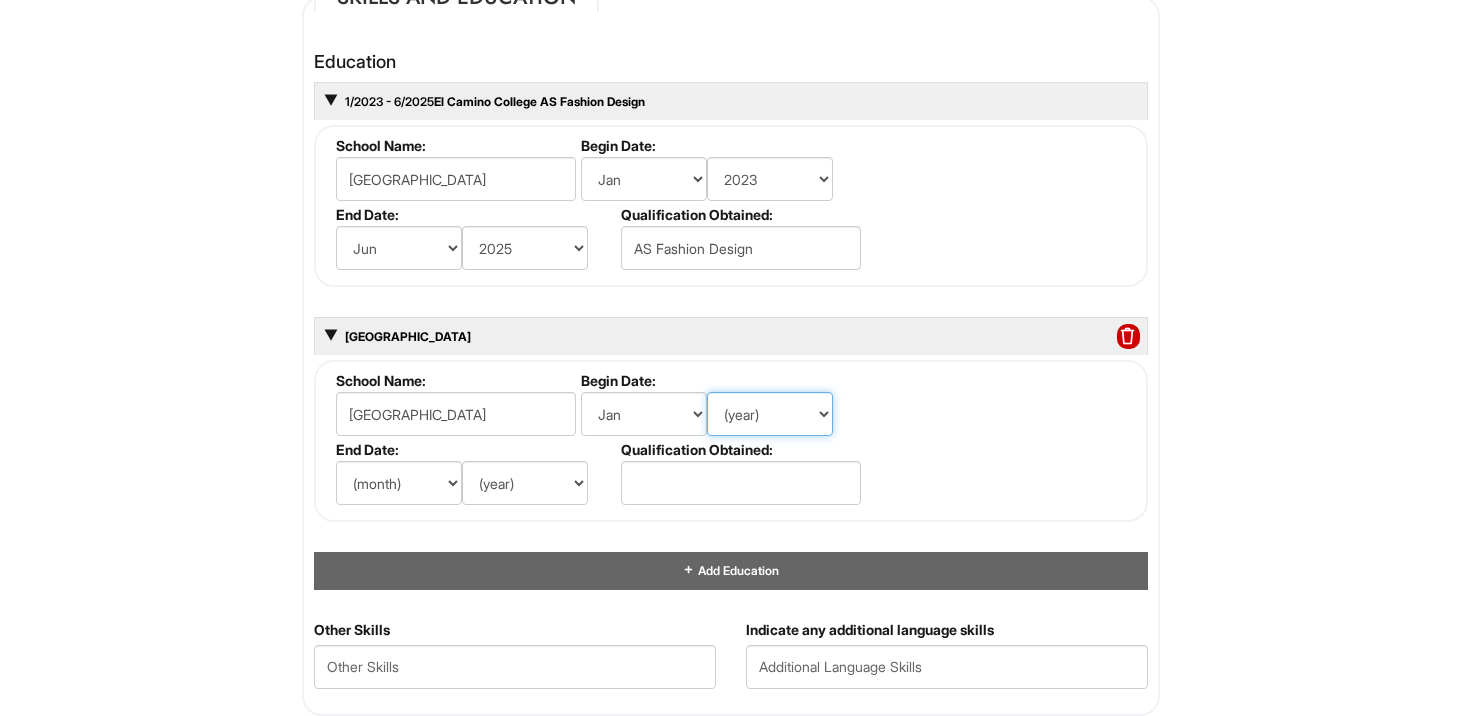 click on "(year) 2029 2028 2027 2026 2025 2024 2023 2022 2021 2020 2019 2018 2017 2016 2015 2014 2013 2012 2011 2010 2009 2008 2007 2006 2005 2004 2003 2002 2001 2000 1999 1998 1997 1996 1995 1994 1993 1992 1991 1990 1989 1988 1987 1986 1985 1984 1983 1982 1981 1980 1979 1978 1977 1976 1975 1974 1973 1972 1971 1970 1969 1968 1967 1966 1965 1964 1963 1962 1961 1960 1959 1958 1957 1956 1955 1954 1953 1952 1951 1950 1949 1948 1947 1946  --  2030 2031 2032 2033 2034 2035 2036 2037 2038 2039 2040 2041 2042 2043 2044 2045 2046 2047 2048 2049 2050 2051 2052 2053 2054 2055 2056 2057 2058 2059 2060 2061 2062 2063 2064" at bounding box center (770, 414) 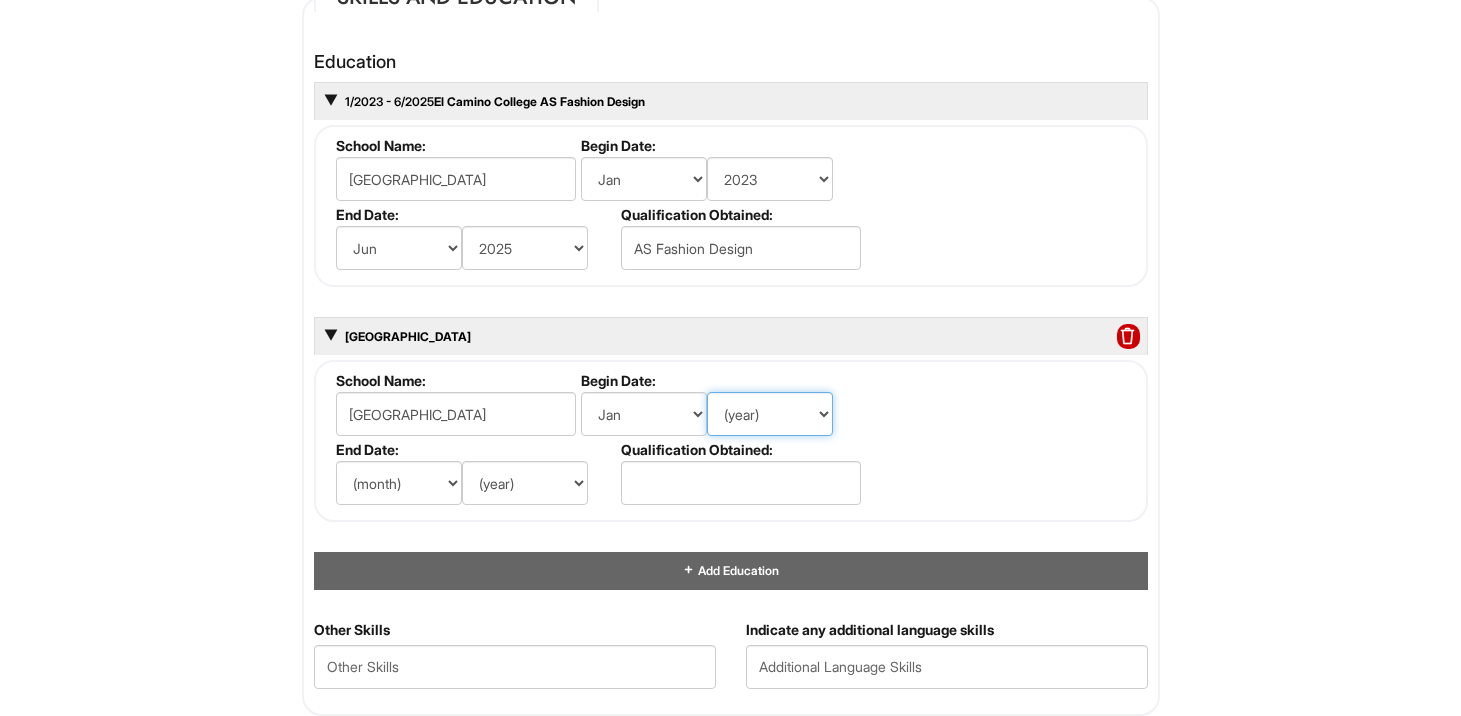 select on "2023" 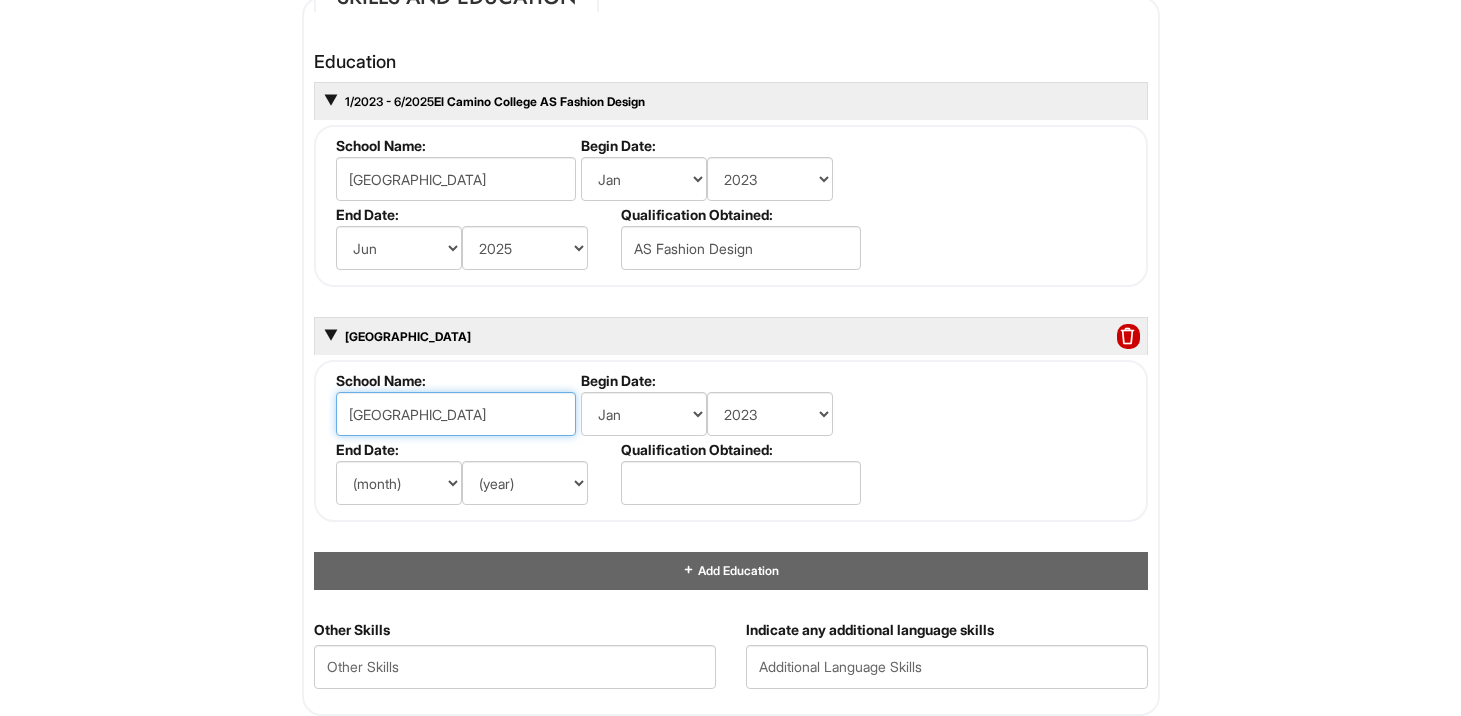 click on "El camino College" at bounding box center [456, 414] 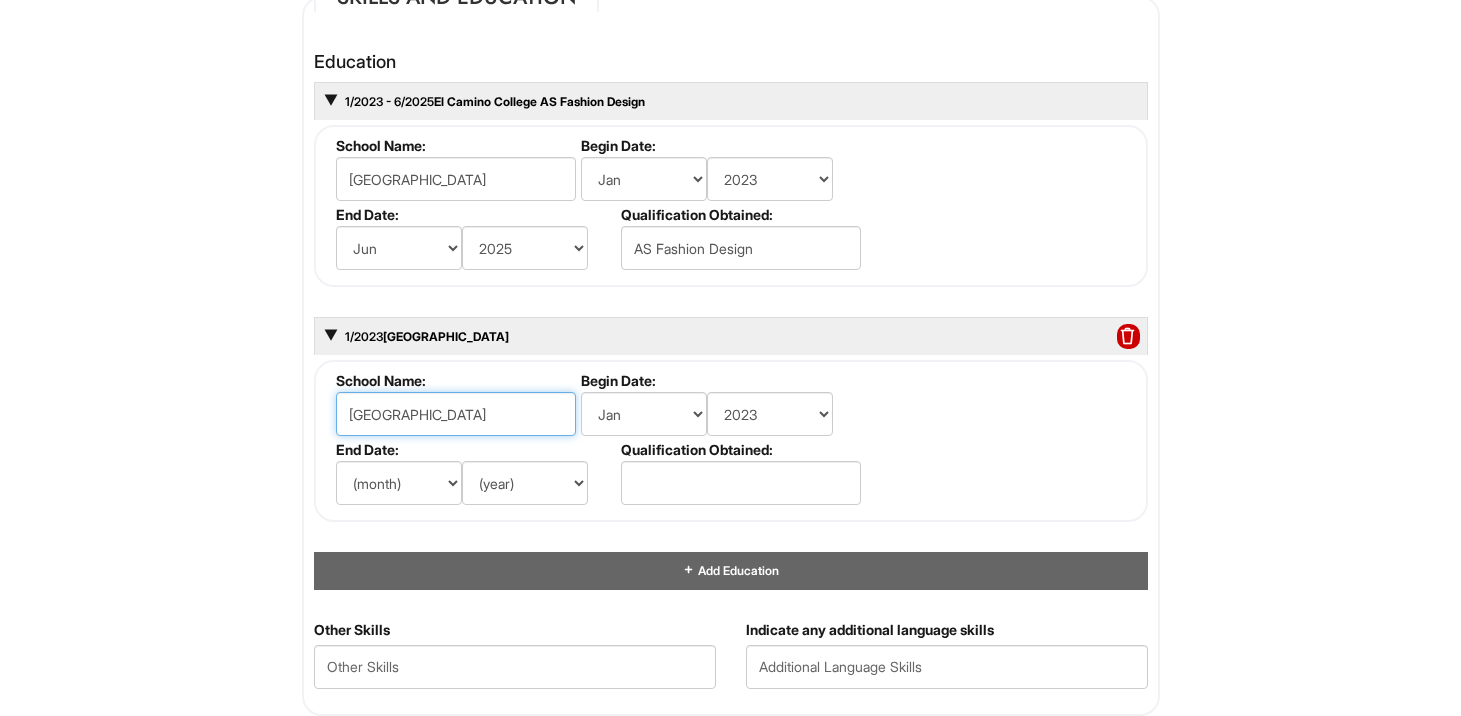 click on "El camino College" at bounding box center (456, 414) 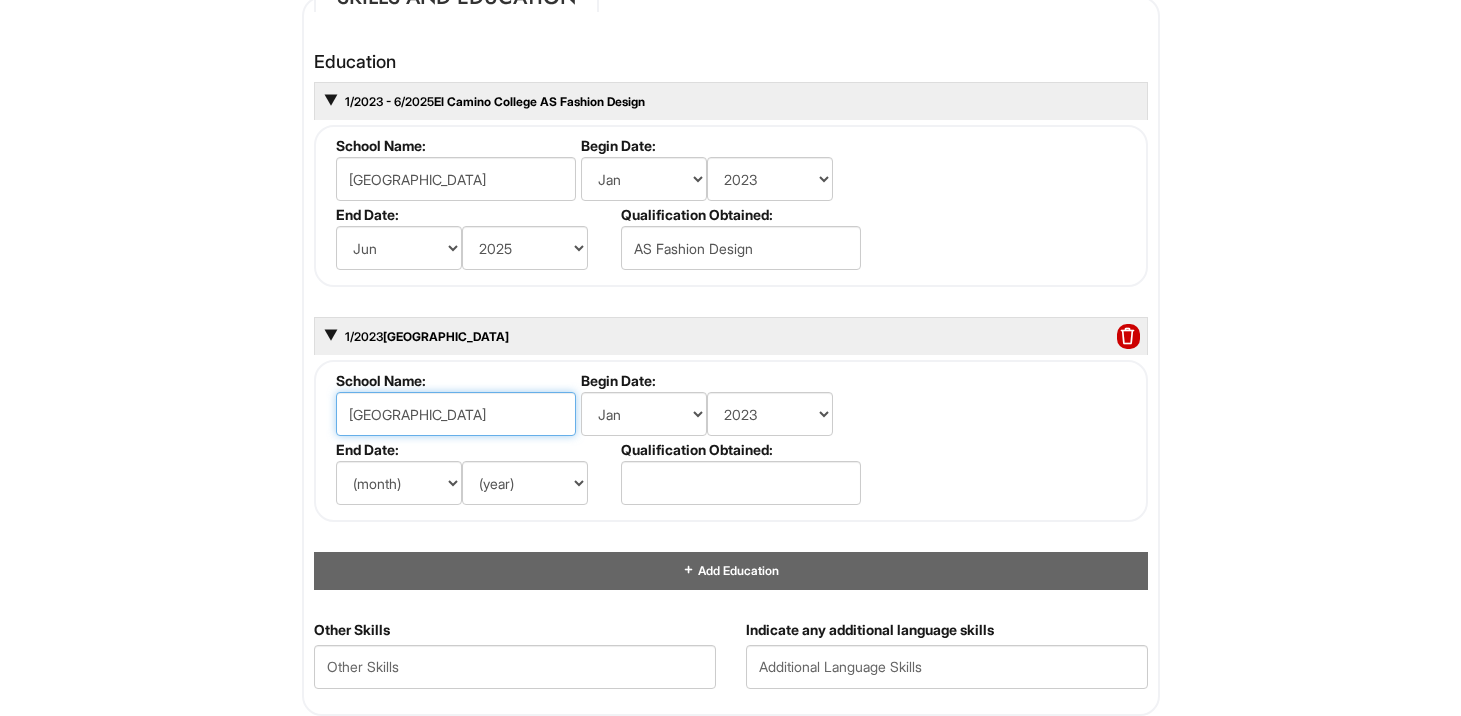 type on "El Camino College" 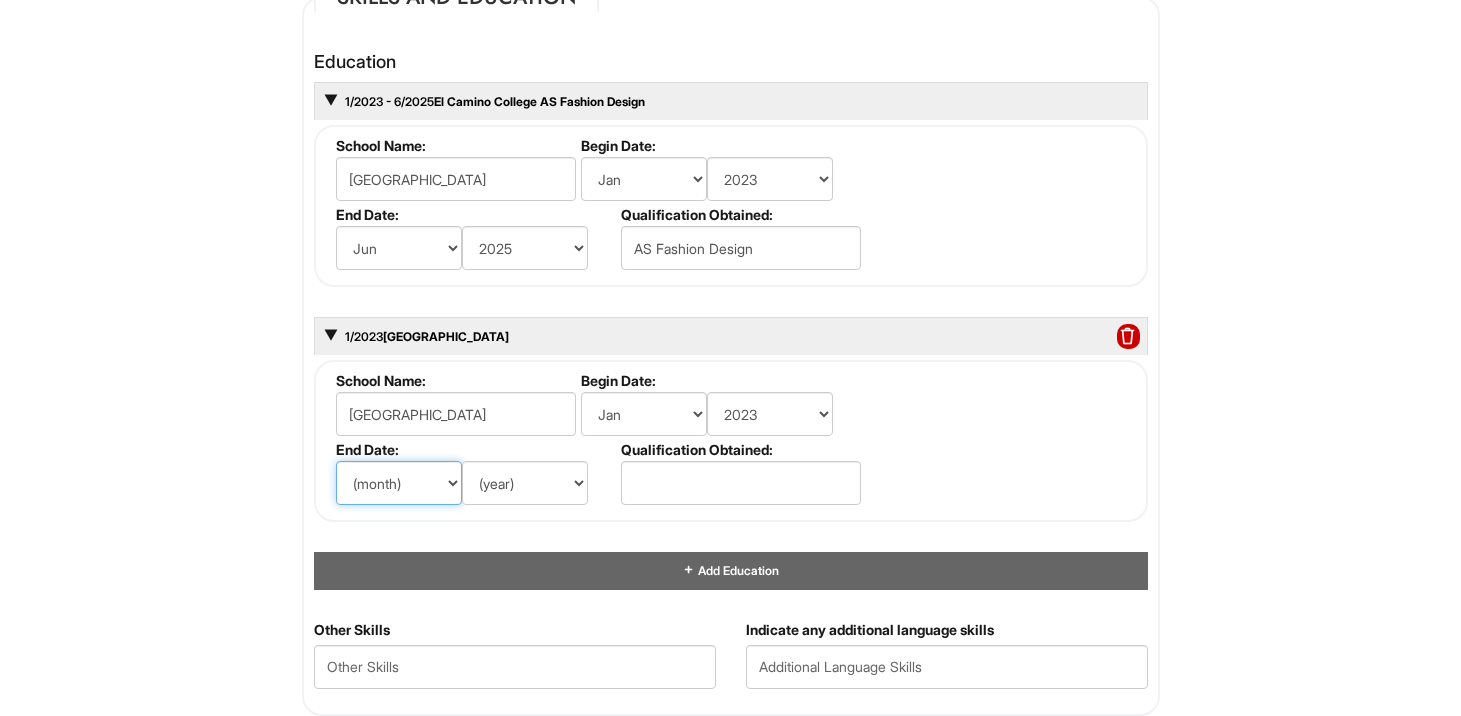 click on "(month) Jan Feb Mar Apr May Jun Jul Aug Sep Oct Nov Dec" at bounding box center (399, 483) 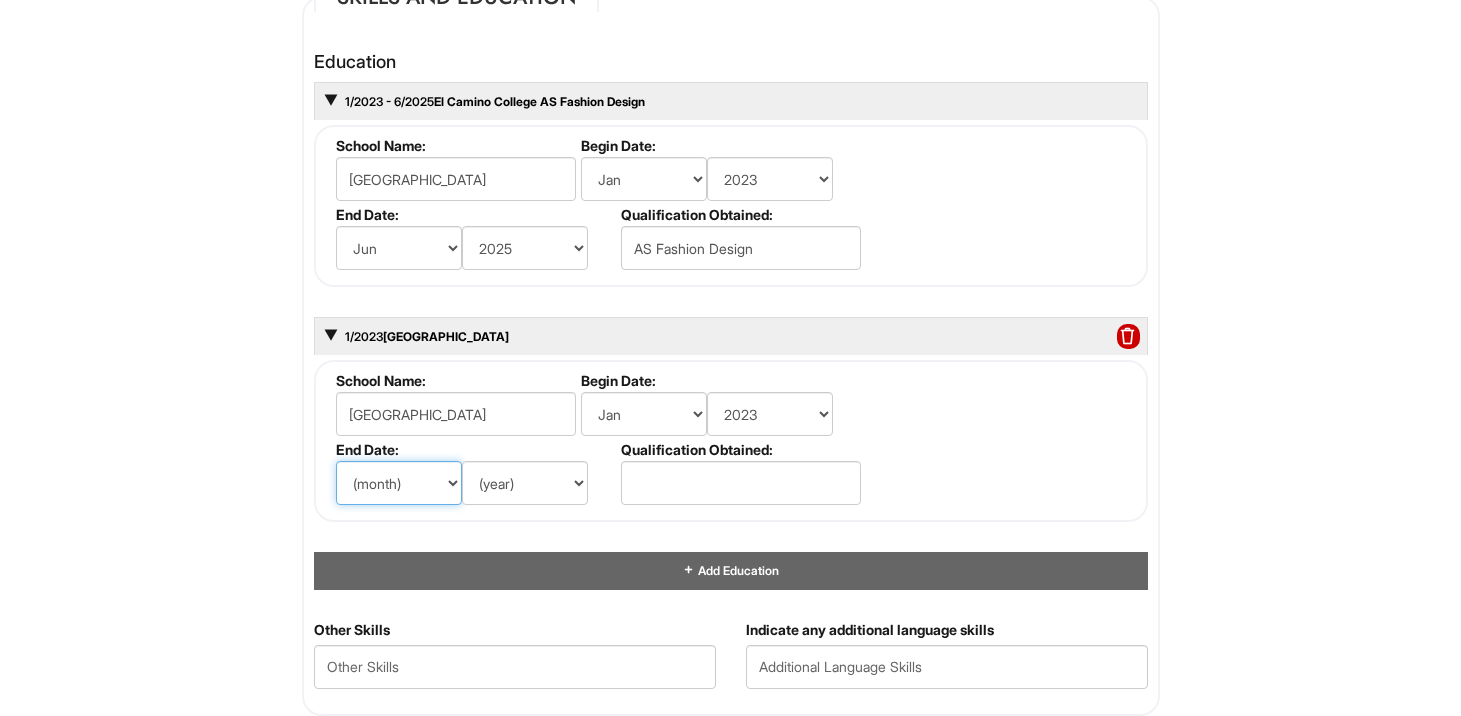 select on "6" 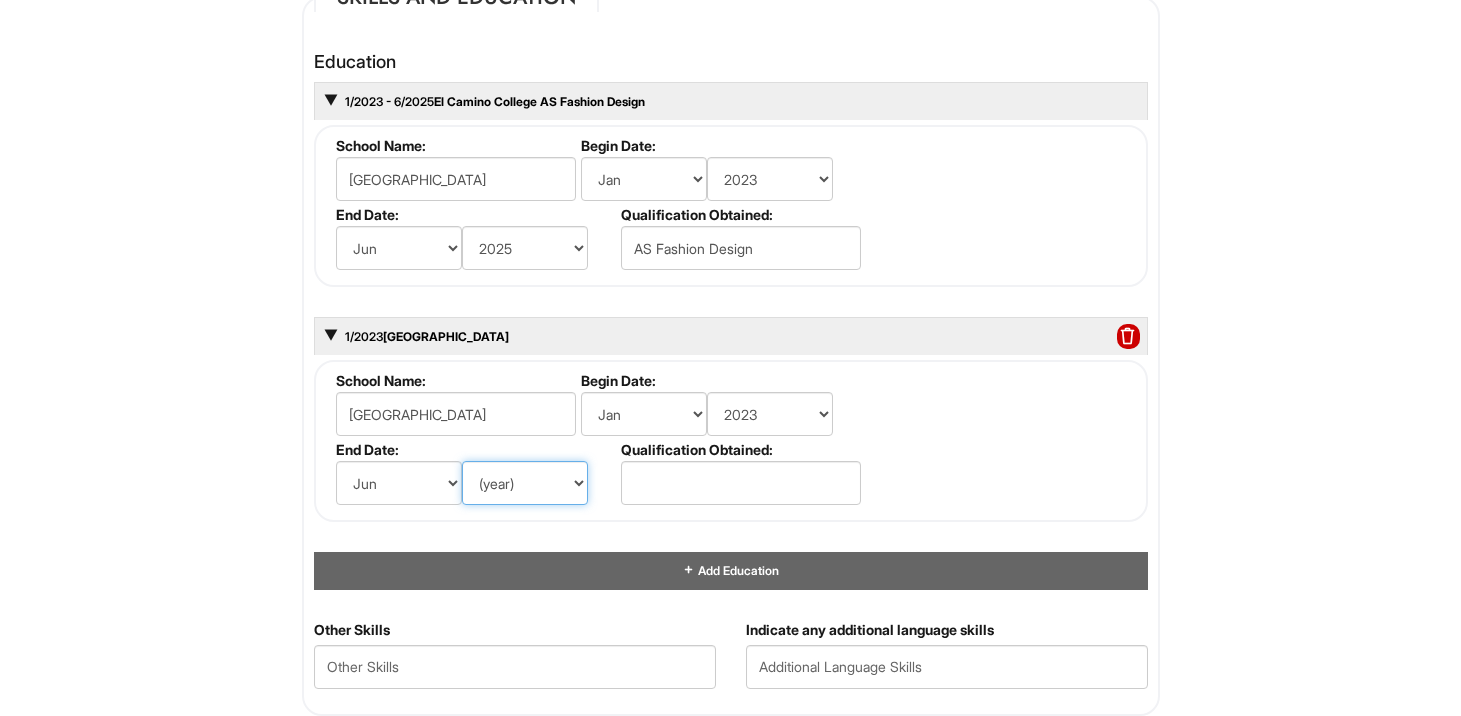 click on "(year) 2029 2028 2027 2026 2025 2024 2023 2022 2021 2020 2019 2018 2017 2016 2015 2014 2013 2012 2011 2010 2009 2008 2007 2006 2005 2004 2003 2002 2001 2000 1999 1998 1997 1996 1995 1994 1993 1992 1991 1990 1989 1988 1987 1986 1985 1984 1983 1982 1981 1980 1979 1978 1977 1976 1975 1974 1973 1972 1971 1970 1969 1968 1967 1966 1965 1964 1963 1962 1961 1960 1959 1958 1957 1956 1955 1954 1953 1952 1951 1950 1949 1948 1947 1946  --  2030 2031 2032 2033 2034 2035 2036 2037 2038 2039 2040 2041 2042 2043 2044 2045 2046 2047 2048 2049 2050 2051 2052 2053 2054 2055 2056 2057 2058 2059 2060 2061 2062 2063 2064" at bounding box center [525, 483] 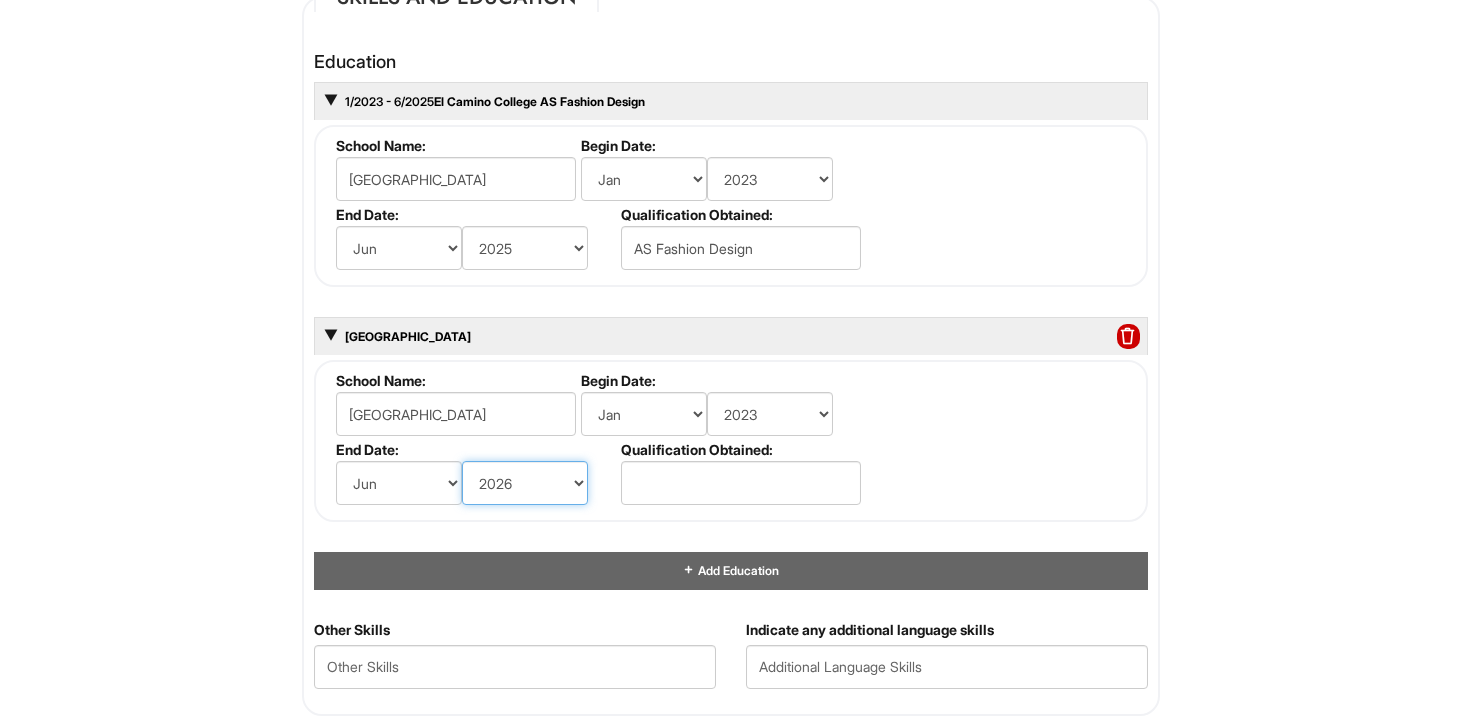 click on "(year) 2029 2028 2027 2026 2025 2024 2023 2022 2021 2020 2019 2018 2017 2016 2015 2014 2013 2012 2011 2010 2009 2008 2007 2006 2005 2004 2003 2002 2001 2000 1999 1998 1997 1996 1995 1994 1993 1992 1991 1990 1989 1988 1987 1986 1985 1984 1983 1982 1981 1980 1979 1978 1977 1976 1975 1974 1973 1972 1971 1970 1969 1968 1967 1966 1965 1964 1963 1962 1961 1960 1959 1958 1957 1956 1955 1954 1953 1952 1951 1950 1949 1948 1947 1946  --  2030 2031 2032 2033 2034 2035 2036 2037 2038 2039 2040 2041 2042 2043 2044 2045 2046 2047 2048 2049 2050 2051 2052 2053 2054 2055 2056 2057 2058 2059 2060 2061 2062 2063 2064" at bounding box center [525, 483] 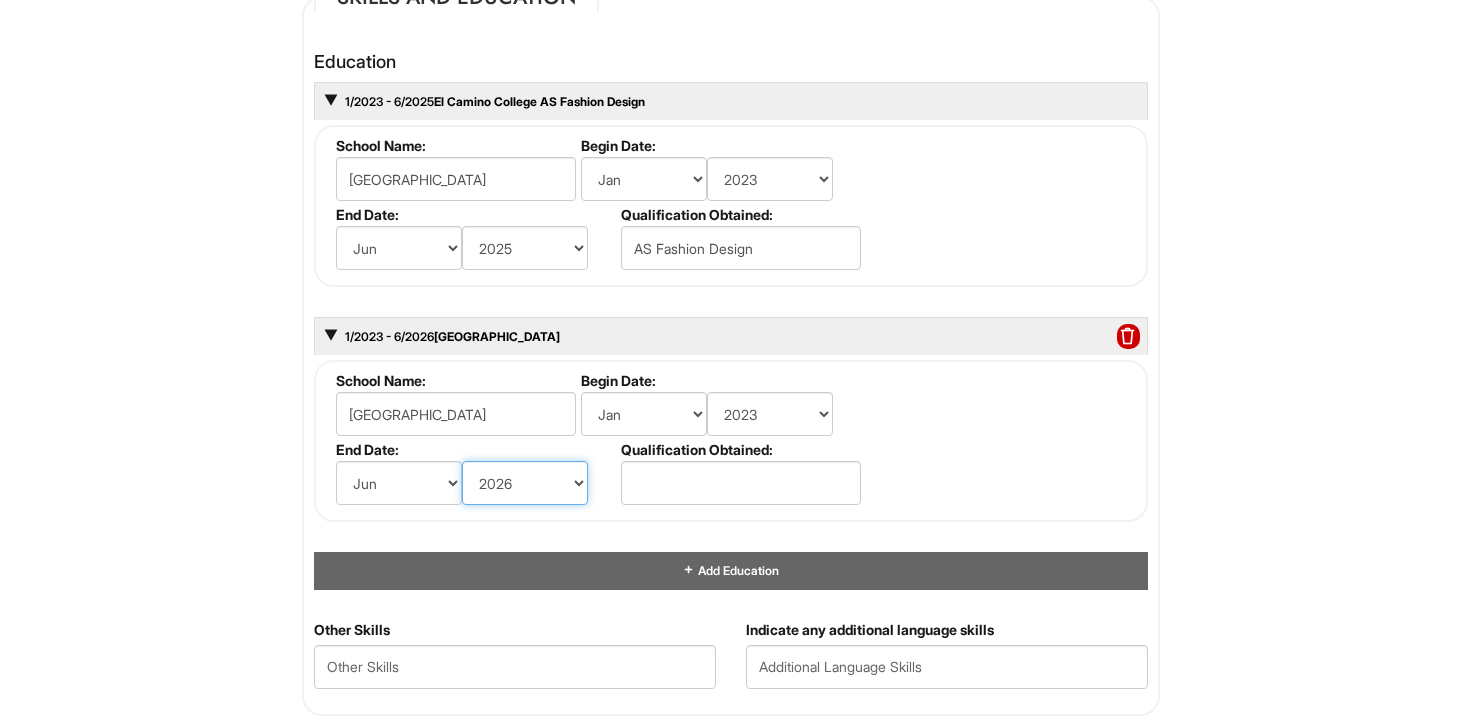 select on "2025" 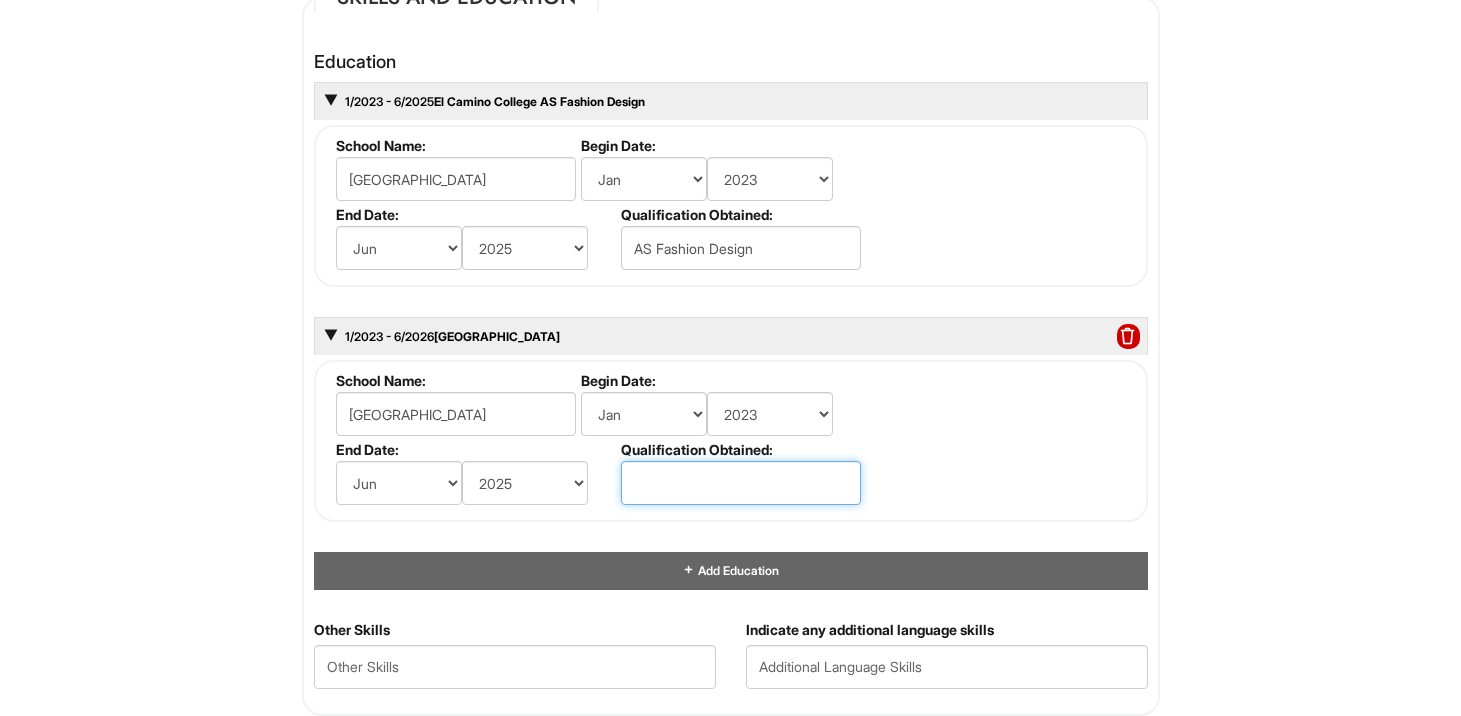 click at bounding box center [741, 483] 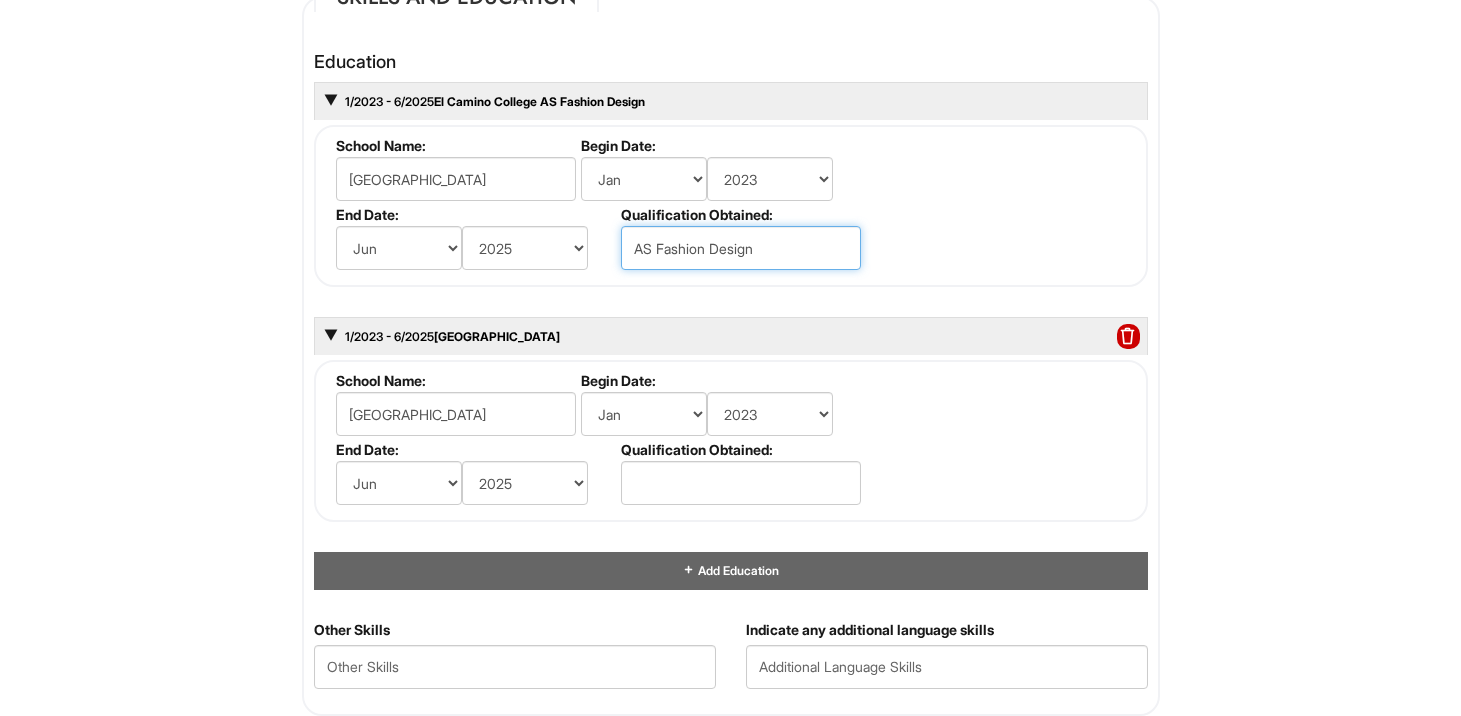 drag, startPoint x: 662, startPoint y: 252, endPoint x: 570, endPoint y: 252, distance: 92 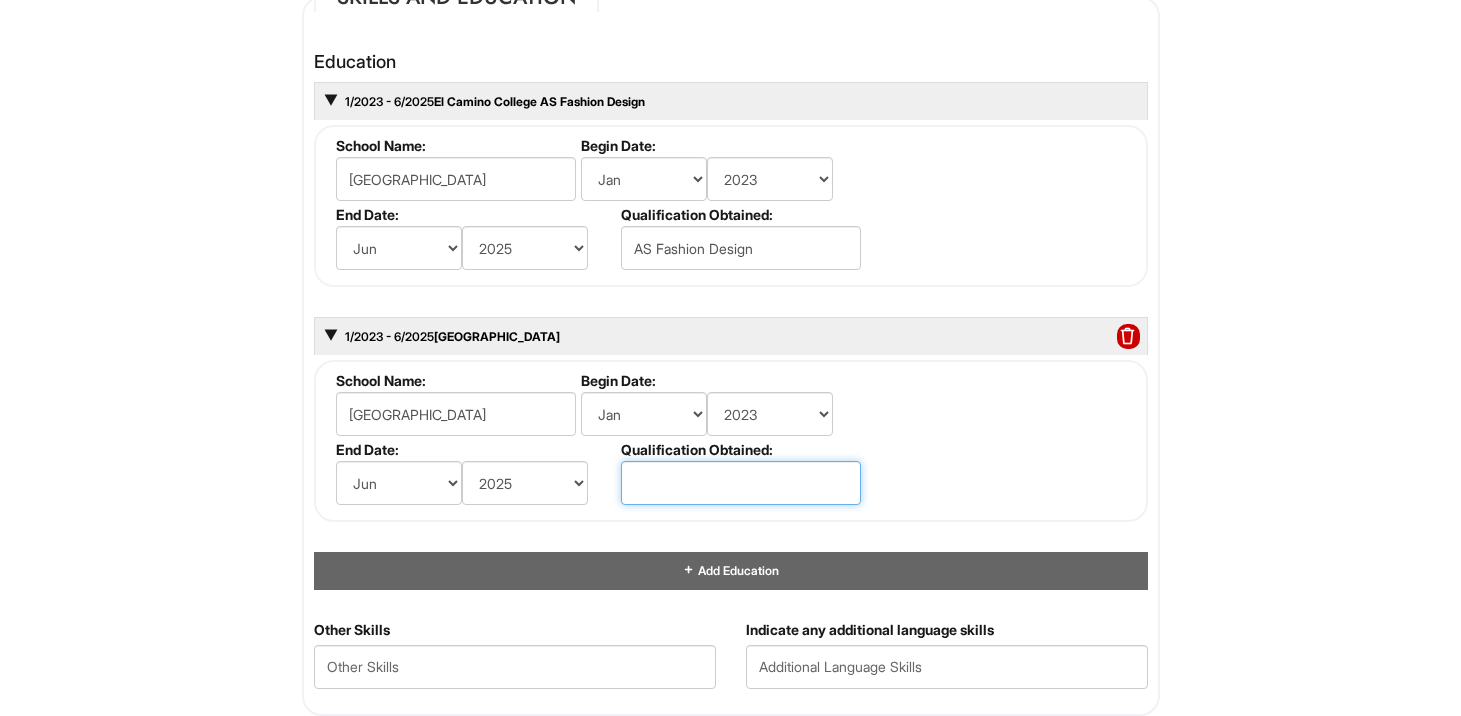 click at bounding box center (741, 483) 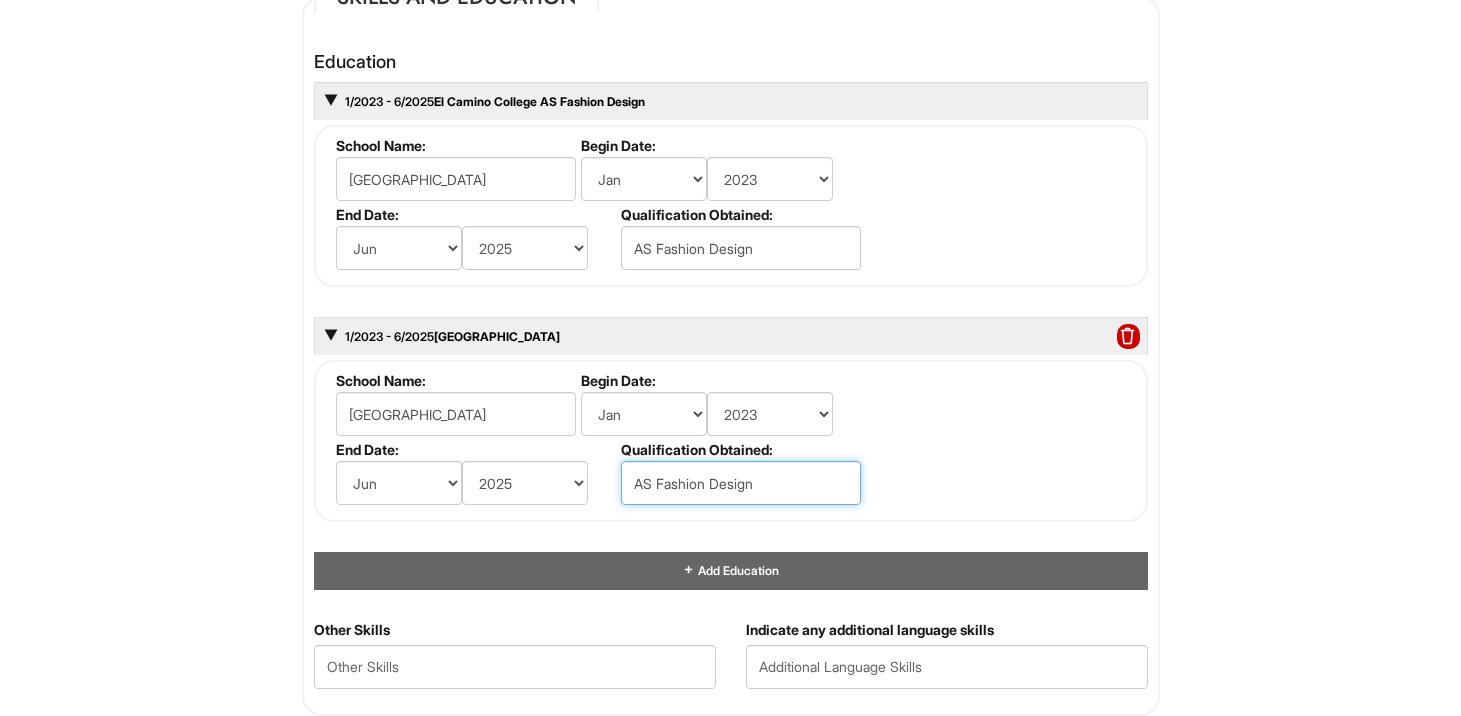 click on "AS Fashion Design" at bounding box center (741, 483) 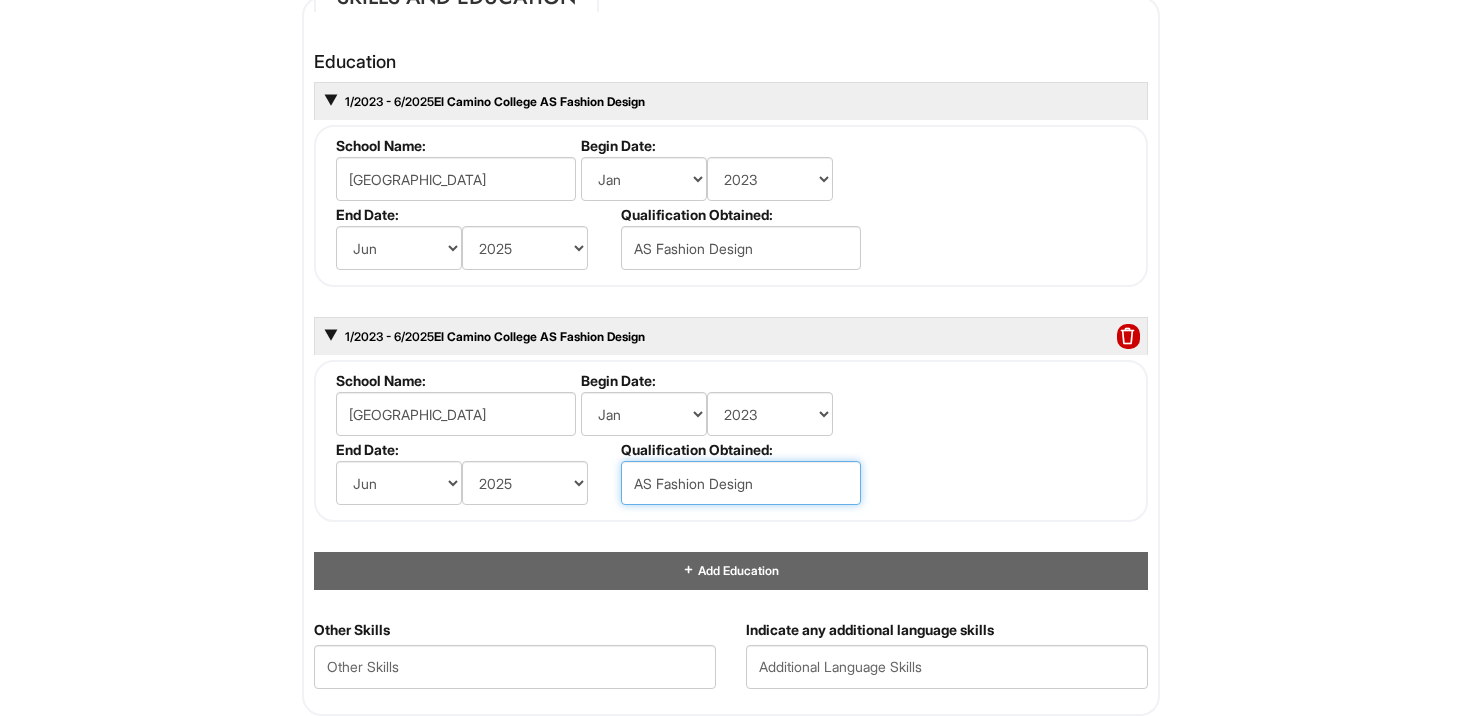 click on "AS Fashion Design" at bounding box center [741, 483] 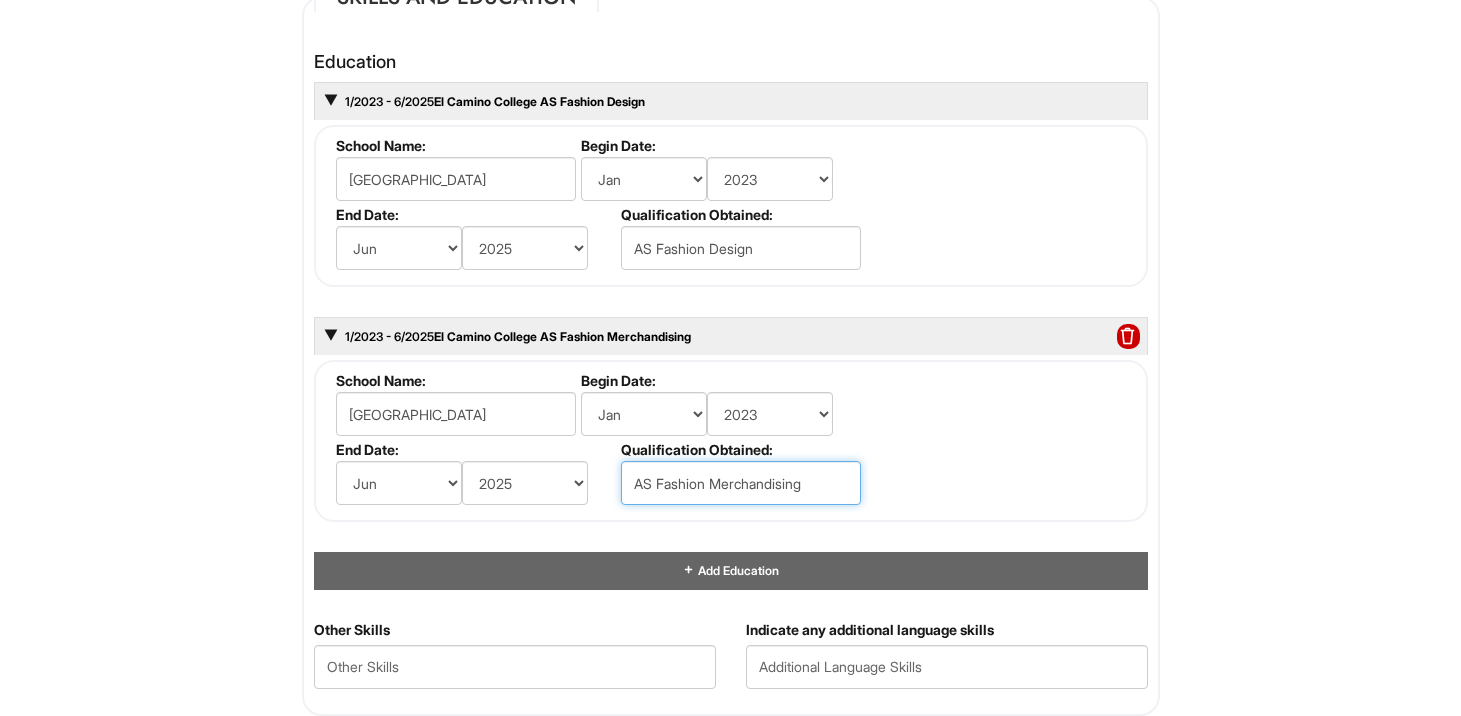 type on "AS Fashion Merchandising" 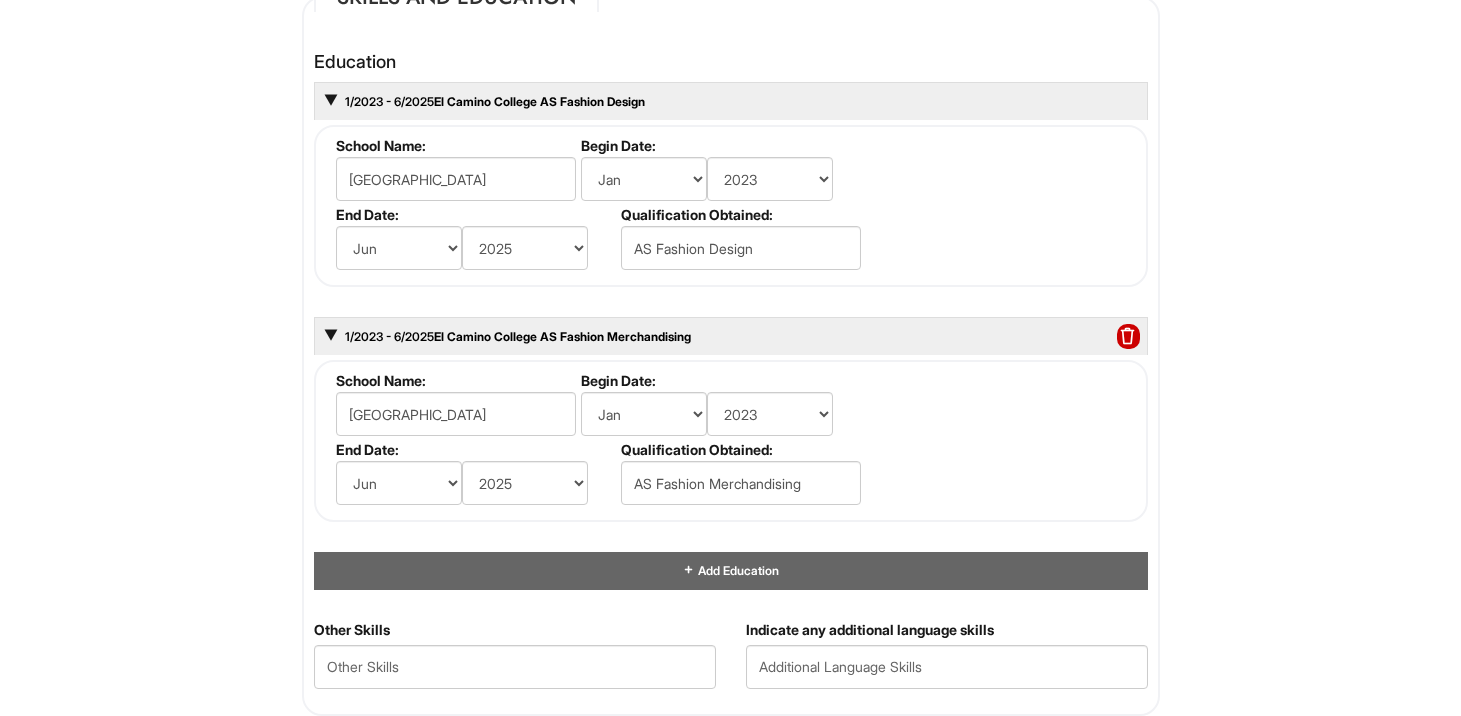 click on "Please Complete This Form 1 2 3 Client Advisor (Part-time), A|X Armani Exchange PLEASE COMPLETE ALL REQUIRED FIELDS
We are an Equal Opportunity Employer. All persons shall have the opportunity to be considered for employment without regard to their race, color, creed, religion, national origin, ancestry, citizenship status, age, disability, gender, sex, sexual orientation, veteran status, genetic information or any other characteristic protected by applicable federal, state or local laws. We will endeavor to make a reasonable accommodation to the known physical or mental limitations of a qualified applicant with a disability unless the accommodation would impose an undue hardship on the operation of our business. If you believe you require such assistance to complete this form or to participate in an interview, please let us know.
Personal Information
Last Name  *   Vazquez
First Name  *   Leslie
Middle Name
E-mail Address  *   lesliegvc22@gmail.com
Phone  *   6503894698" at bounding box center [730, 188] 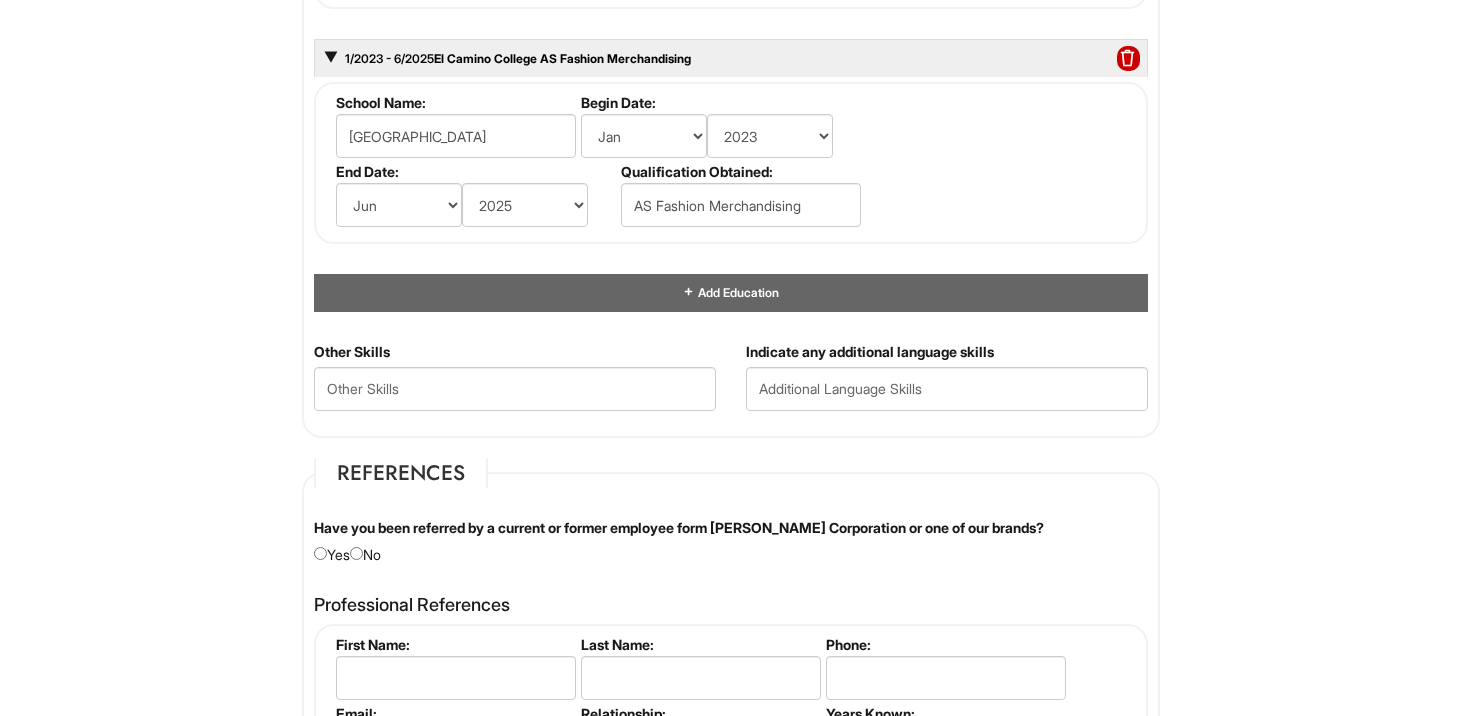 scroll, scrollTop: 2165, scrollLeft: 0, axis: vertical 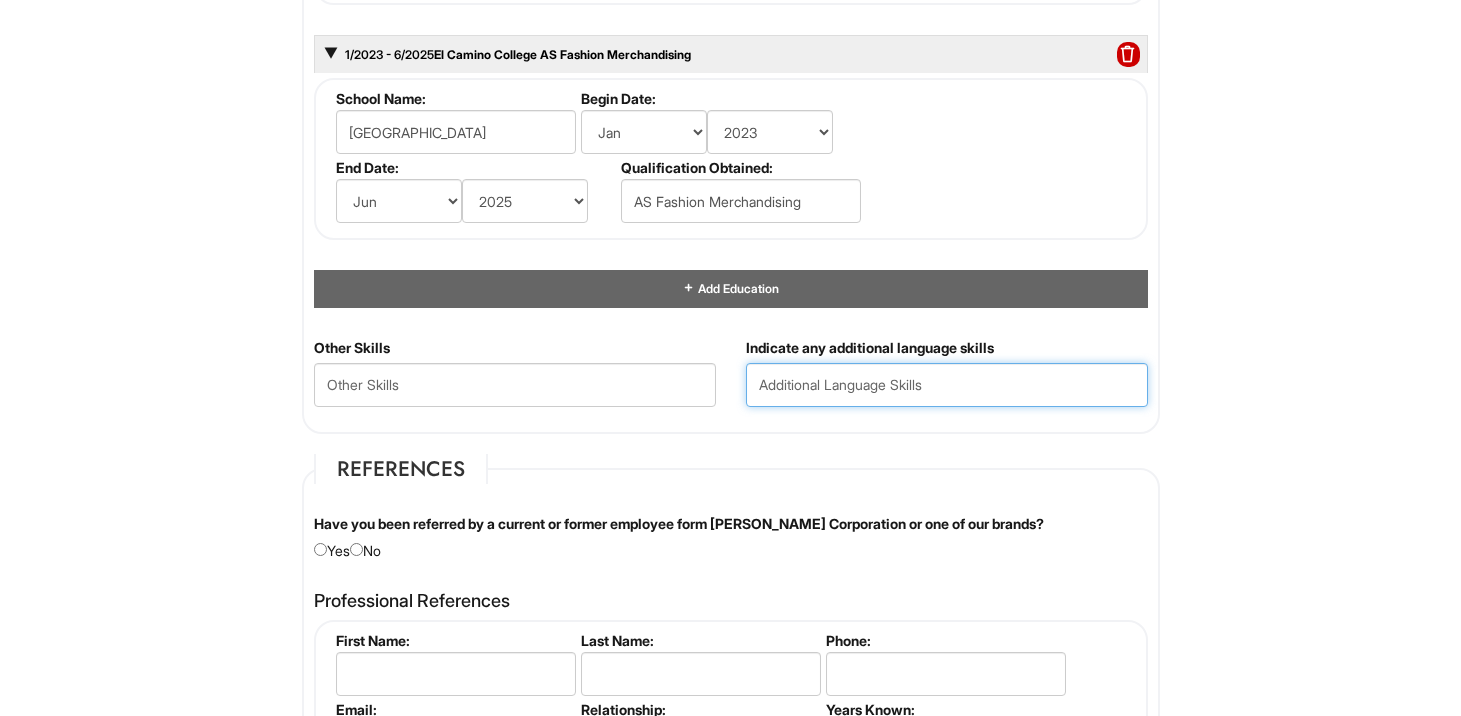 click at bounding box center [947, 385] 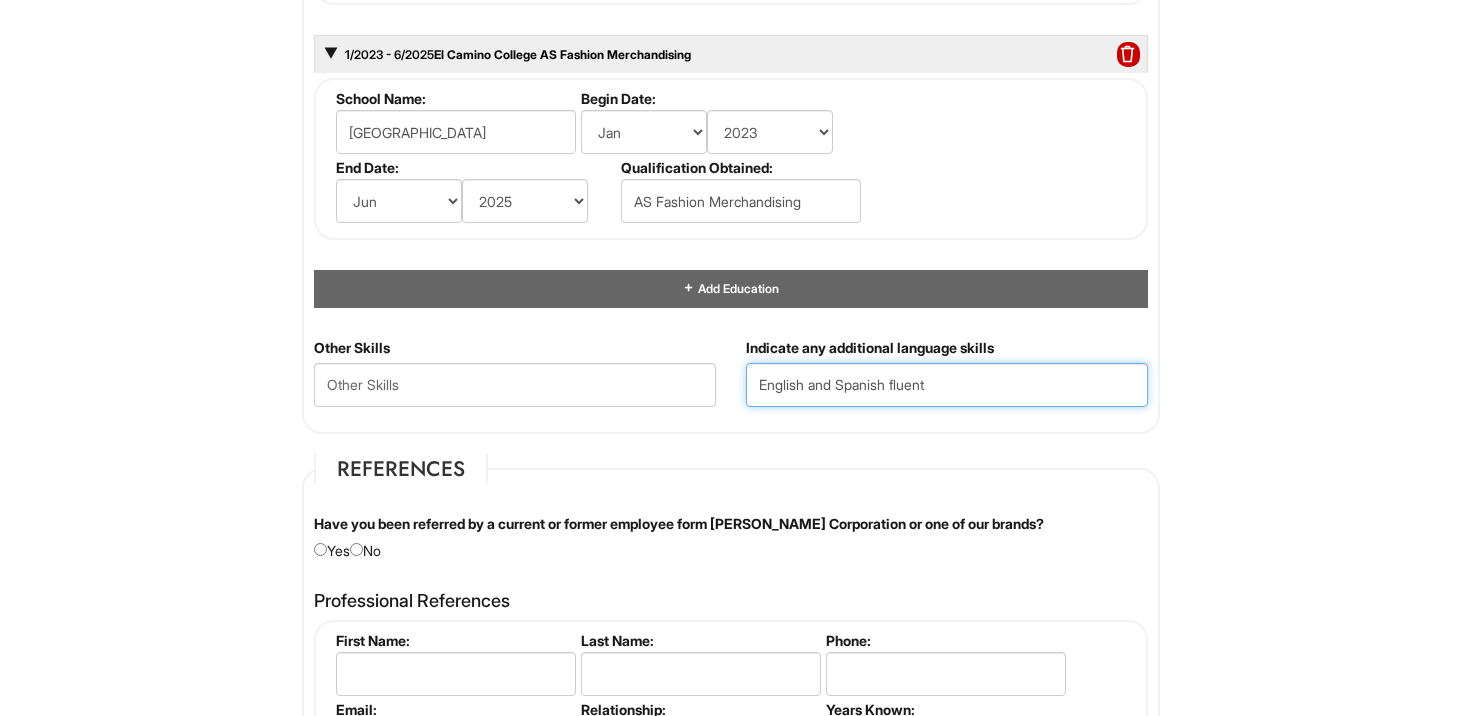 drag, startPoint x: 964, startPoint y: 381, endPoint x: 891, endPoint y: 380, distance: 73.00685 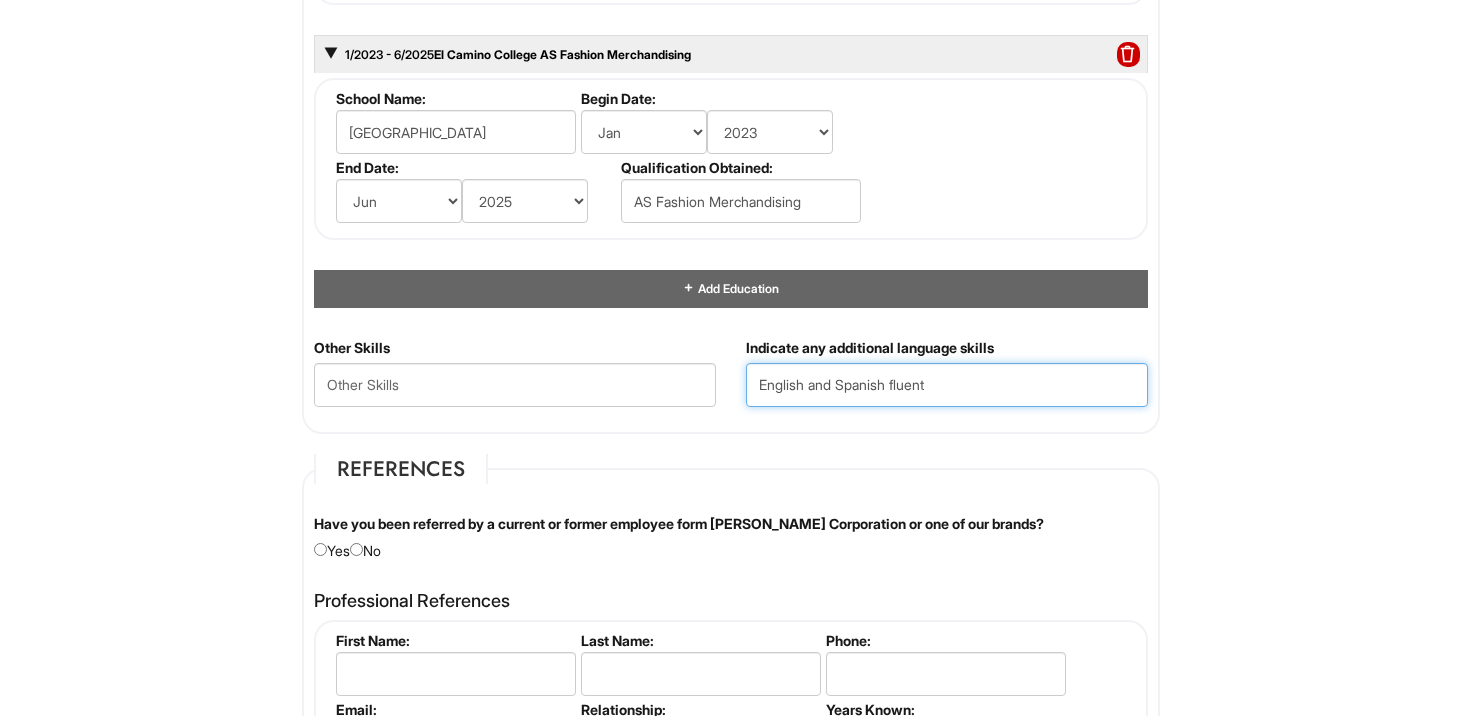 click on "English and Spanish fluent" at bounding box center [947, 385] 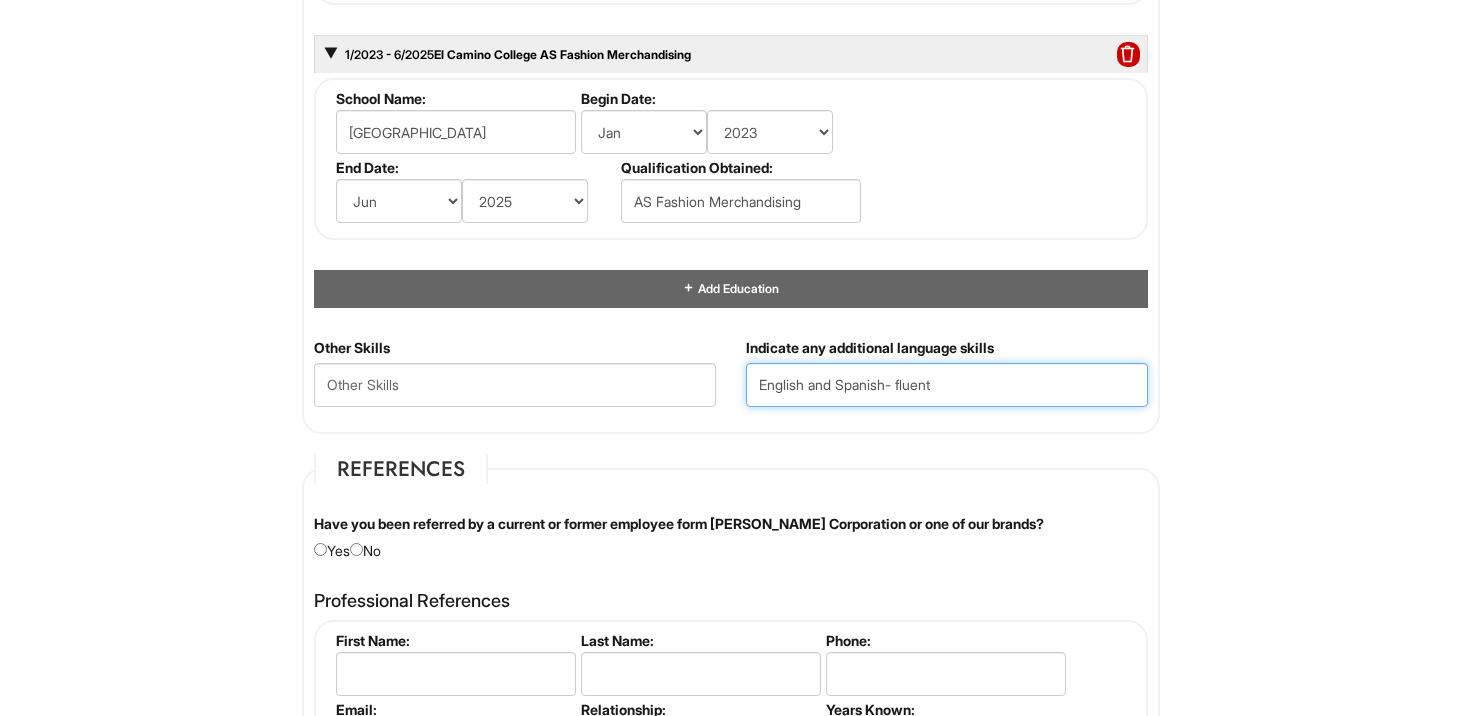 type on "English and Spanish- fluent" 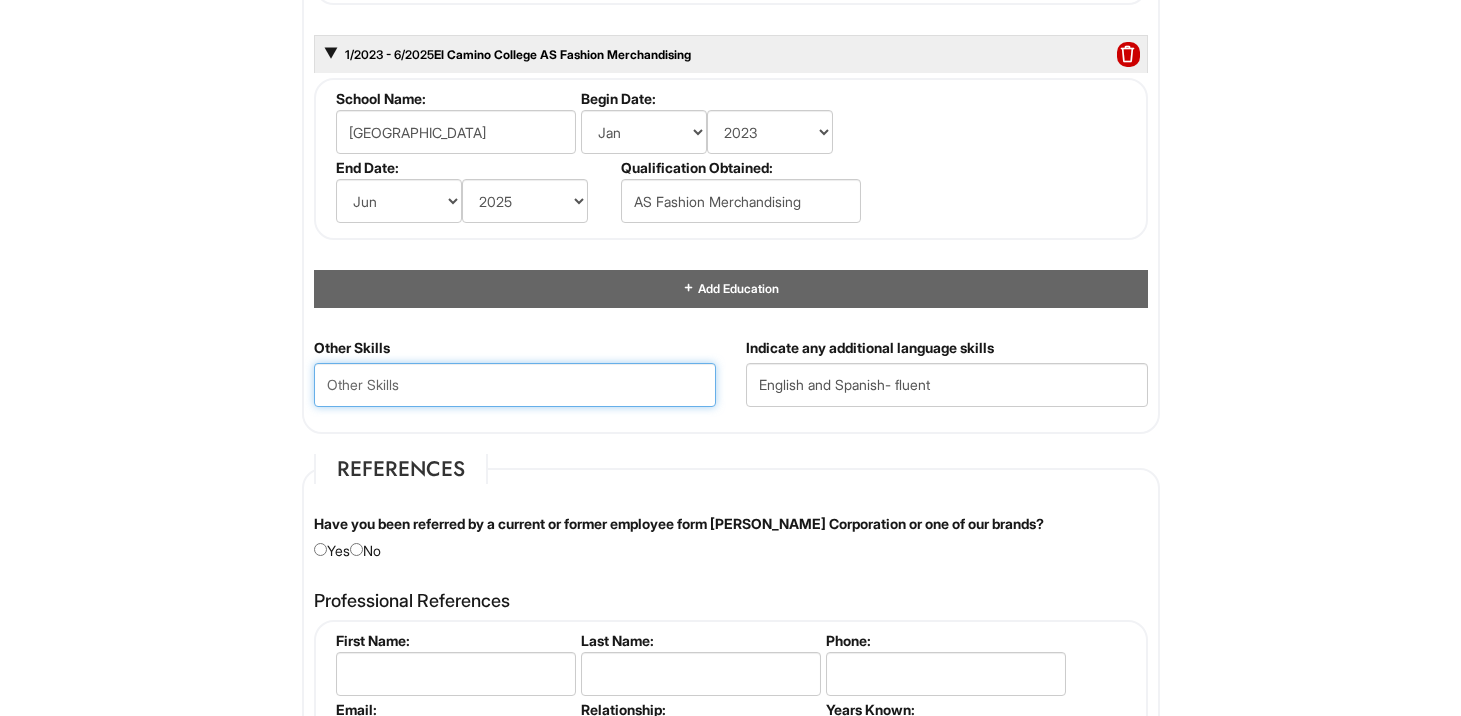 click at bounding box center [515, 385] 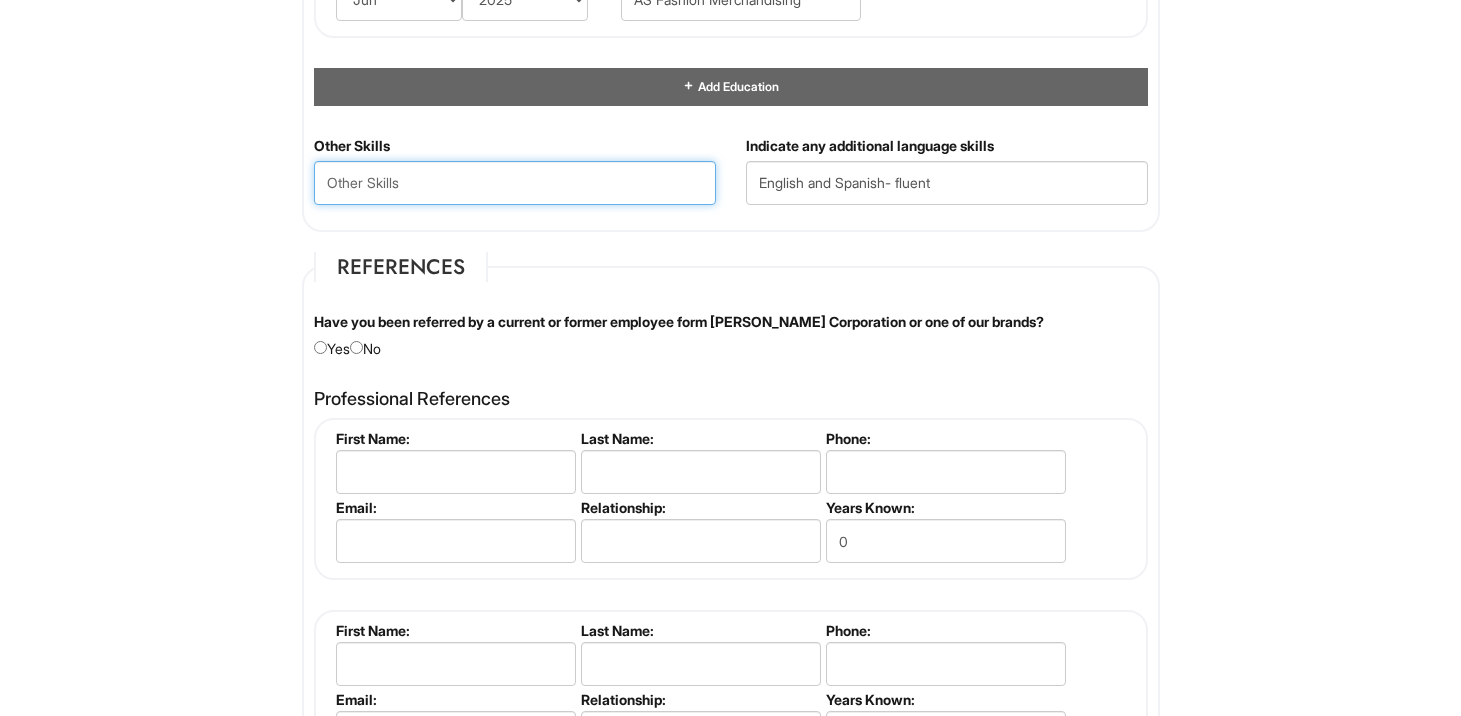 scroll, scrollTop: 2387, scrollLeft: 0, axis: vertical 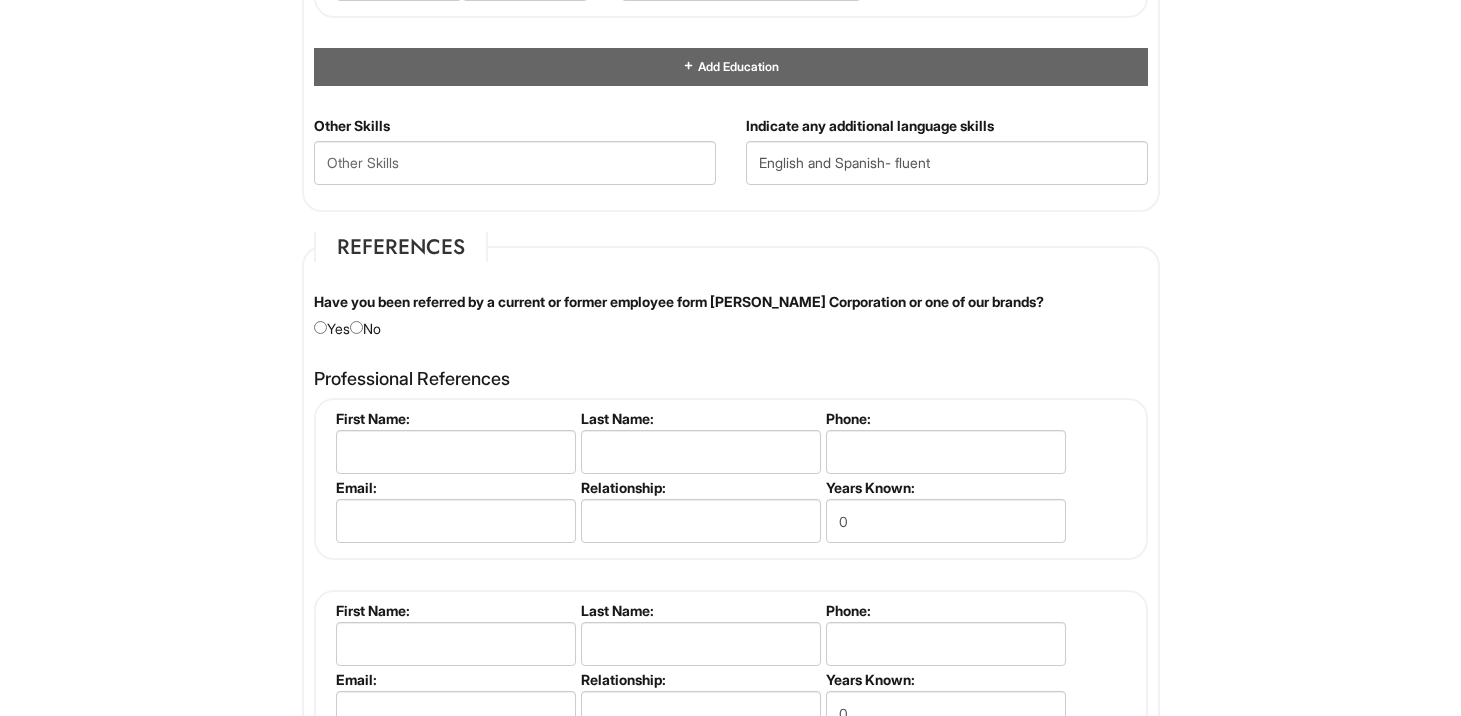 click on "Have you been referred by a current or former employee form Giorgio Armani Corporation or one of our brands?    Yes   No" at bounding box center (731, 315) 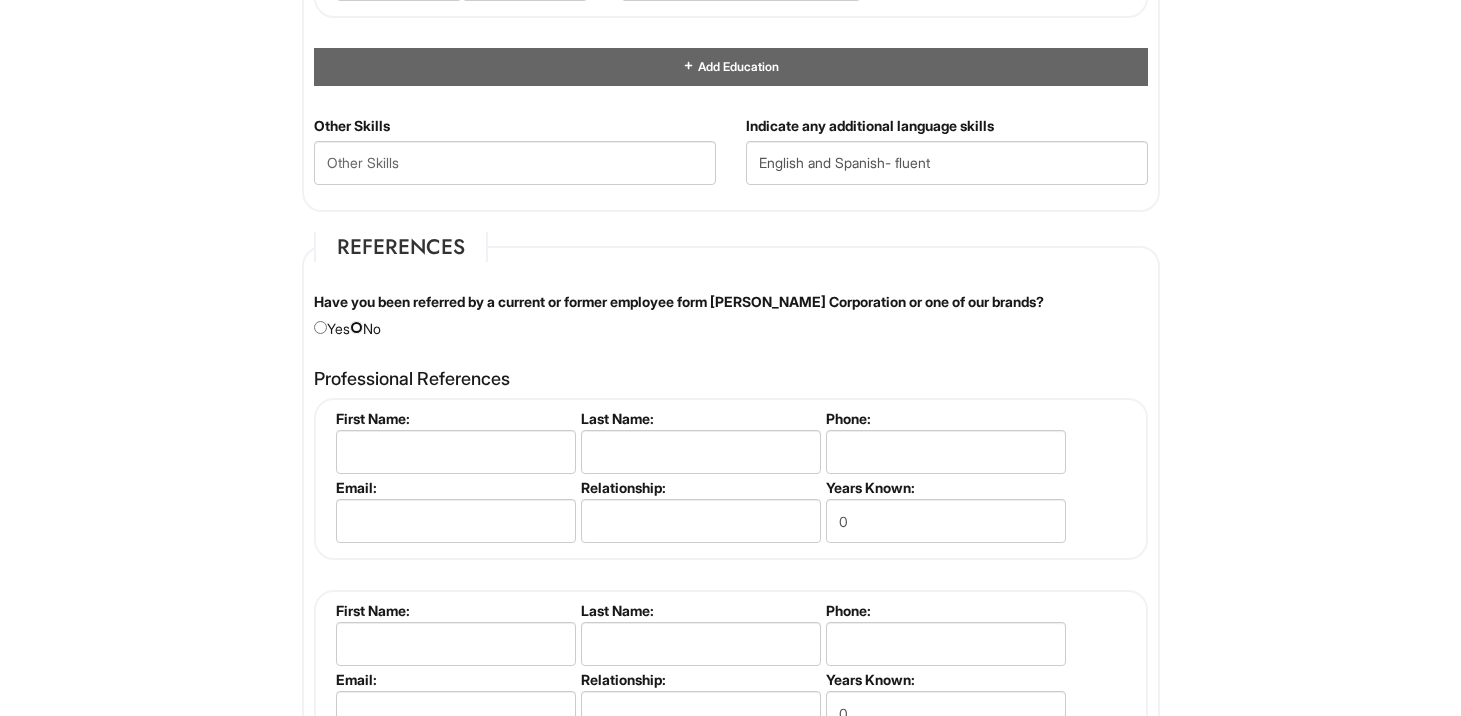 click at bounding box center [356, 327] 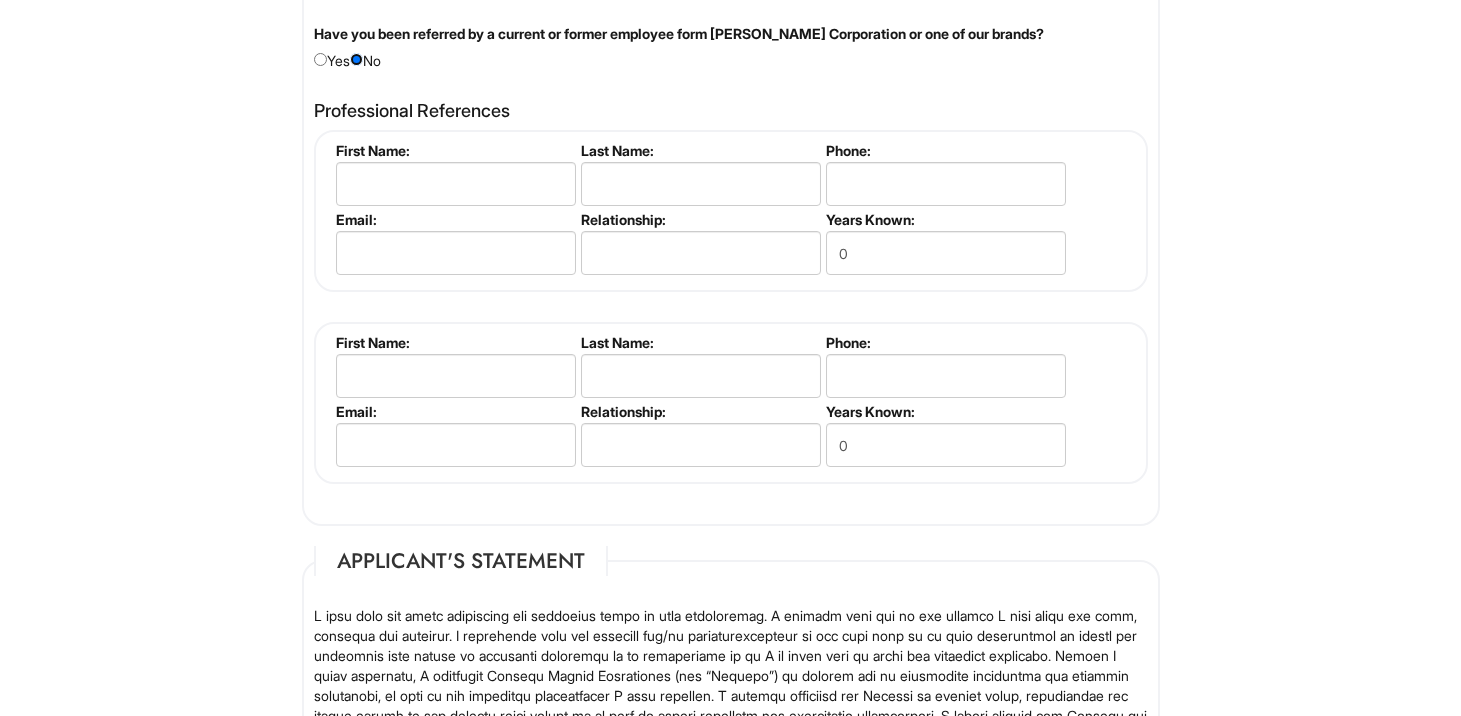 scroll, scrollTop: 2639, scrollLeft: 0, axis: vertical 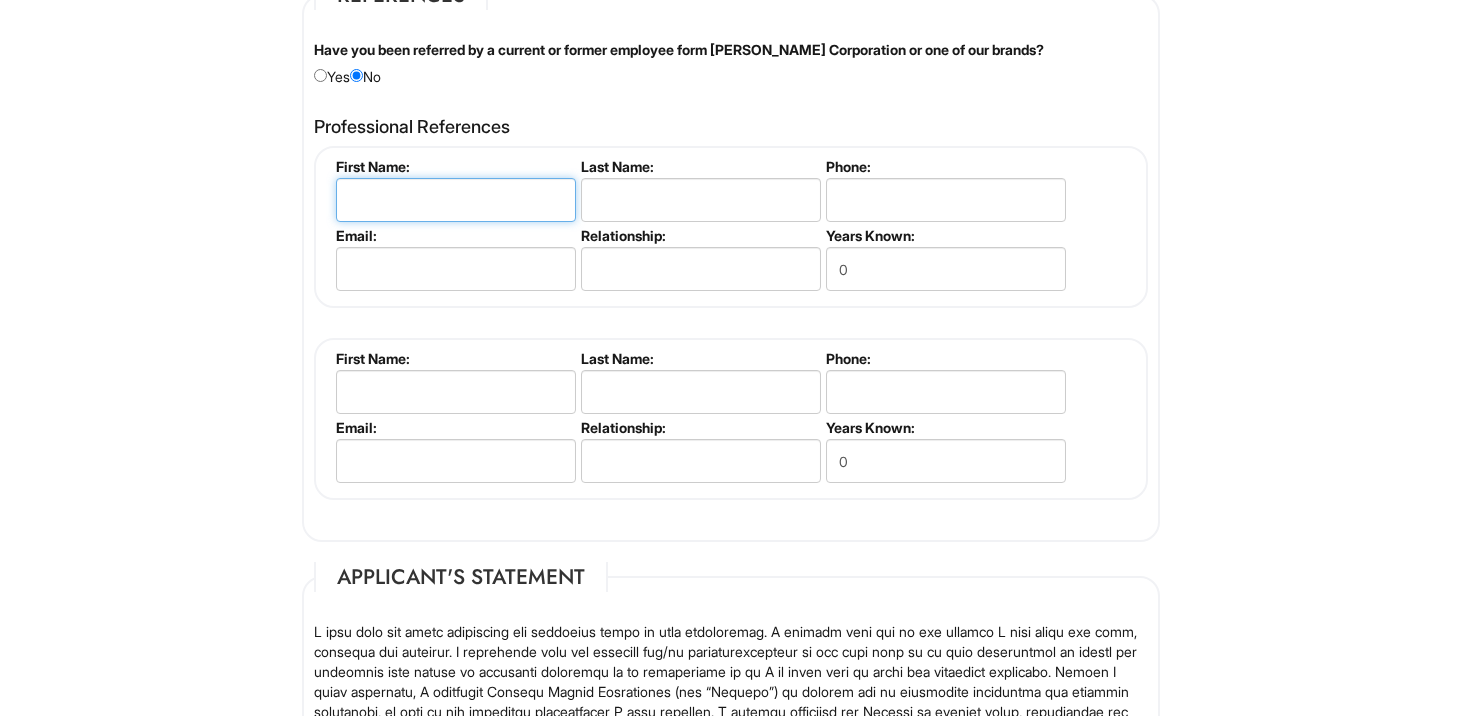 click at bounding box center (456, 200) 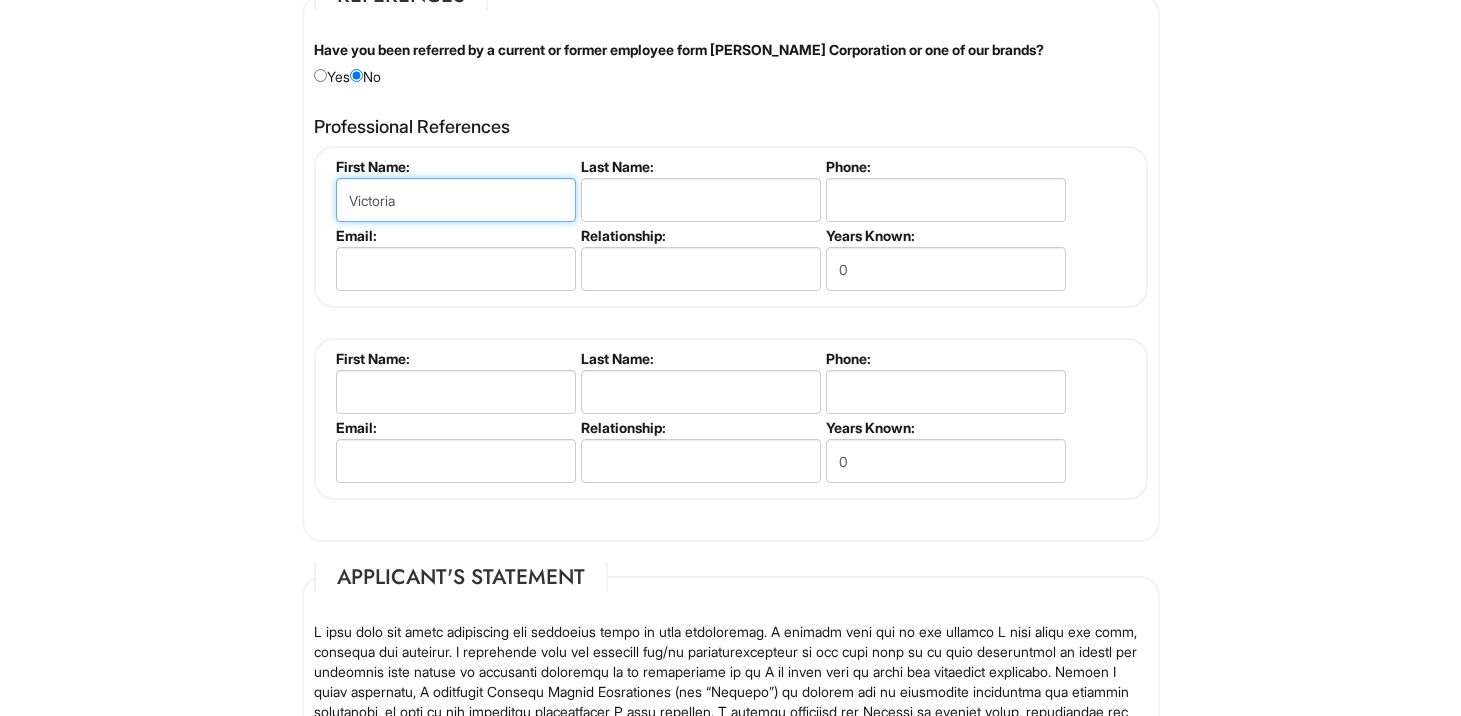 type on "Victoria" 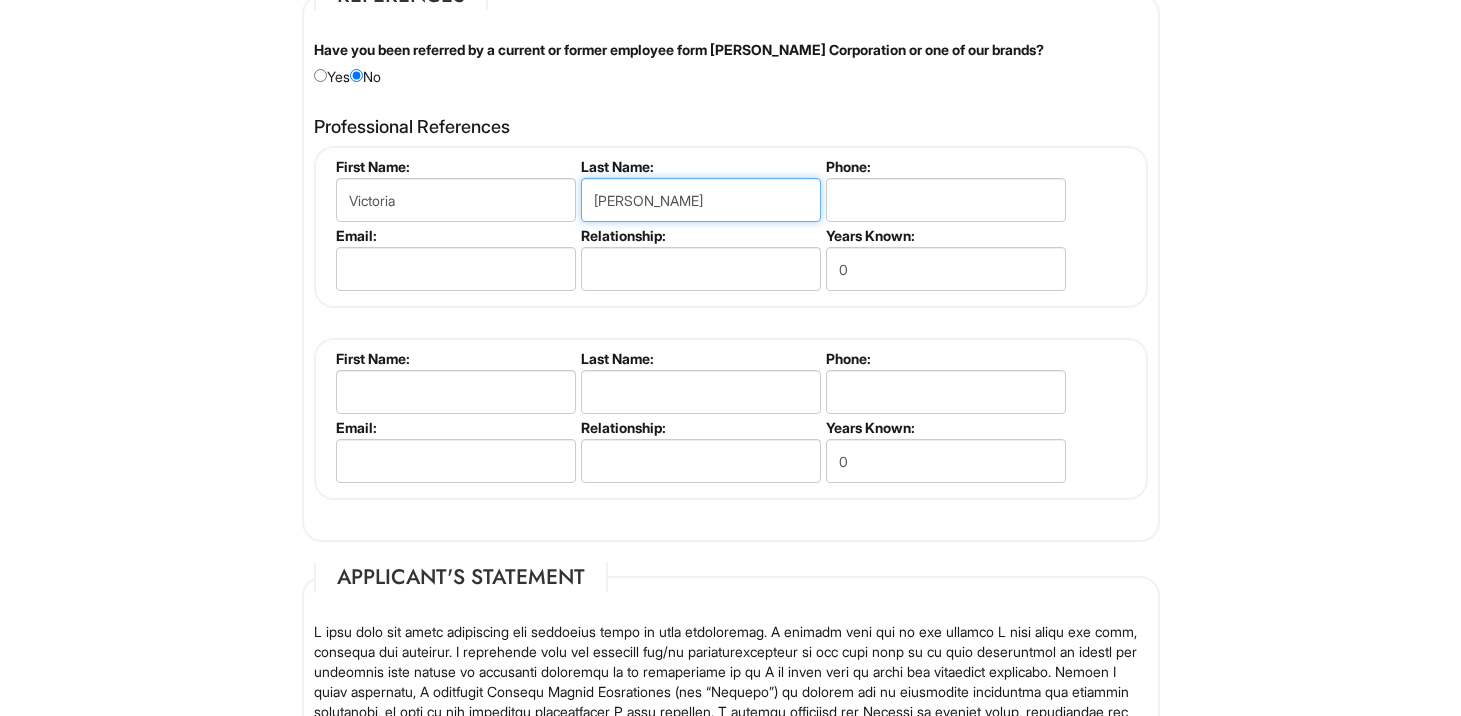 type on "Aguilar" 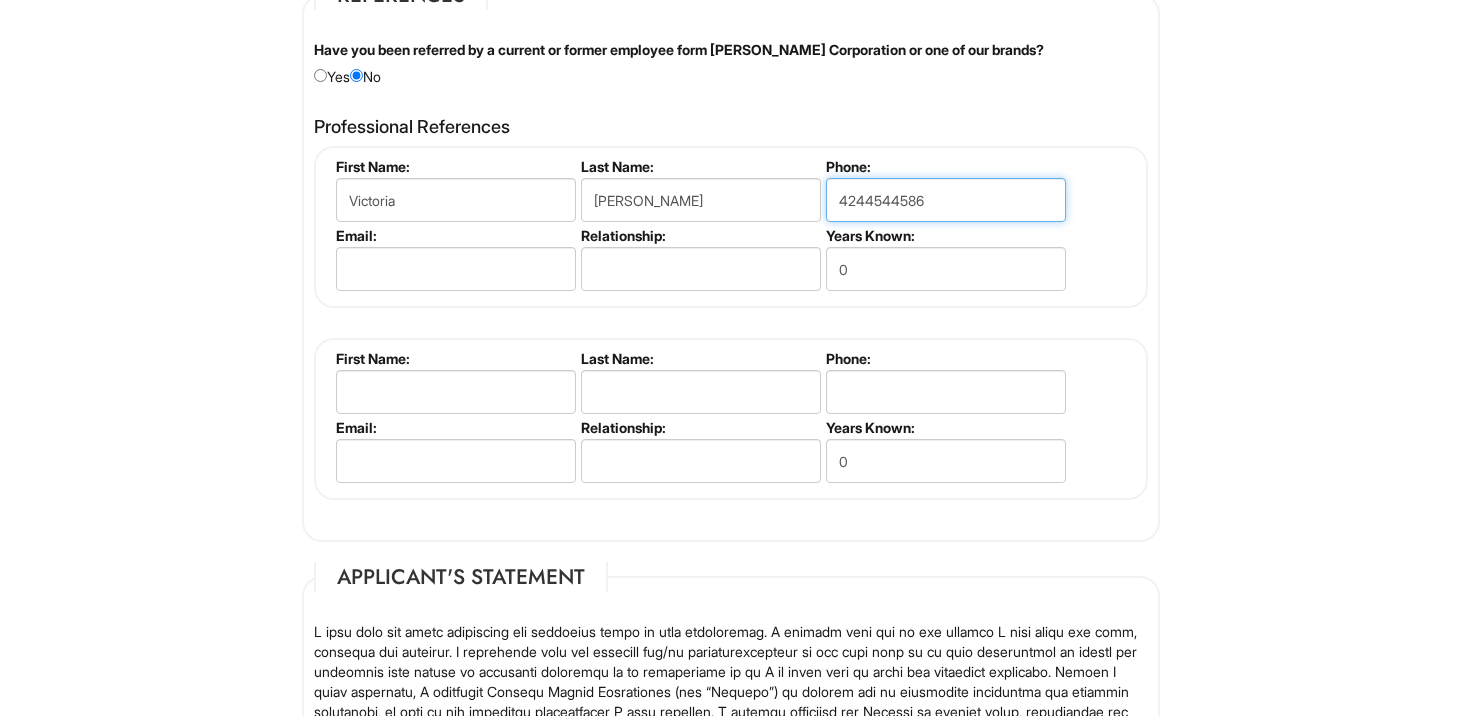 type on "4244544586" 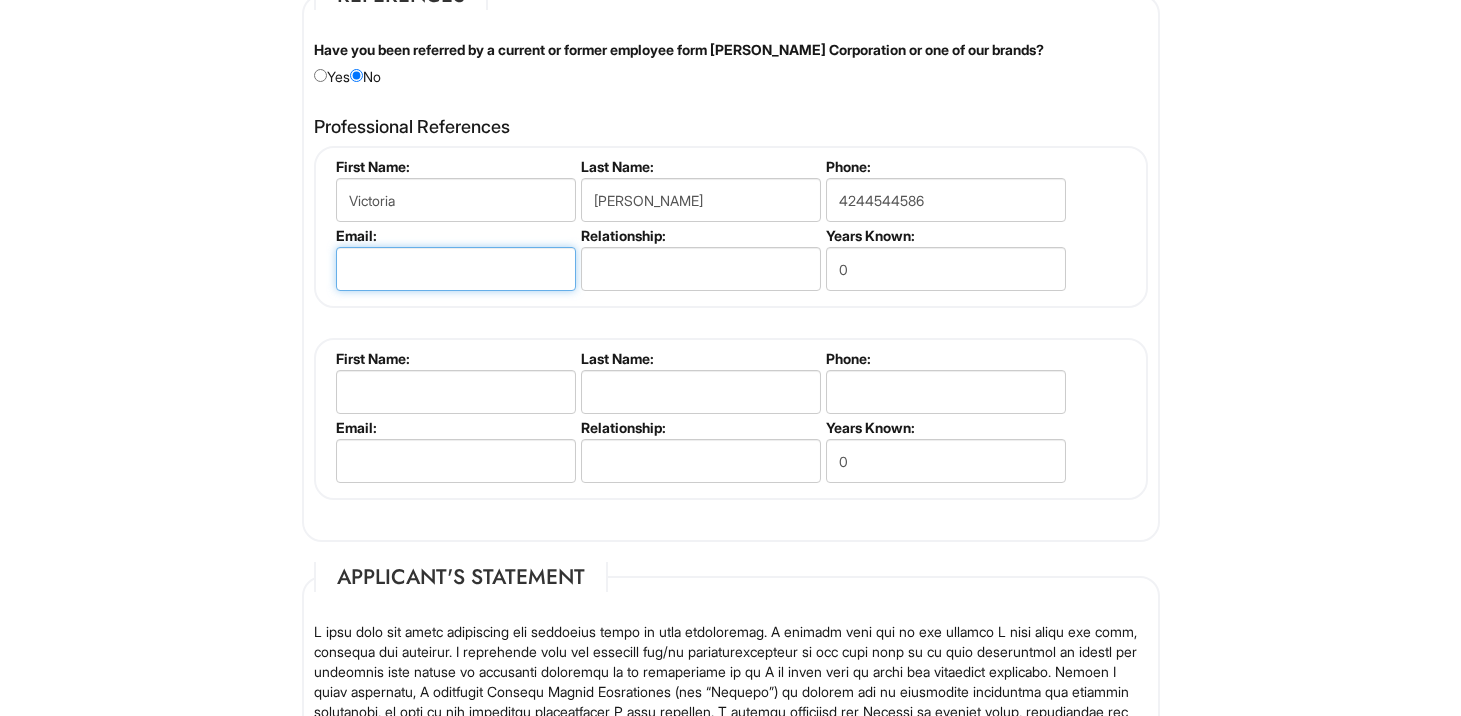 click at bounding box center [456, 269] 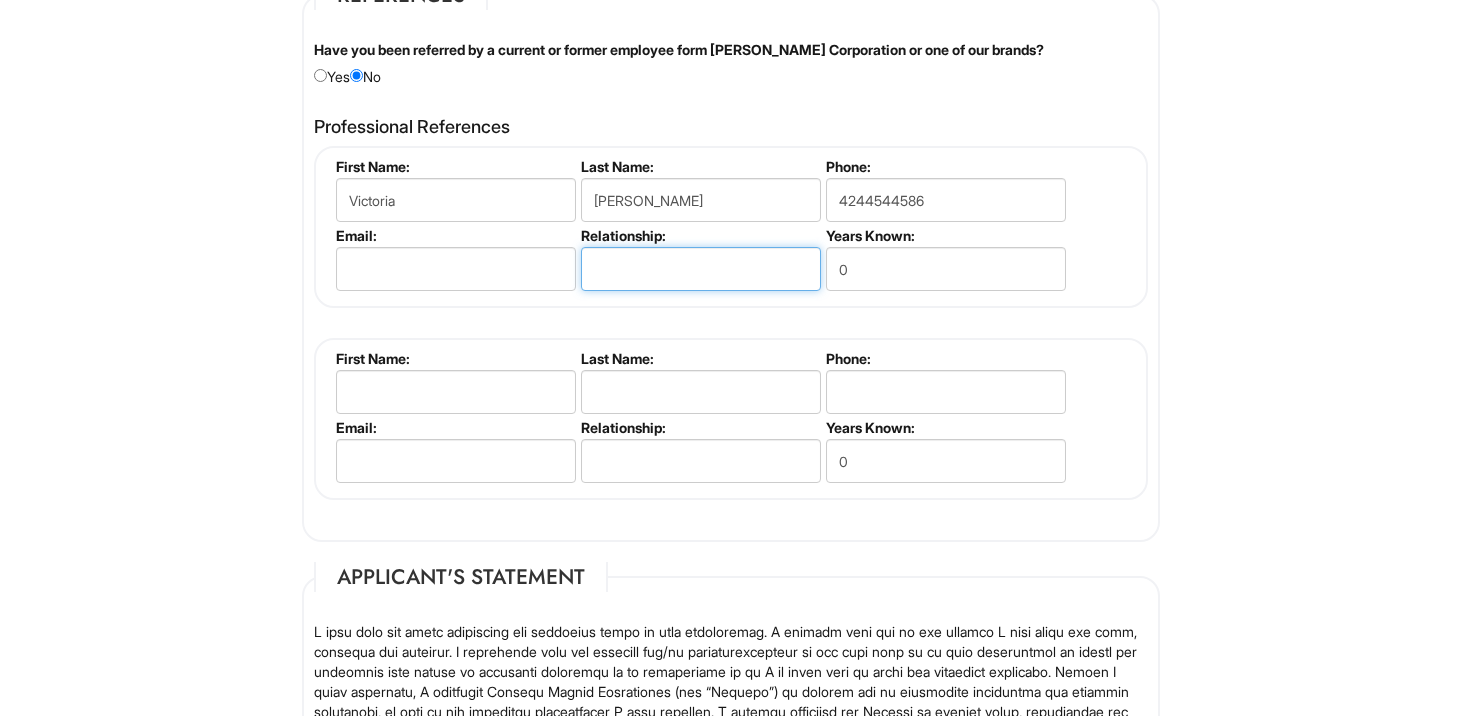 click at bounding box center [701, 269] 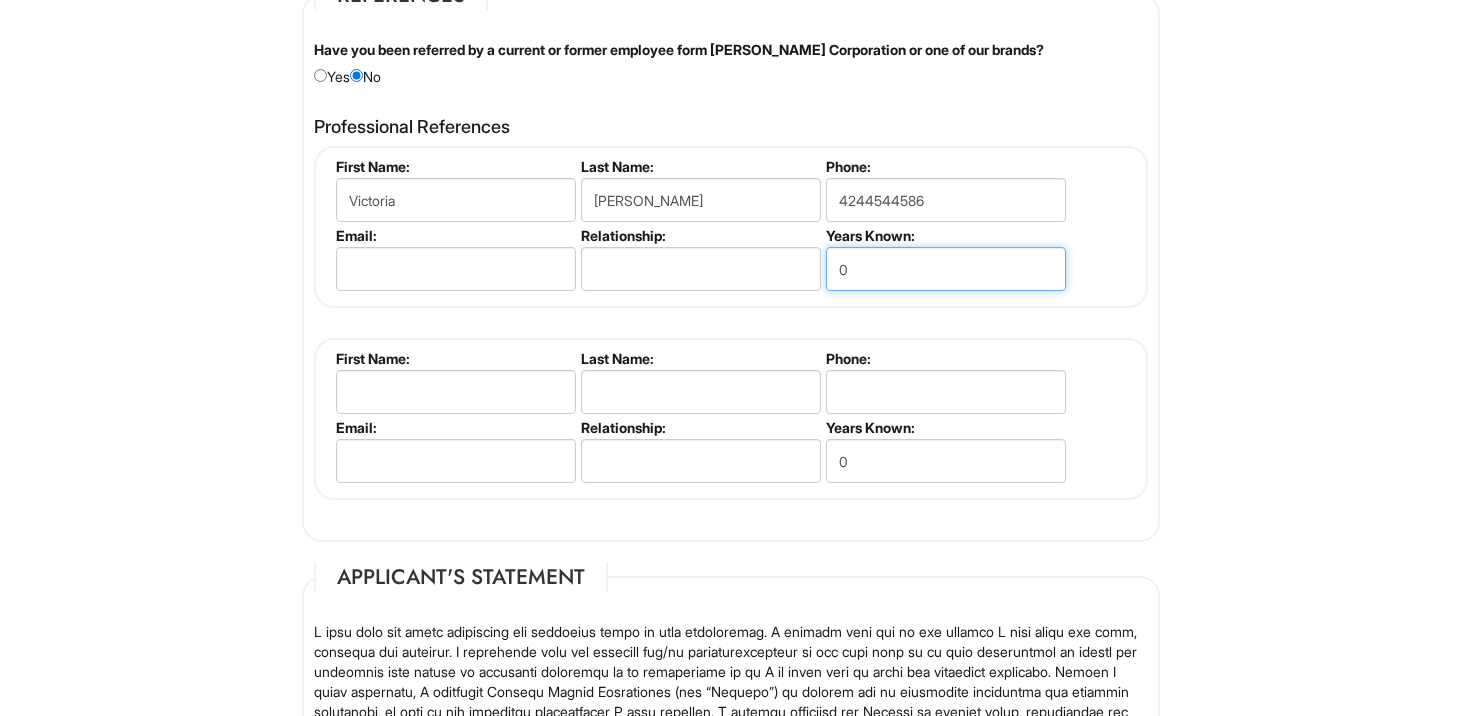 drag, startPoint x: 899, startPoint y: 272, endPoint x: 834, endPoint y: 270, distance: 65.03076 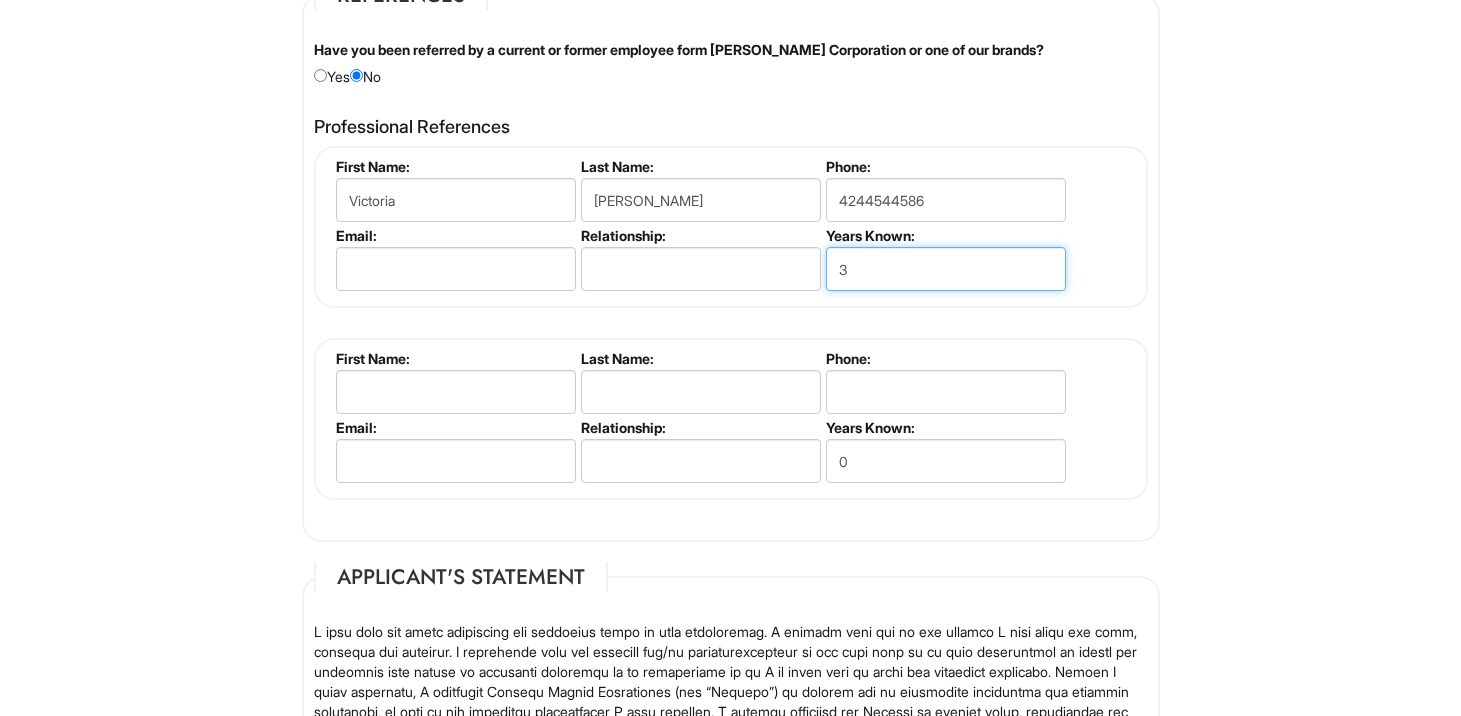 type on "3" 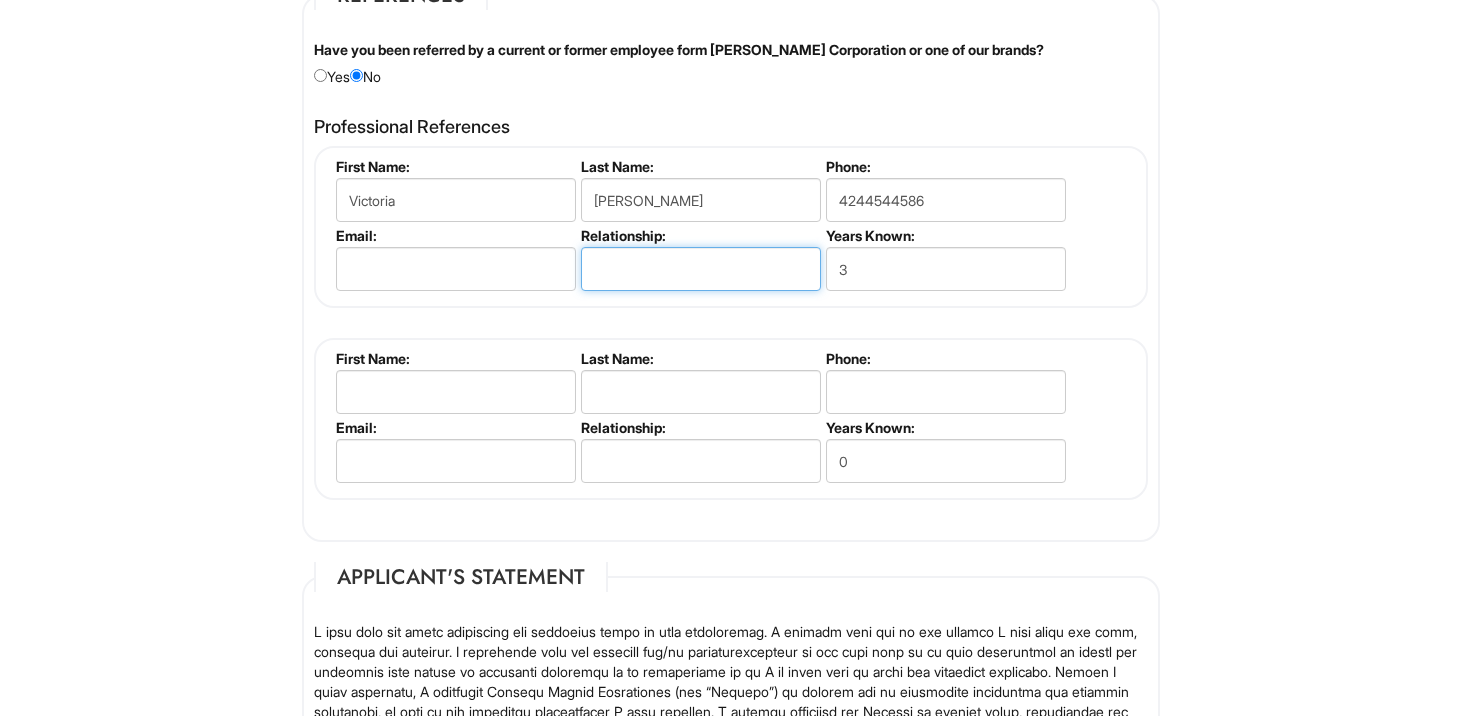 click at bounding box center (701, 269) 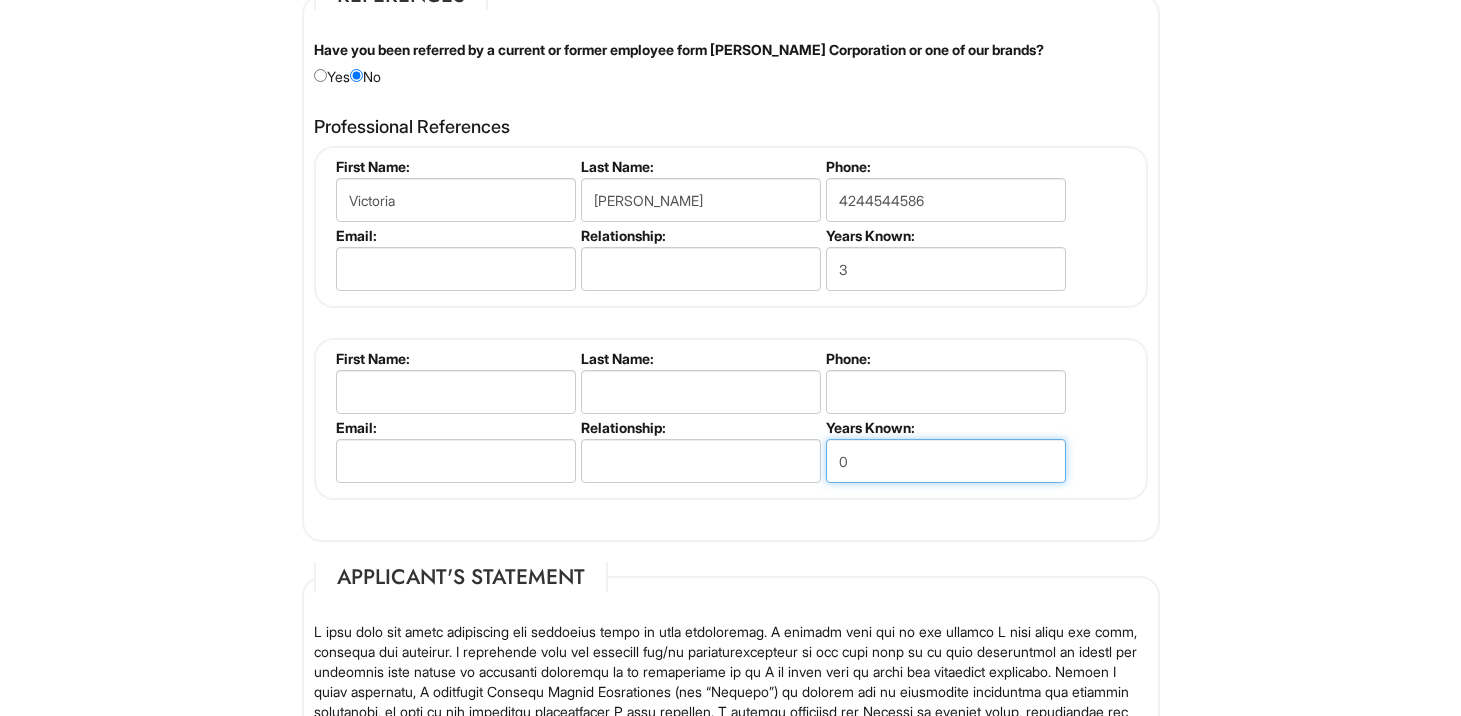 click on "0" at bounding box center [946, 461] 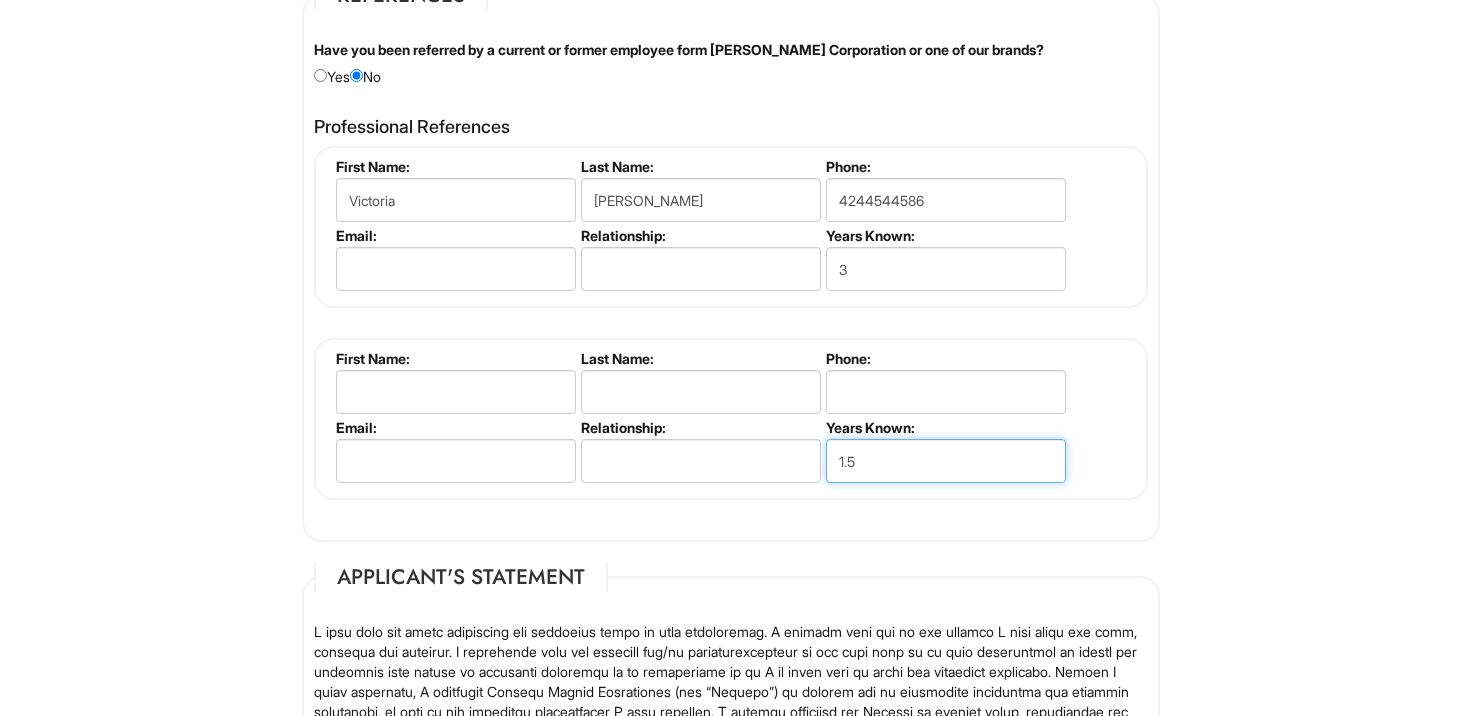 type on "1.5" 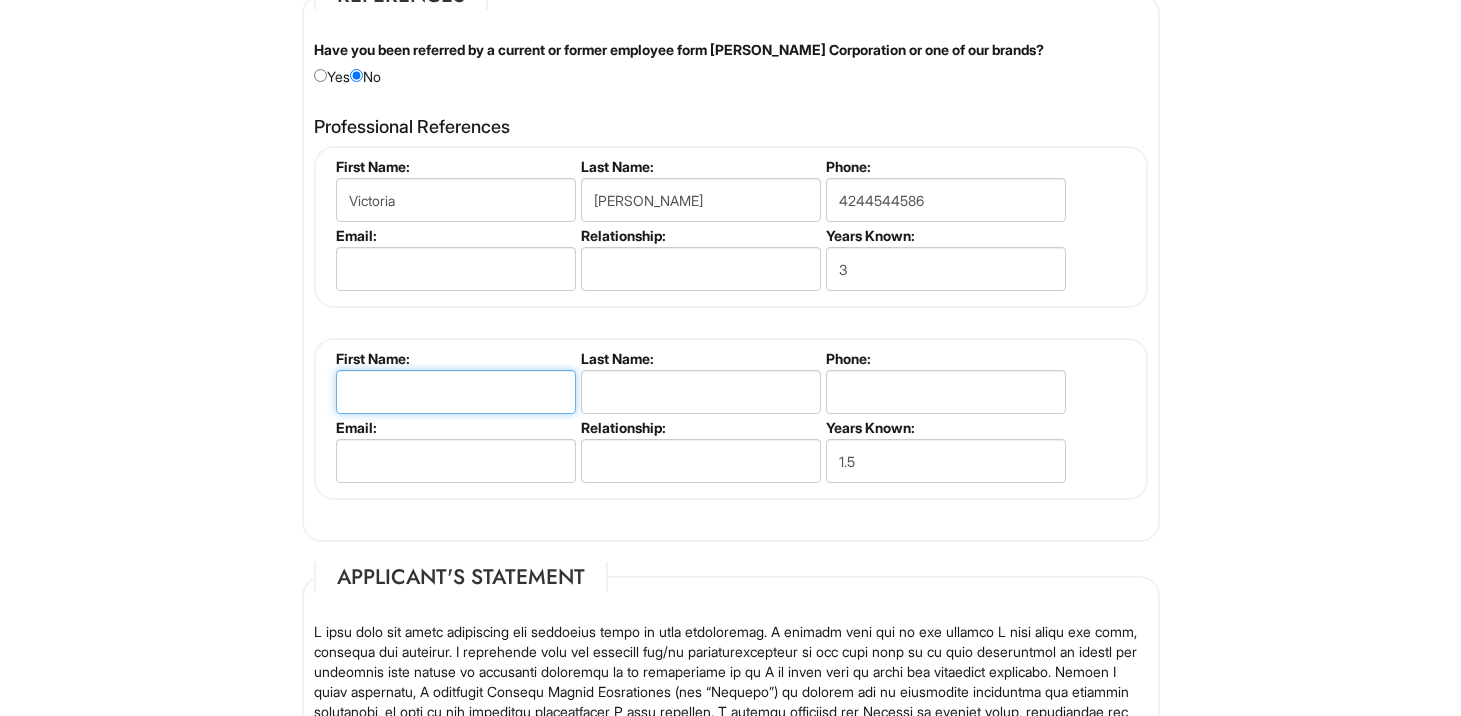 click at bounding box center (456, 392) 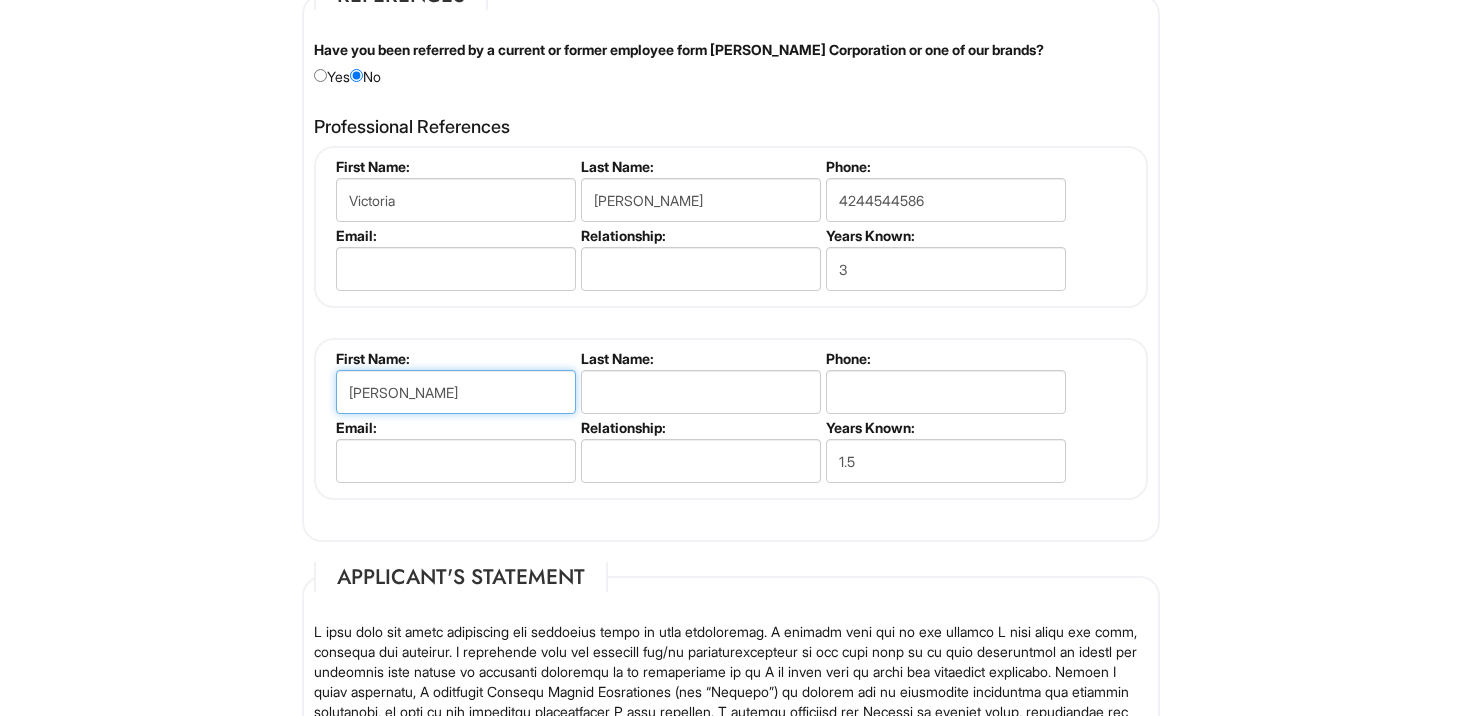 type on "Tamra" 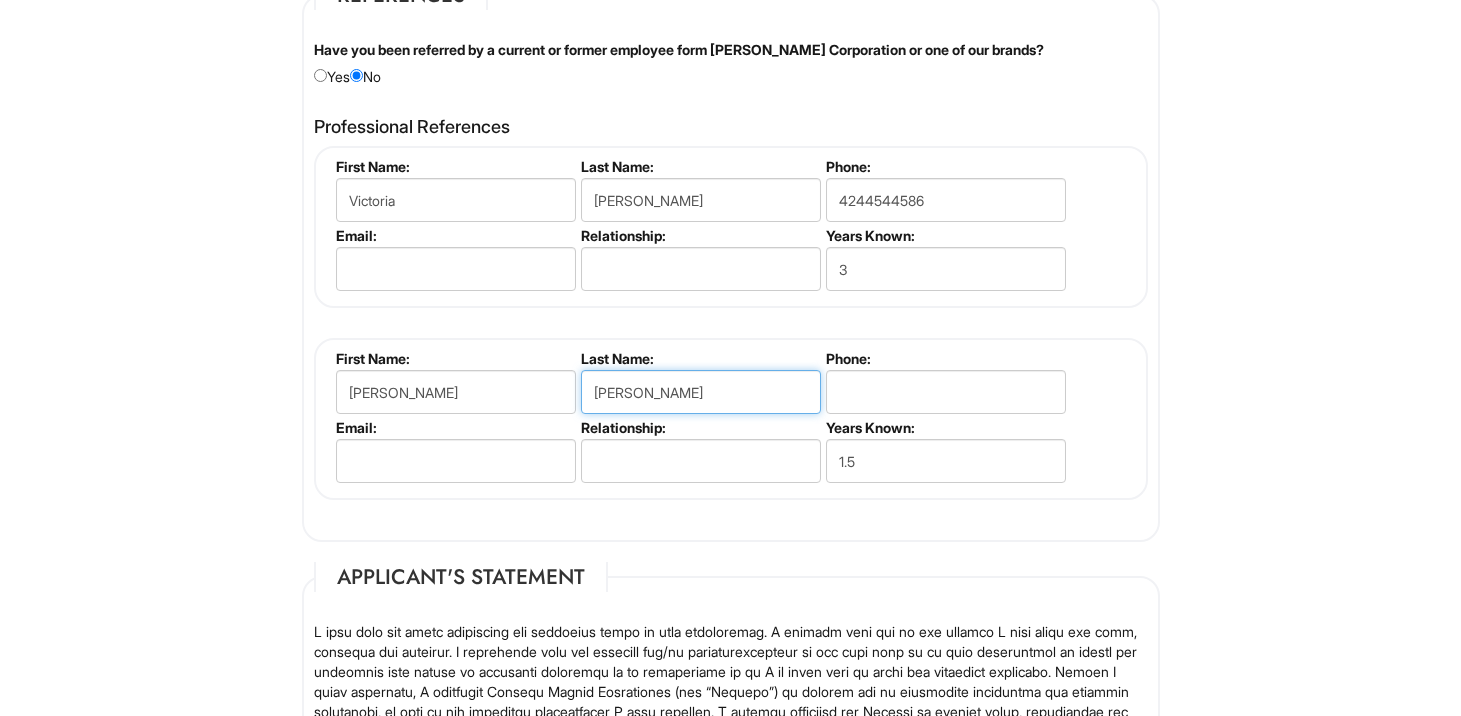 type on "Bower" 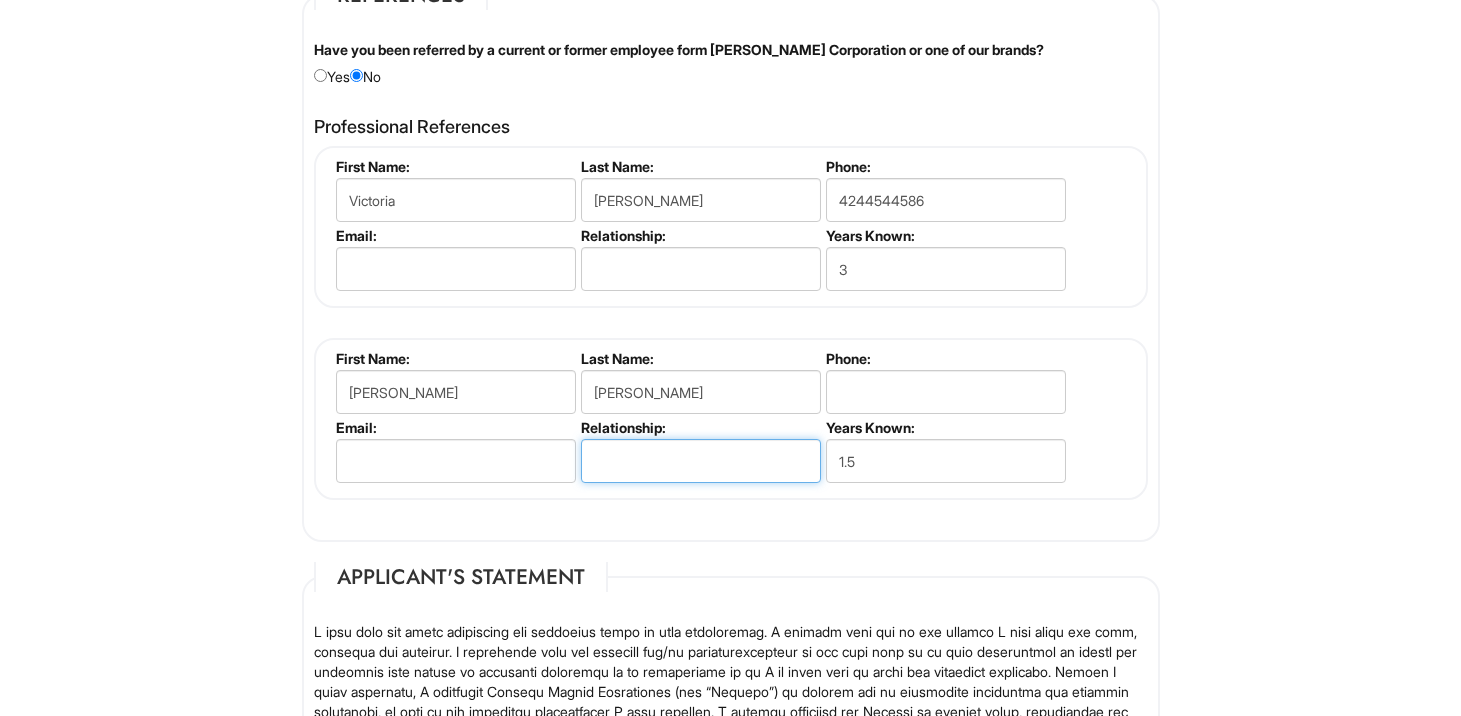 click at bounding box center [701, 461] 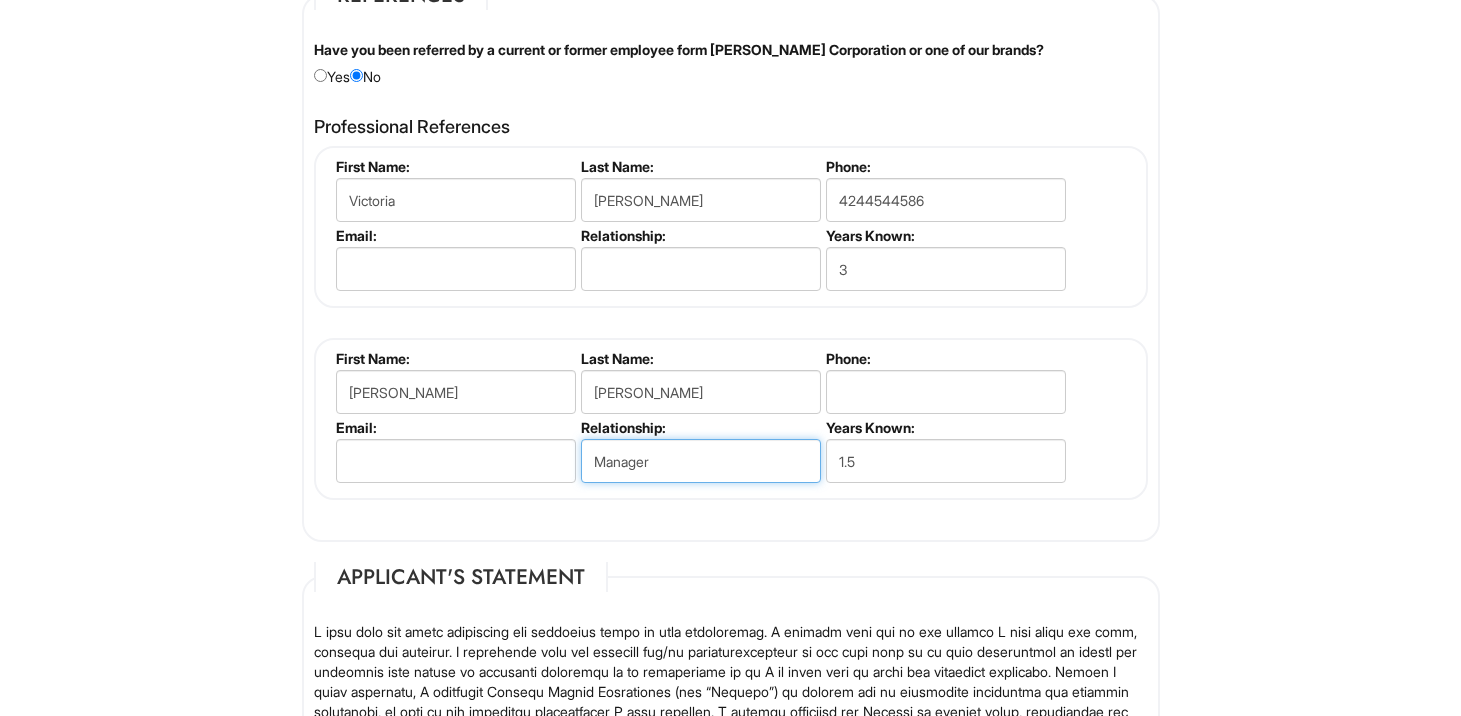 type on "Manager" 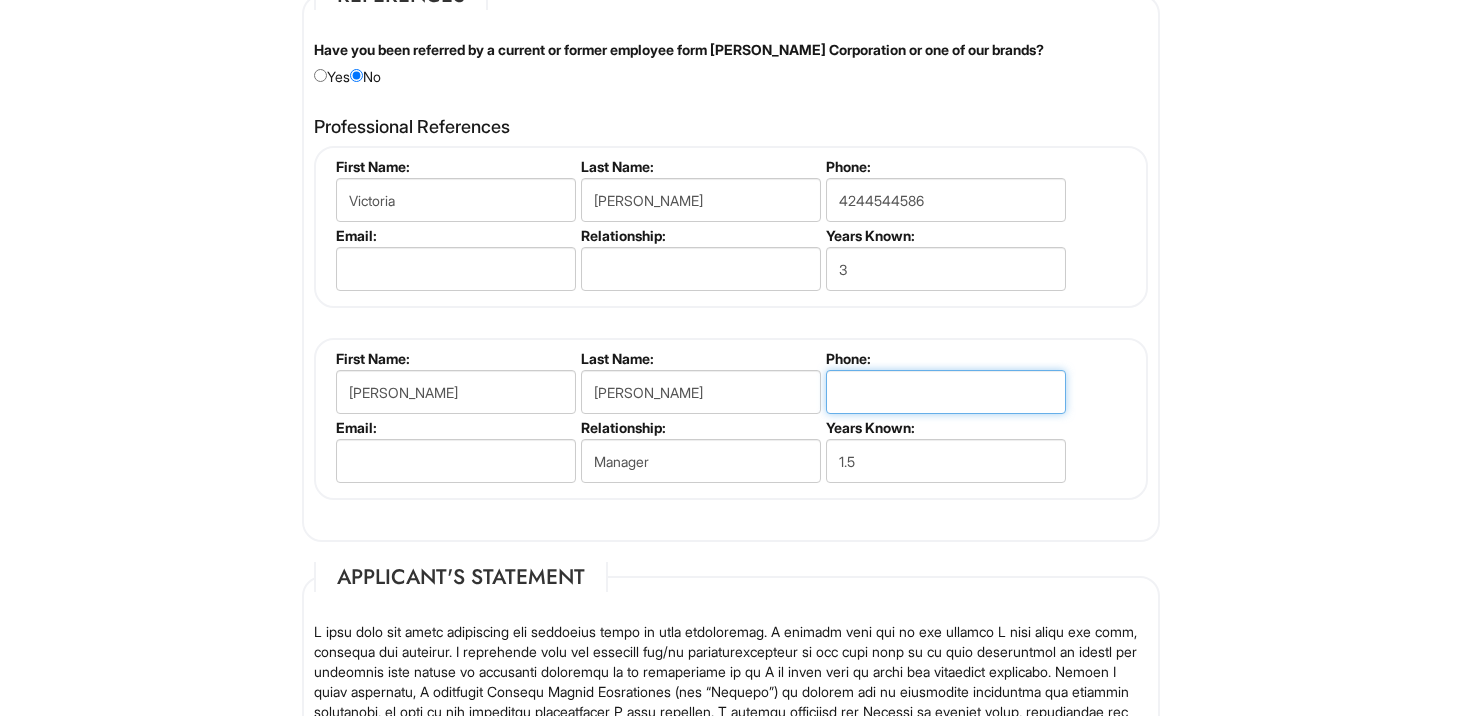 click at bounding box center (946, 392) 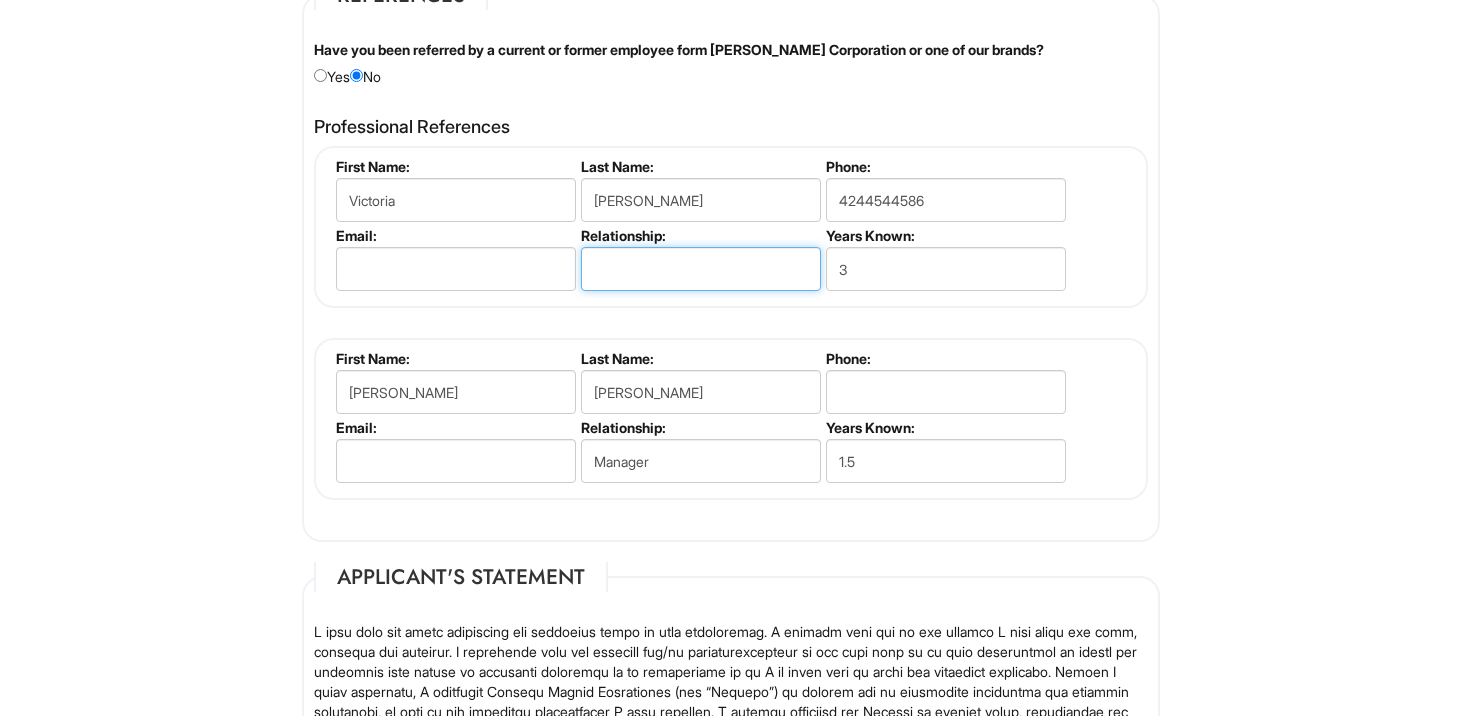 click at bounding box center [701, 269] 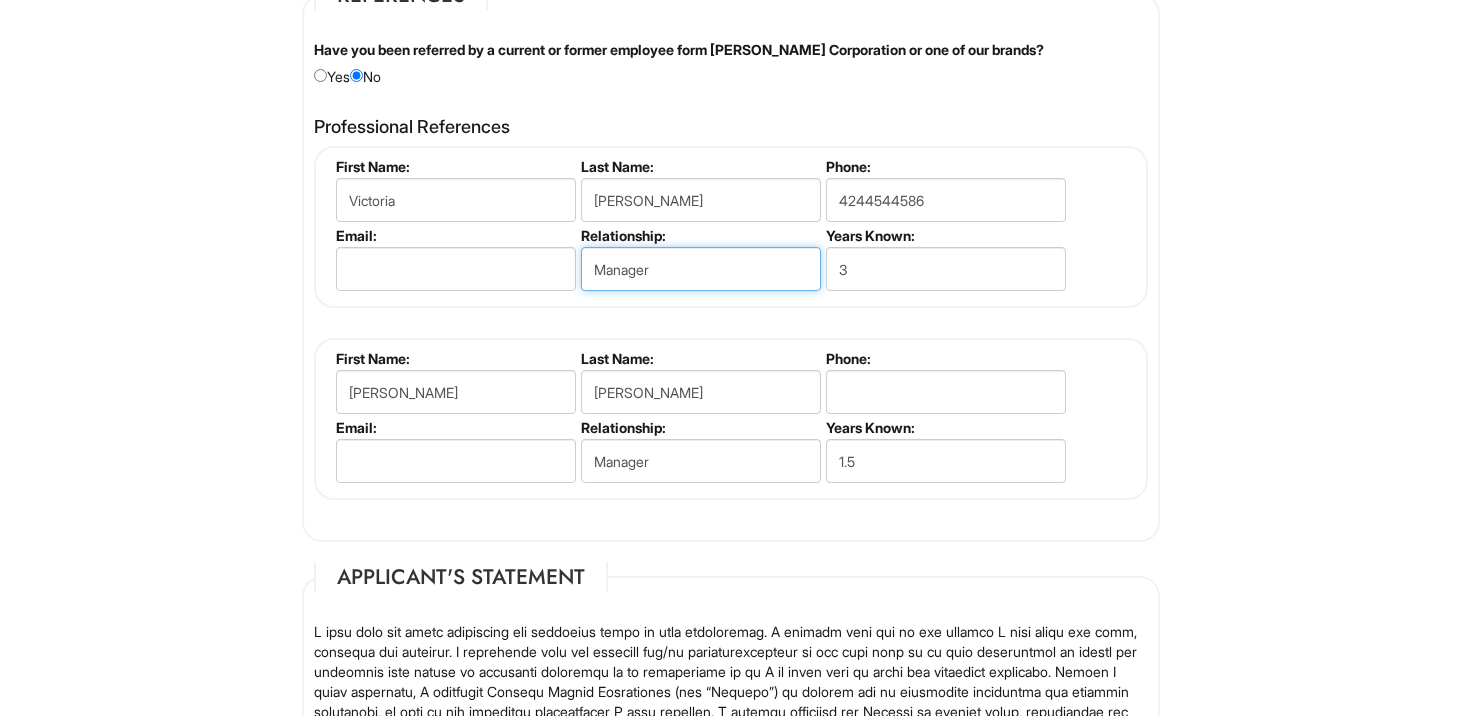 type on "Manager" 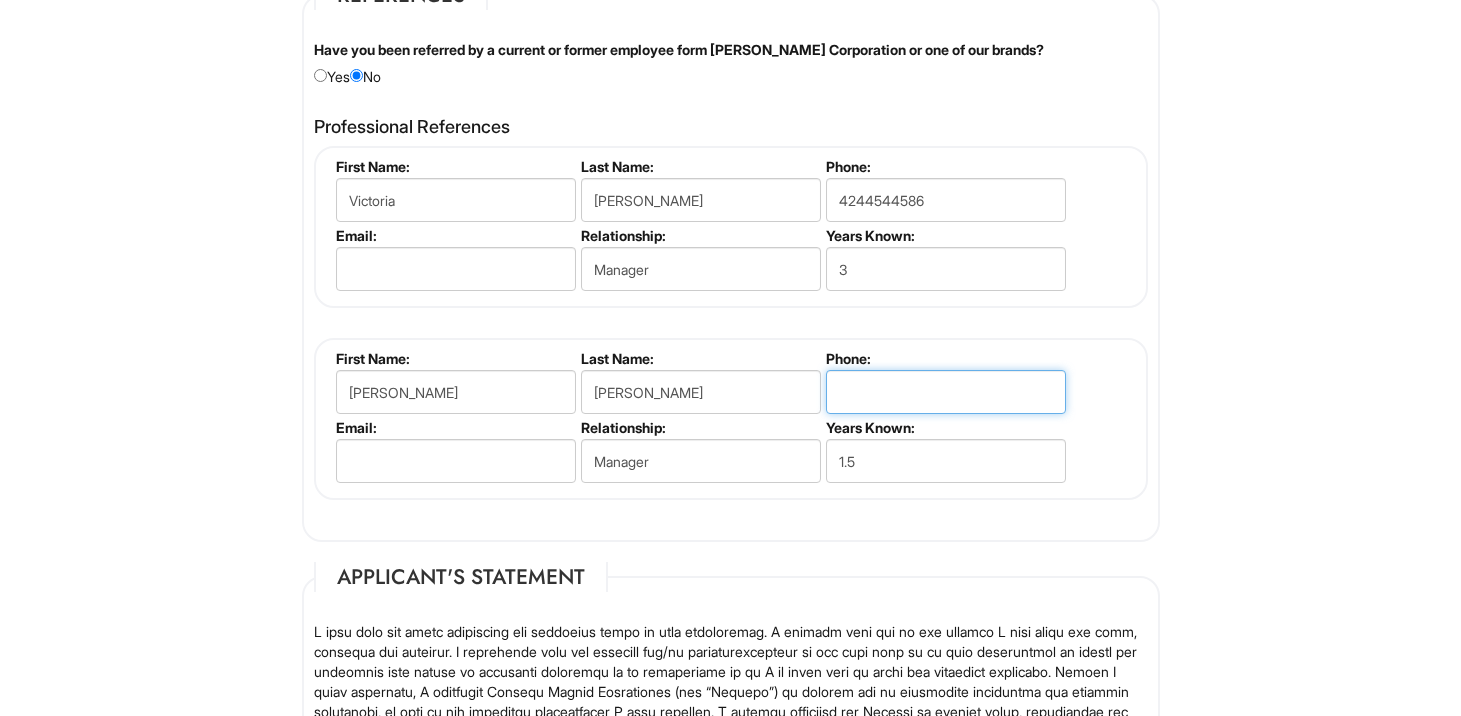 click at bounding box center [946, 392] 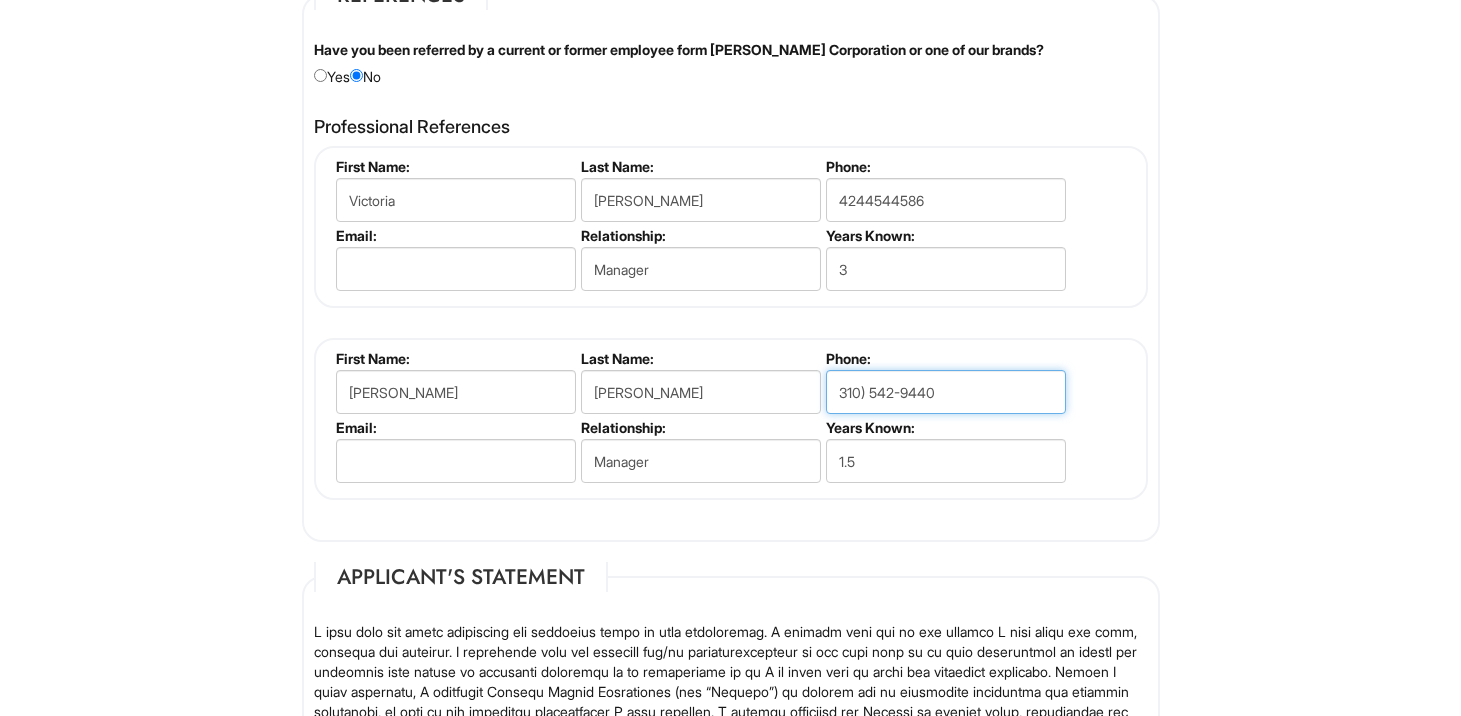 click on "310) 542-9440" at bounding box center (946, 392) 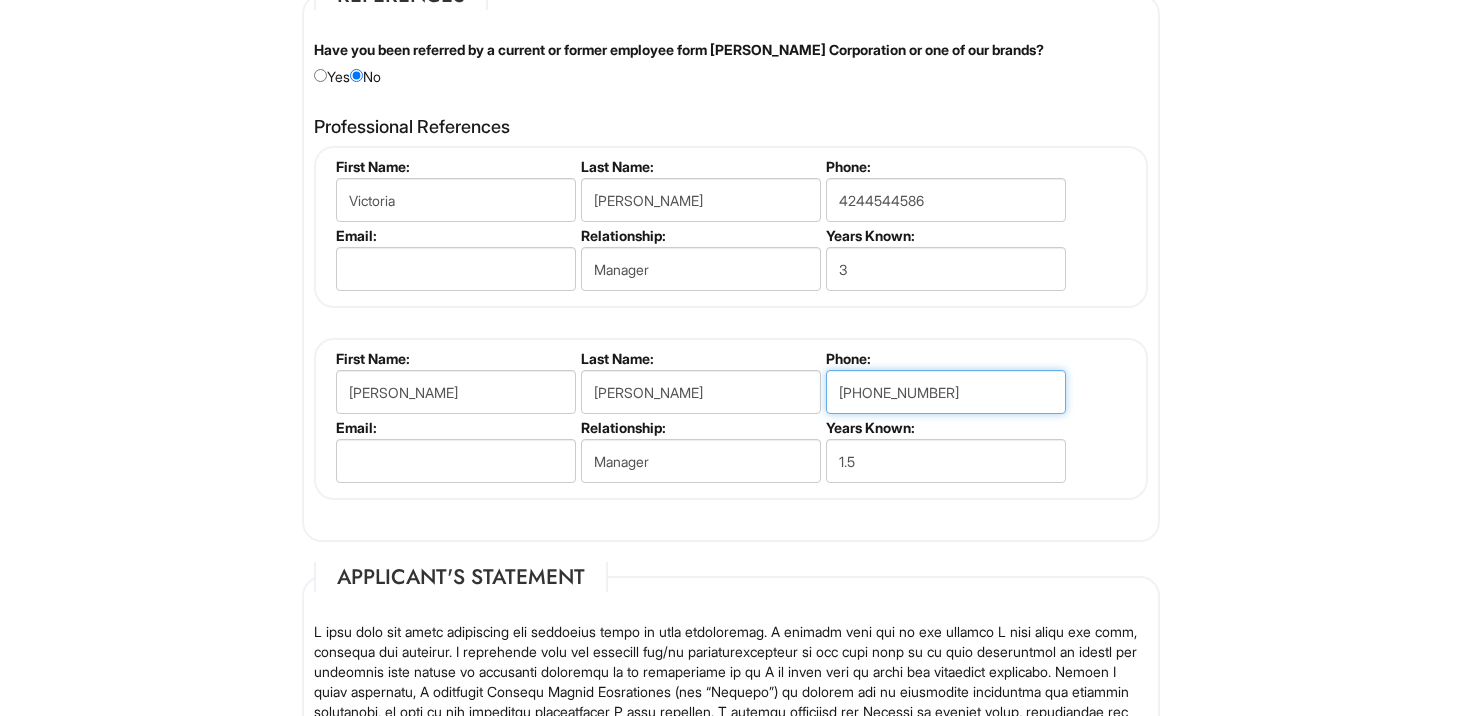 type on "310-542-9440" 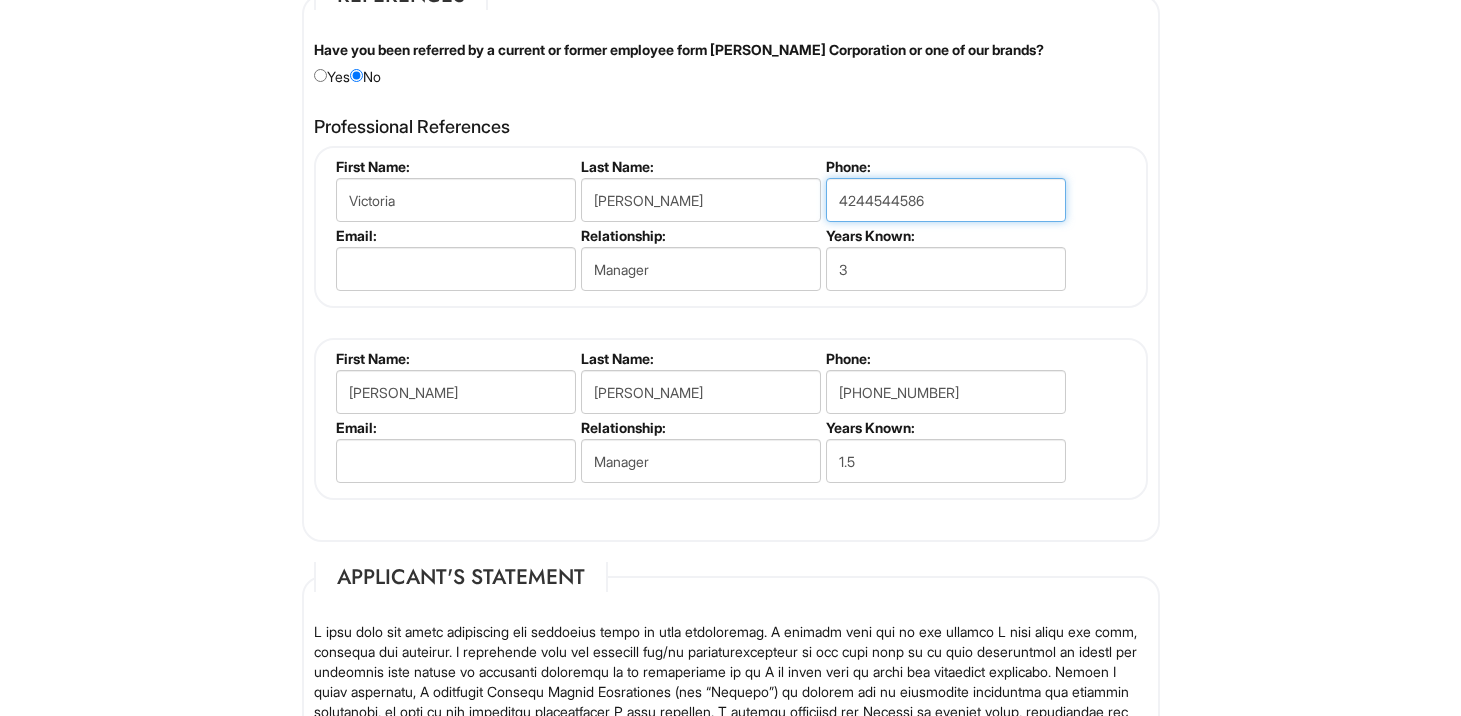 click on "4244544586" at bounding box center [946, 200] 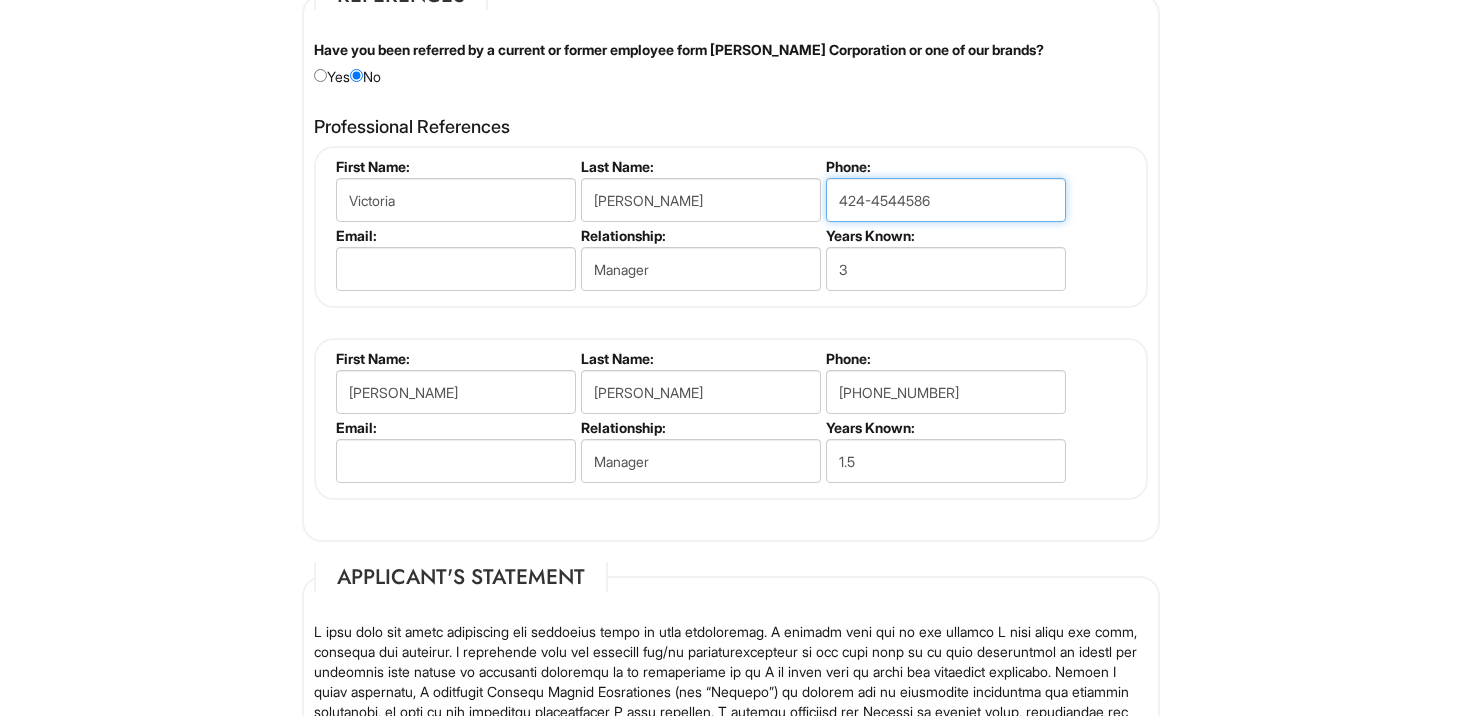 click on "424-4544586" at bounding box center [946, 200] 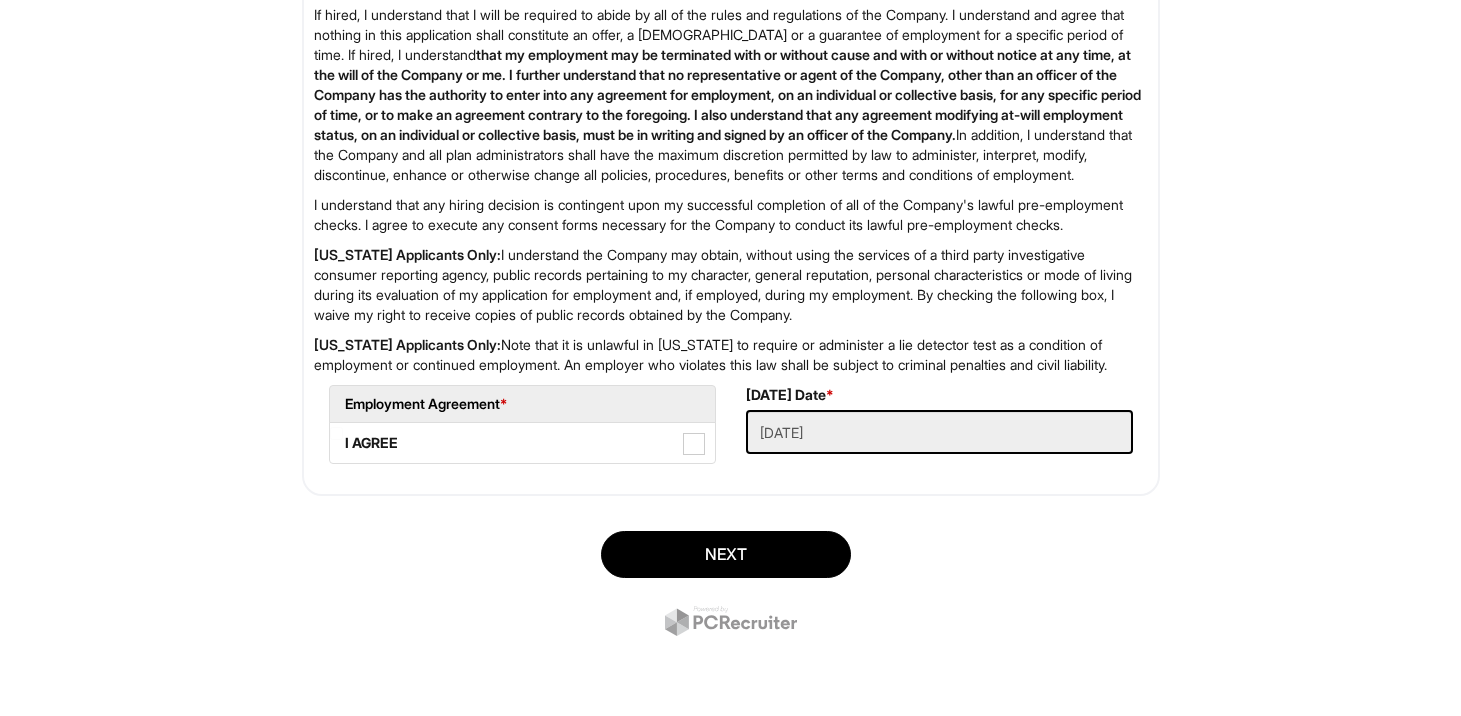 scroll, scrollTop: 3506, scrollLeft: 0, axis: vertical 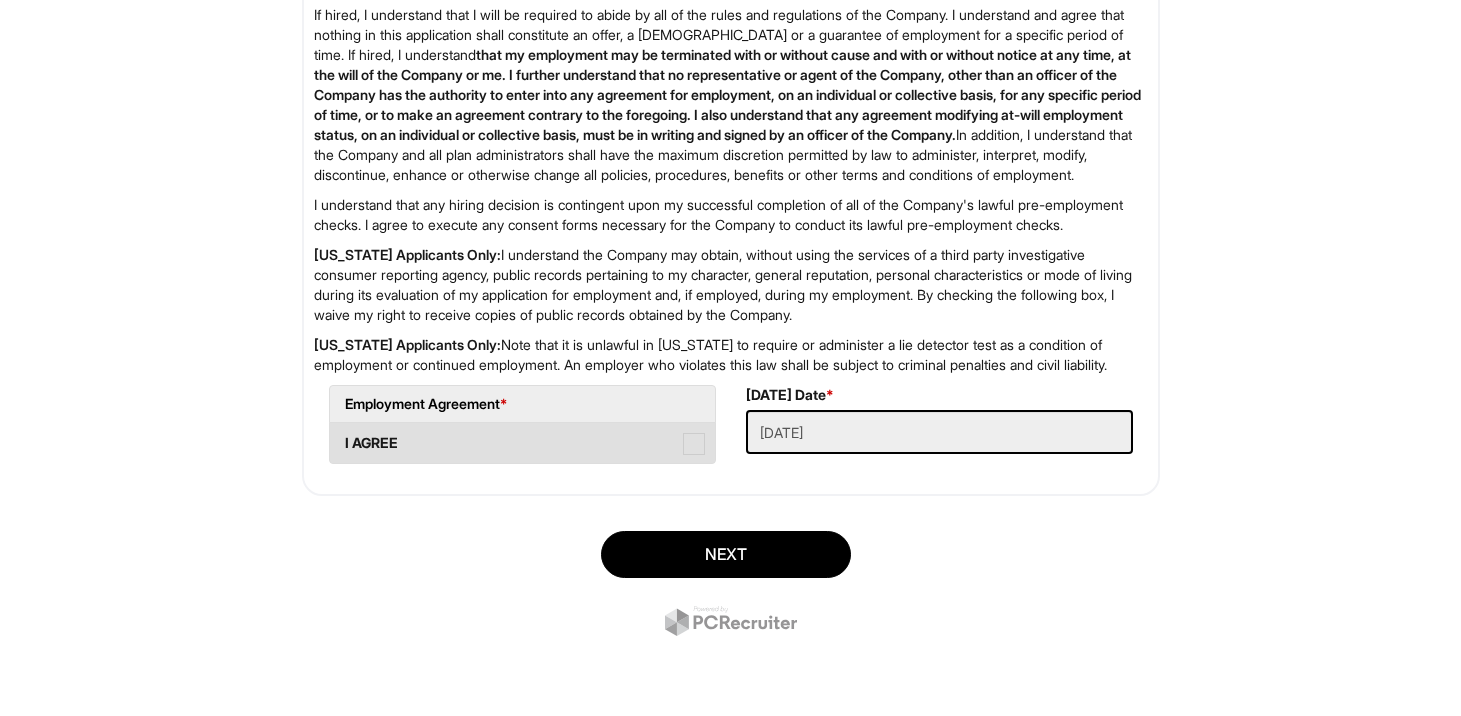 type on "424-454-4586" 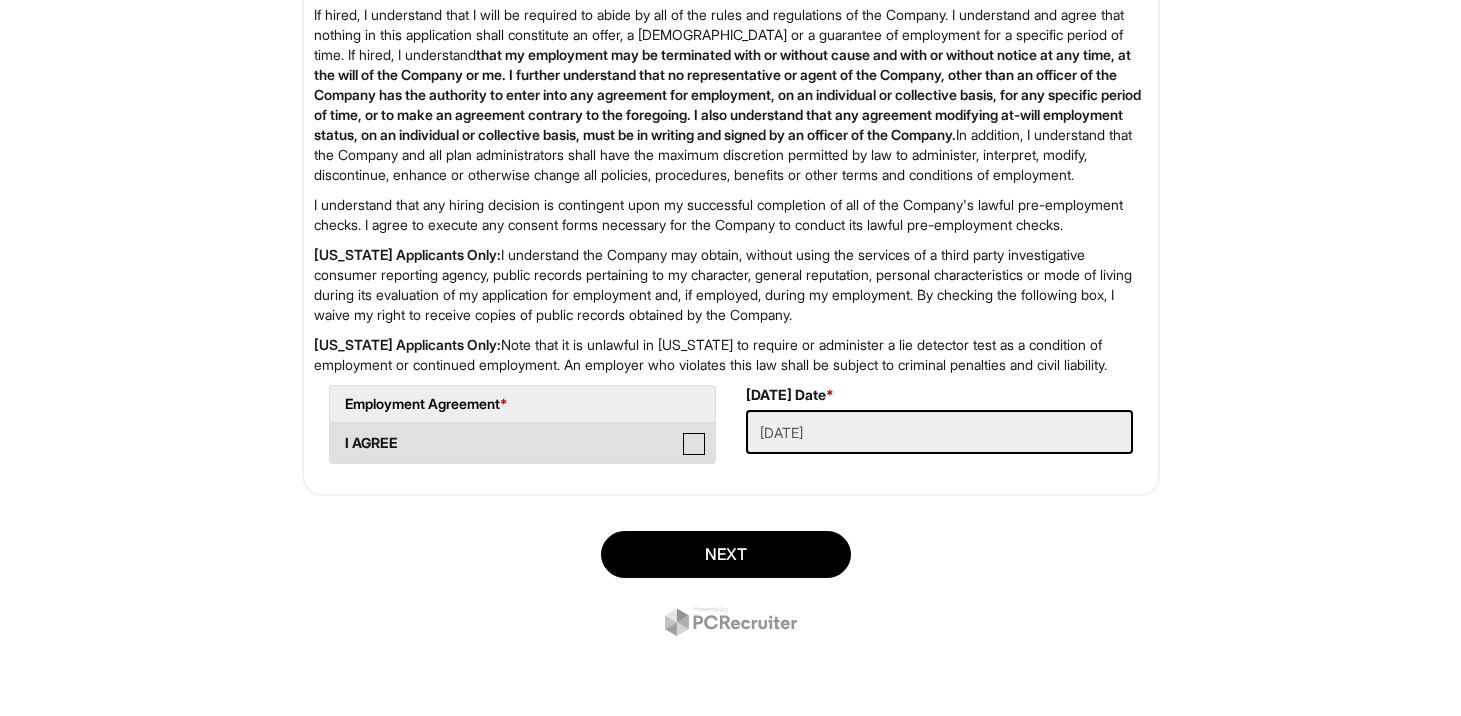 click on "I AGREE" at bounding box center (336, 433) 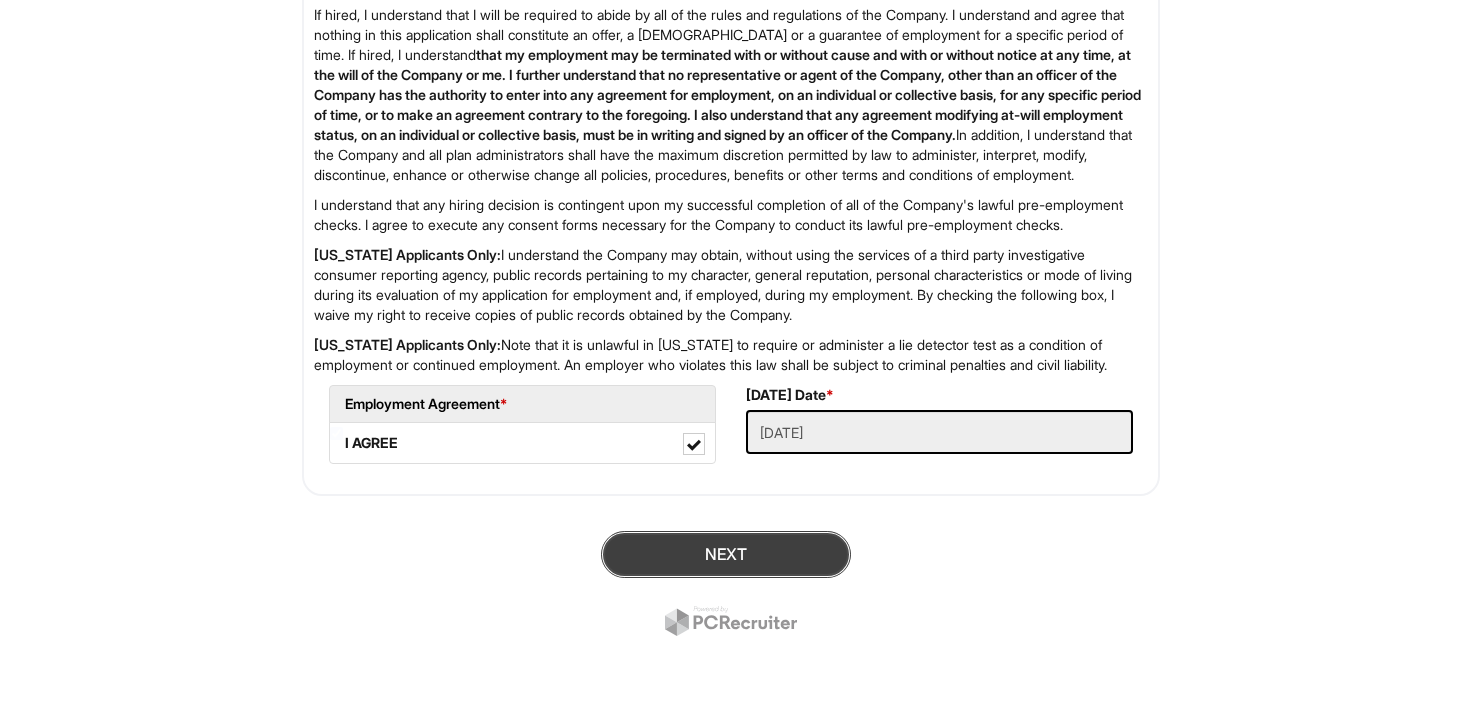 click on "Next" at bounding box center [726, 554] 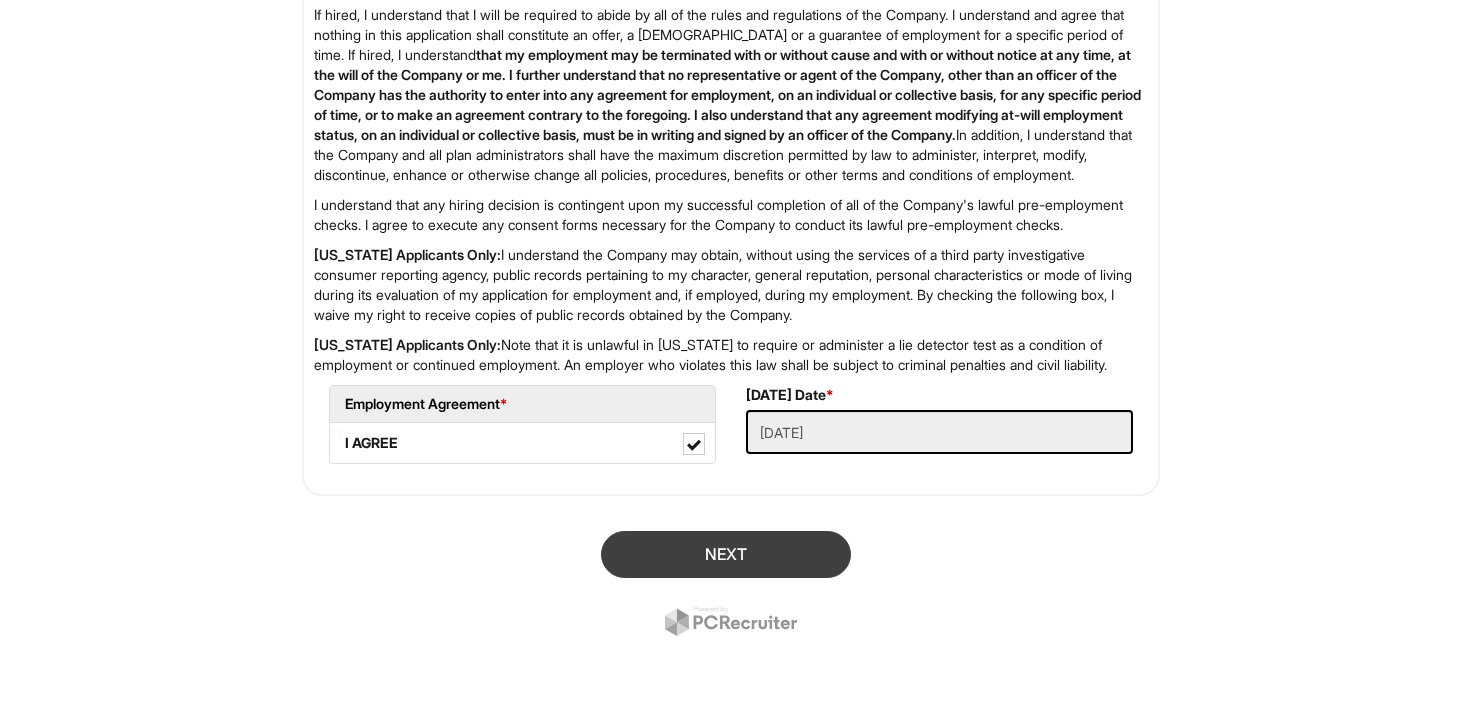 scroll, scrollTop: 122, scrollLeft: 0, axis: vertical 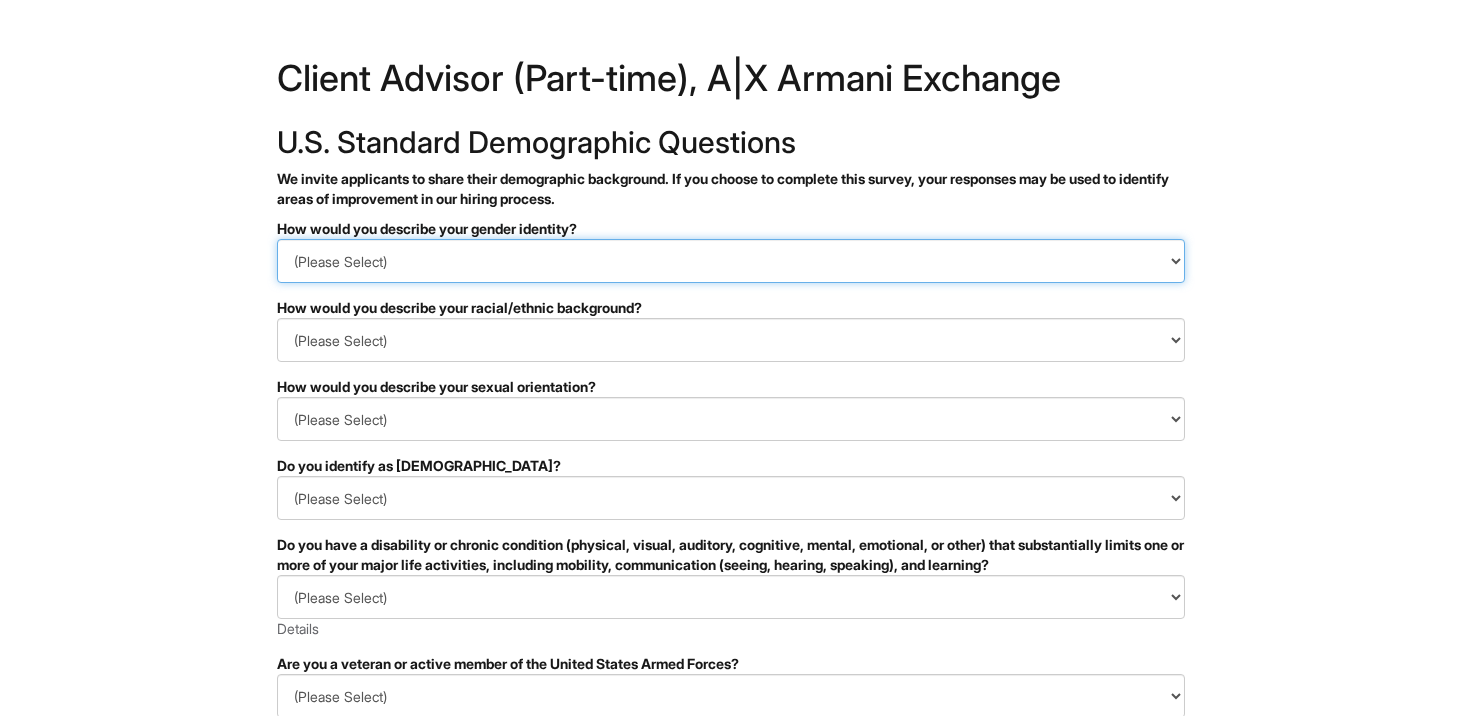 click on "(Please Select) Man Woman Non-binary I prefer to self-describe I don't wish to answer" at bounding box center [731, 261] 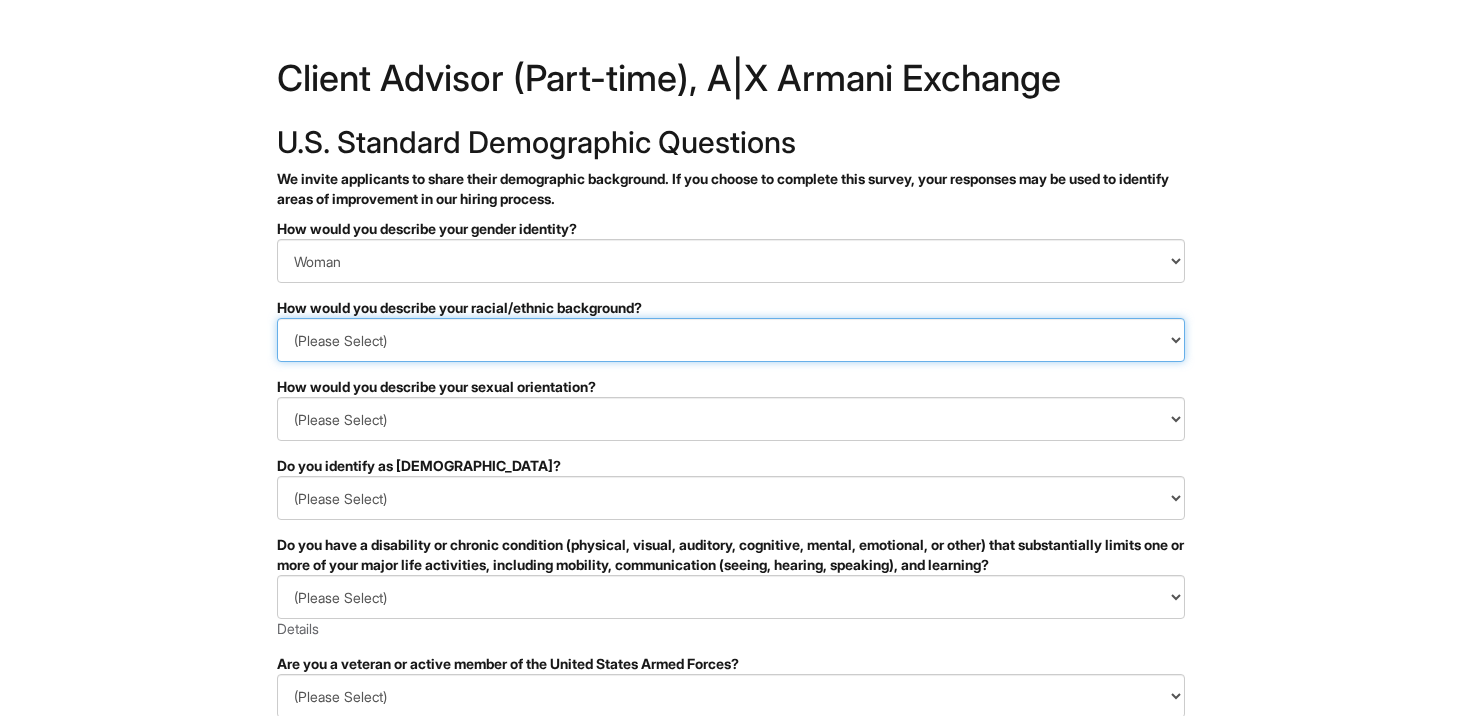 click on "(Please Select) Black or of African descent    East Asian    Hispanic, Latinx or of Spanish Origin    Indigenous, American Indian or Alaska Native    Middle Eastern or North African    Native Hawaiian or Pacific Islander    South Asian    Southeast Asian    White or European    I prefer to self-describe    I don't wish to answer" at bounding box center [731, 340] 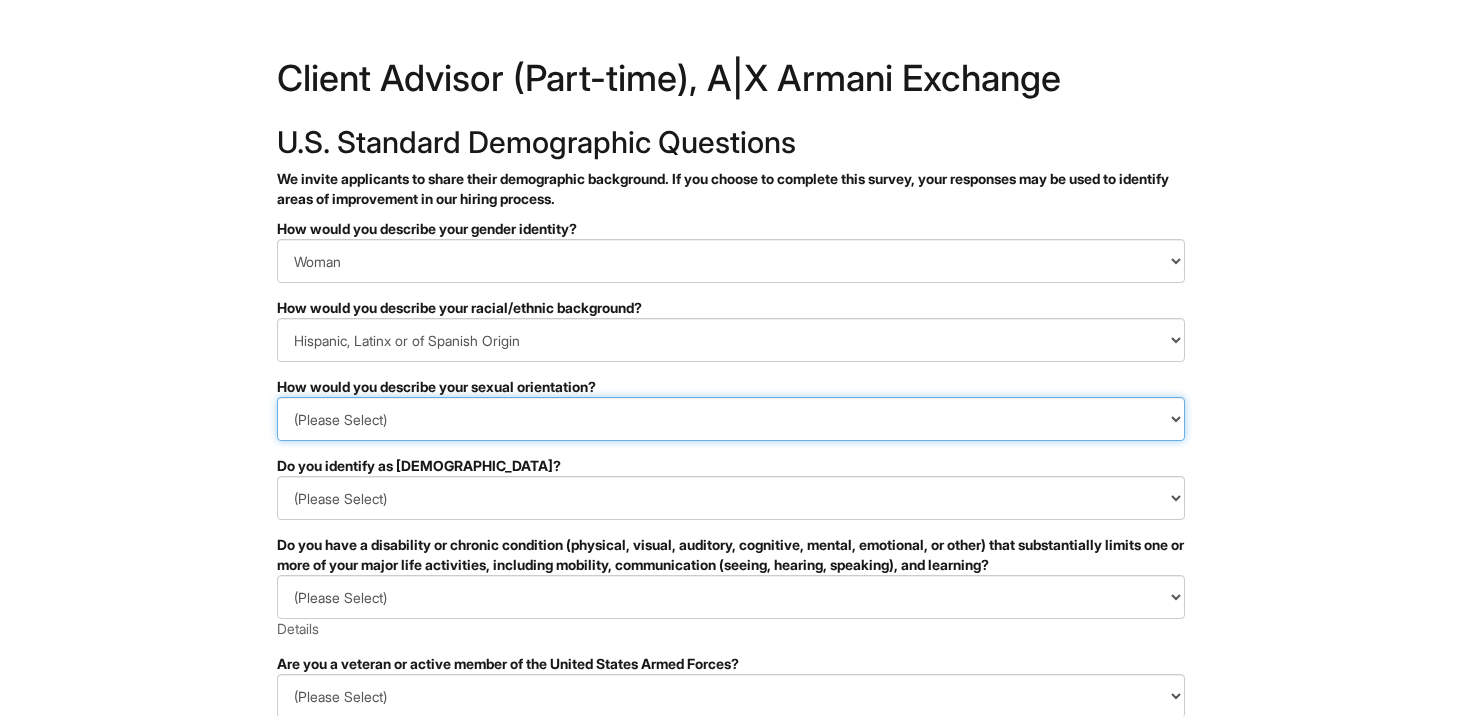 click on "(Please Select) Asexual Bisexual and/or pansexual Gay Heterosexual Lesbian Queer I prefer to self-describe I don't wish to answer" at bounding box center [731, 419] 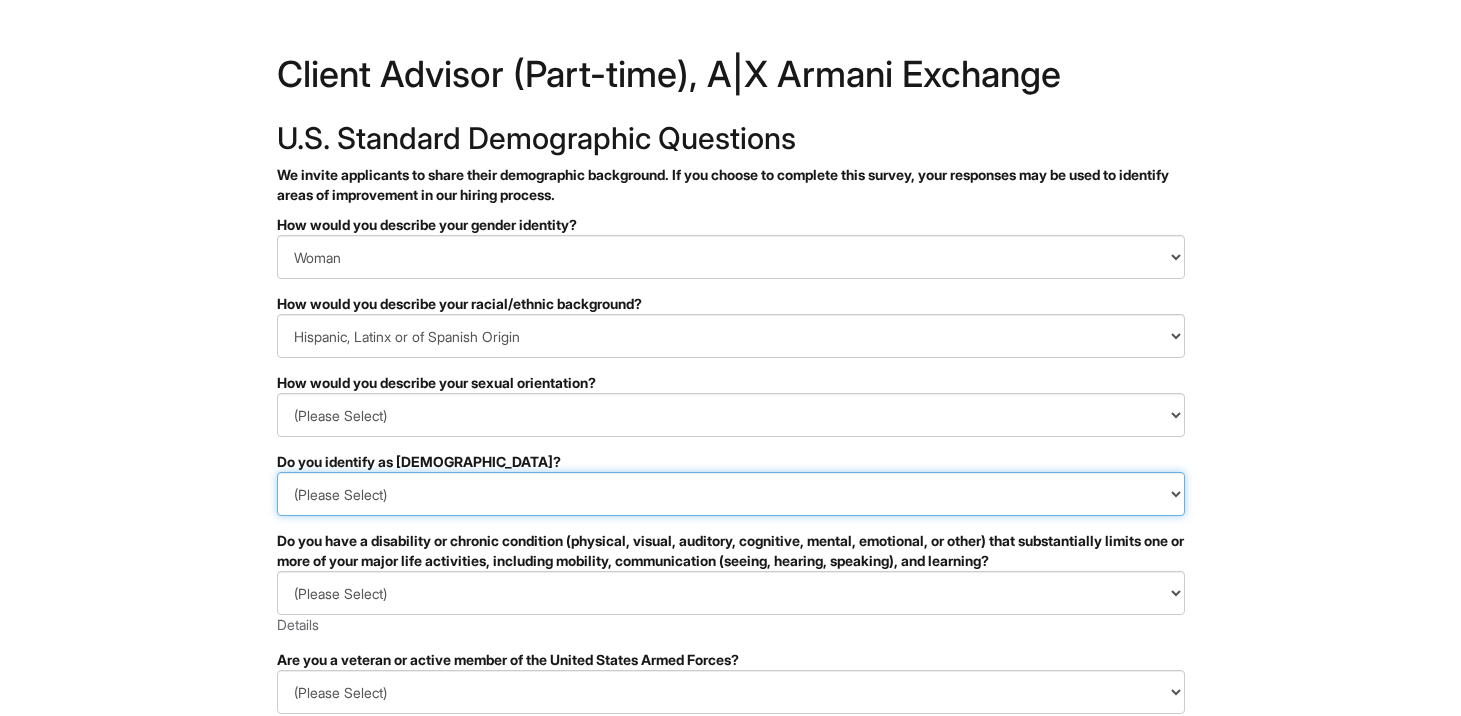 click on "(Please Select) Yes No I prefer to self-describe I don't wish to answer" at bounding box center [731, 494] 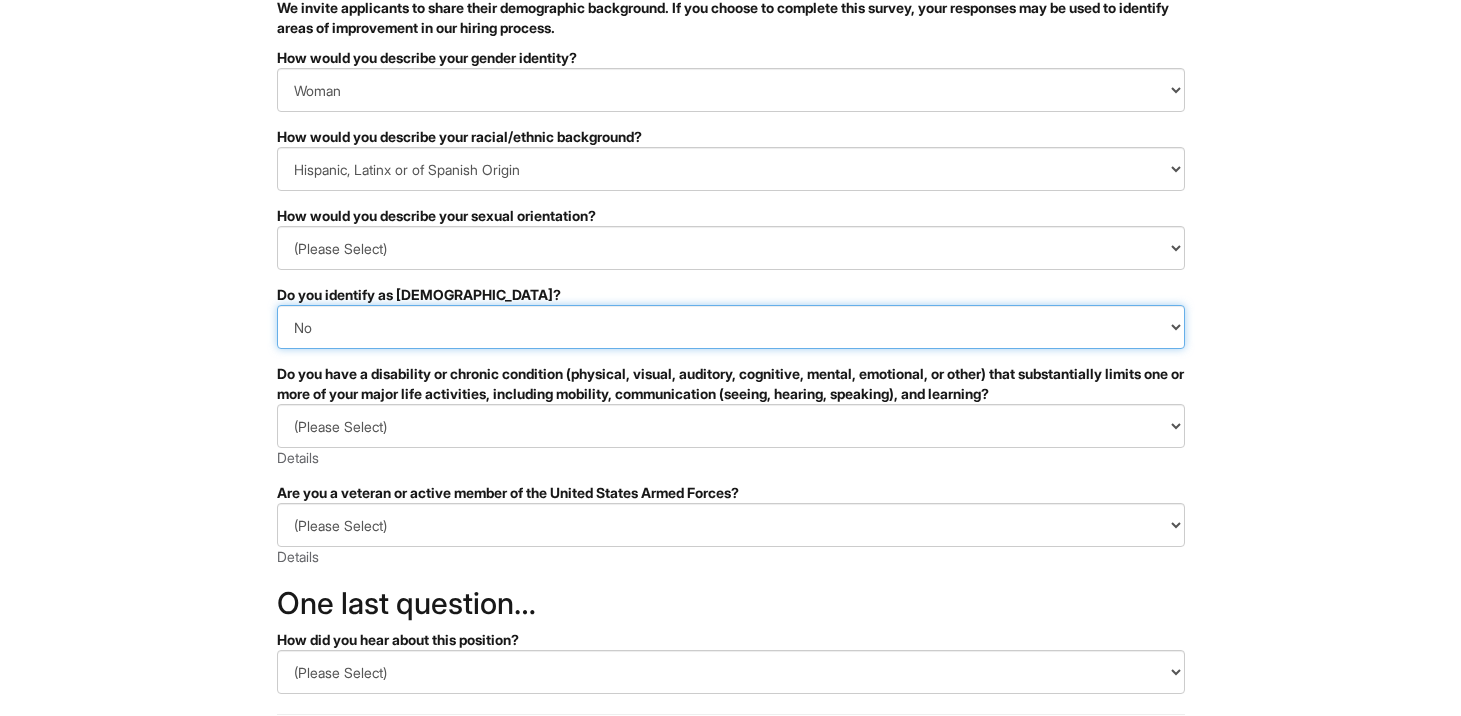 scroll, scrollTop: 174, scrollLeft: 0, axis: vertical 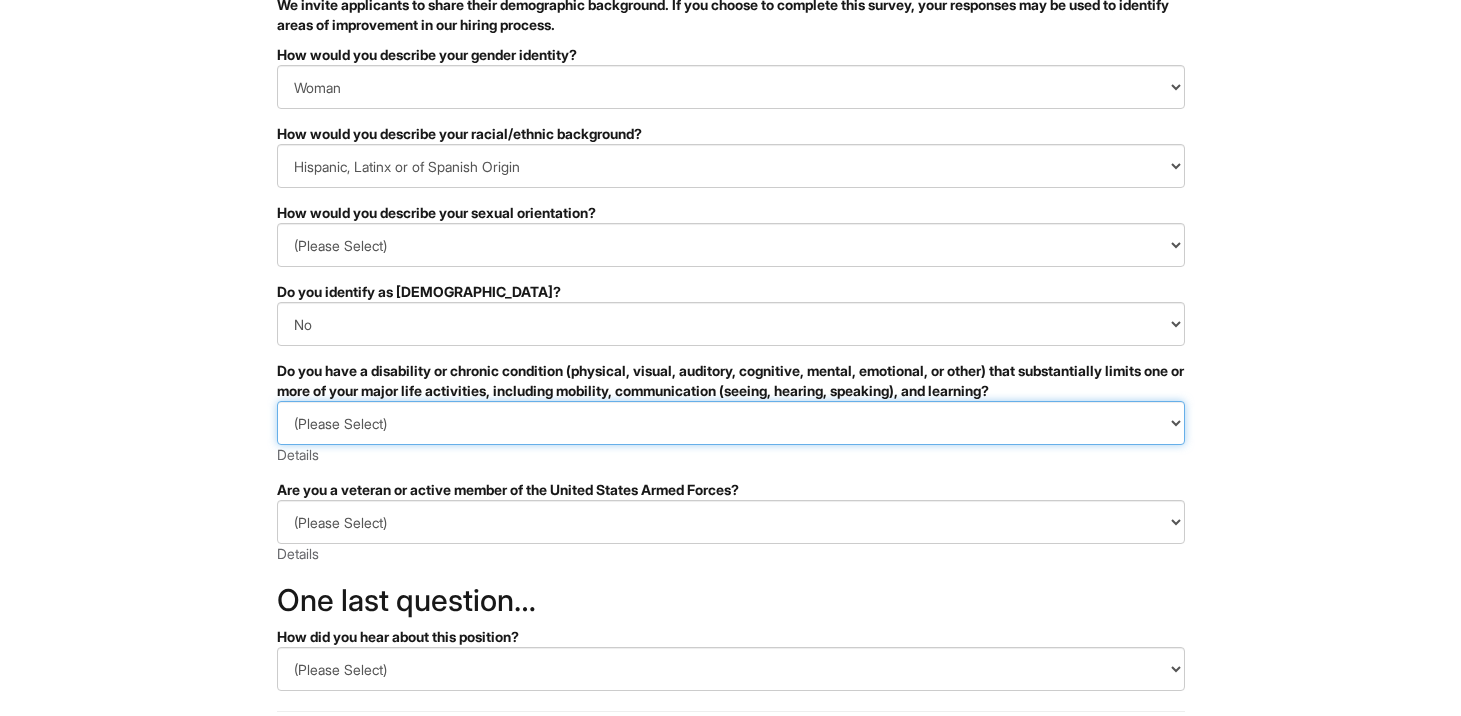 click on "(Please Select) YES, I HAVE A DISABILITY (or previously had a disability) NO, I DON'T HAVE A DISABILITY I DON'T WISH TO ANSWER" at bounding box center (731, 423) 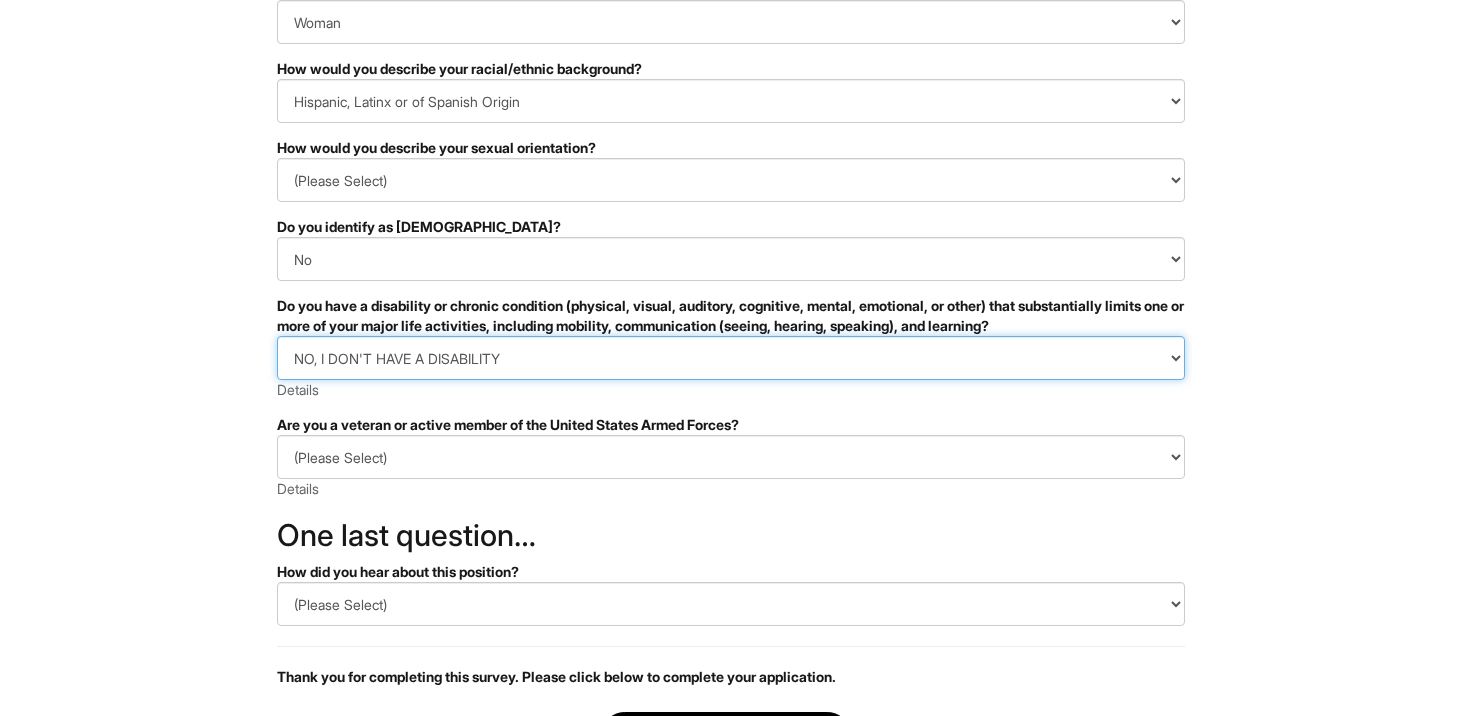 scroll, scrollTop: 246, scrollLeft: 0, axis: vertical 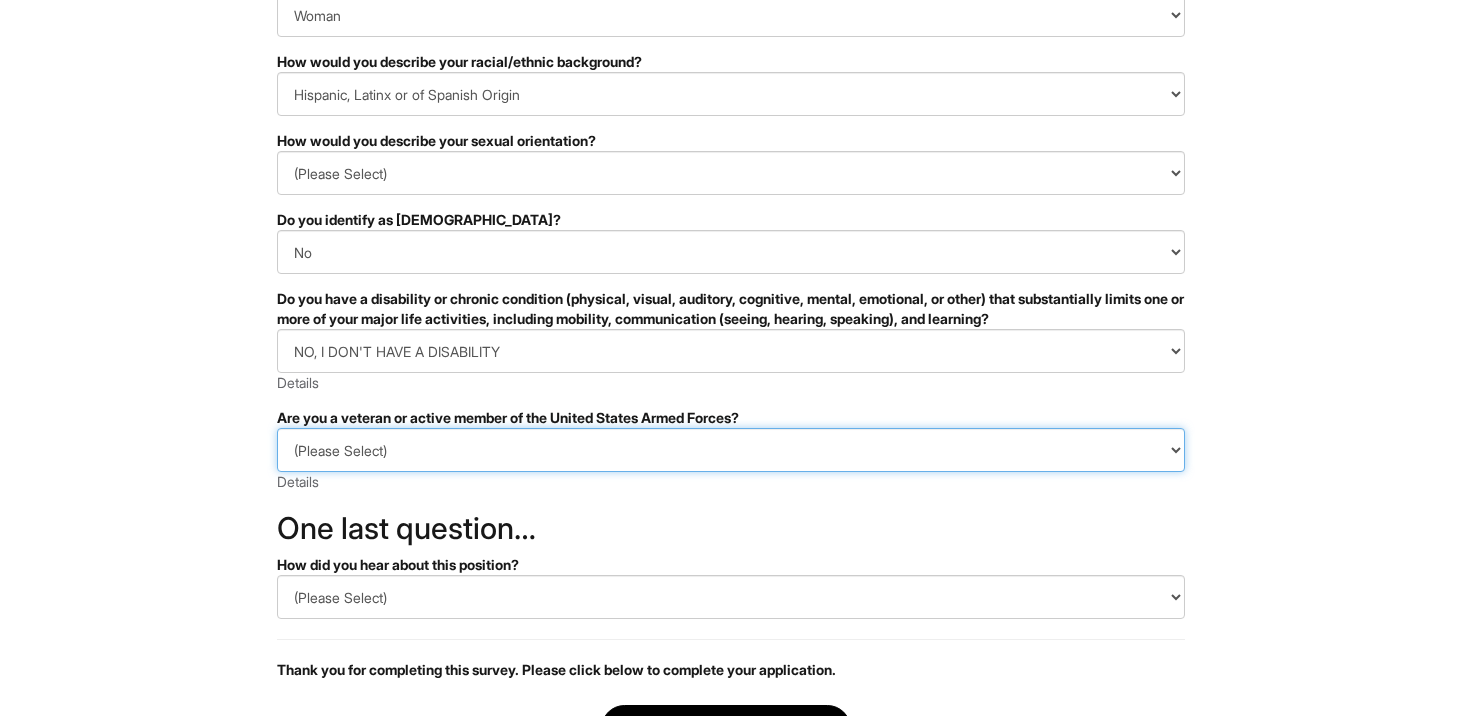 click on "(Please Select) I IDENTIFY AS ONE OR MORE OF THE CLASSIFICATIONS OF PROTECTED VETERANS LISTED I AM NOT A PROTECTED VETERAN I PREFER NOT TO ANSWER" at bounding box center [731, 450] 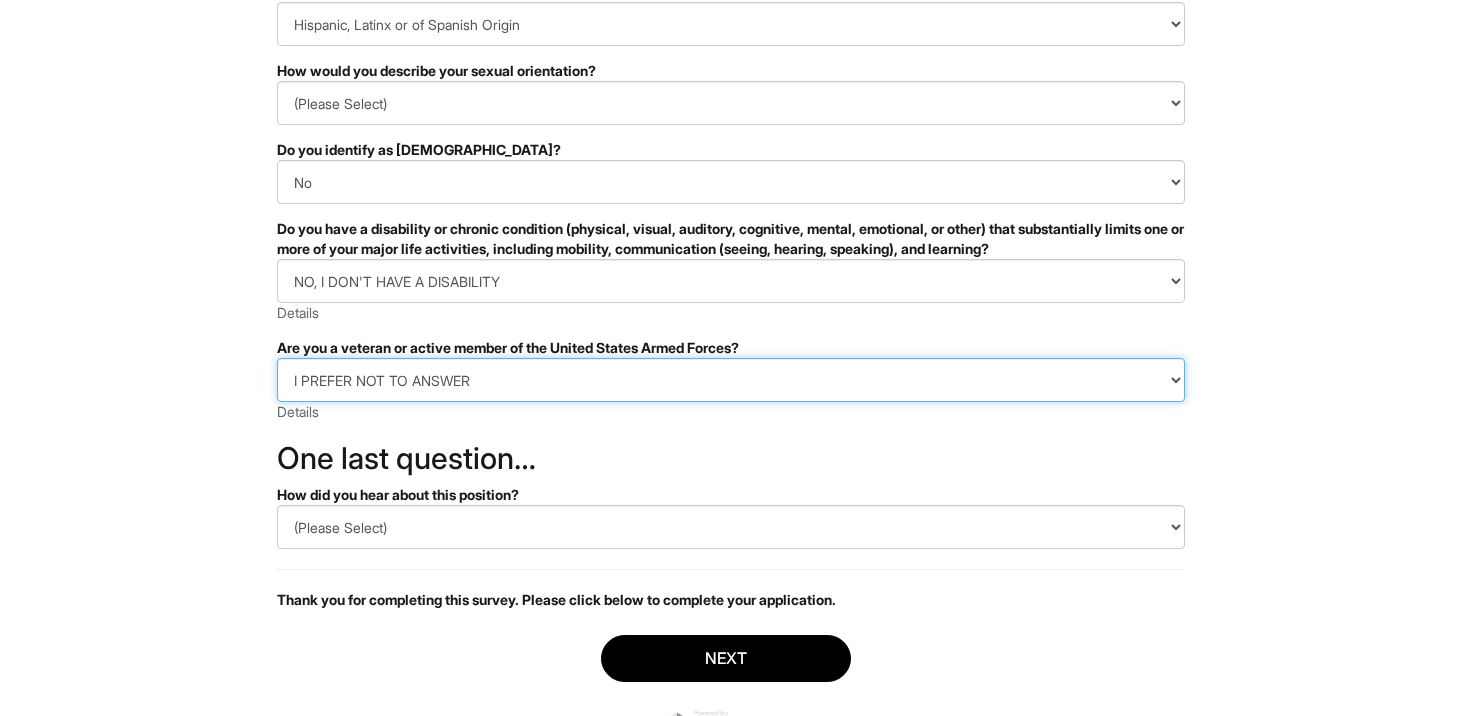 scroll, scrollTop: 317, scrollLeft: 0, axis: vertical 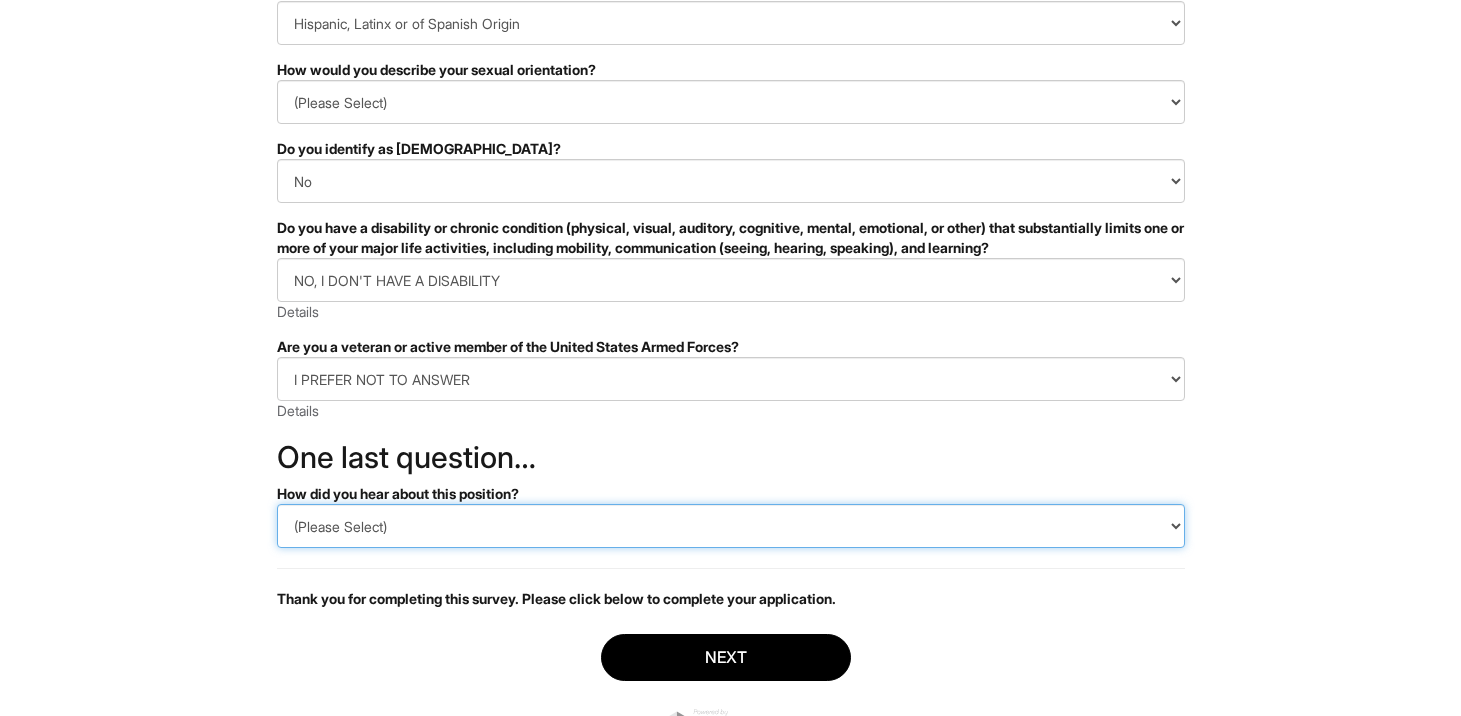 click on "(Please Select) CareerBuilder Indeed LinkedIn Monster Referral Other" at bounding box center [731, 526] 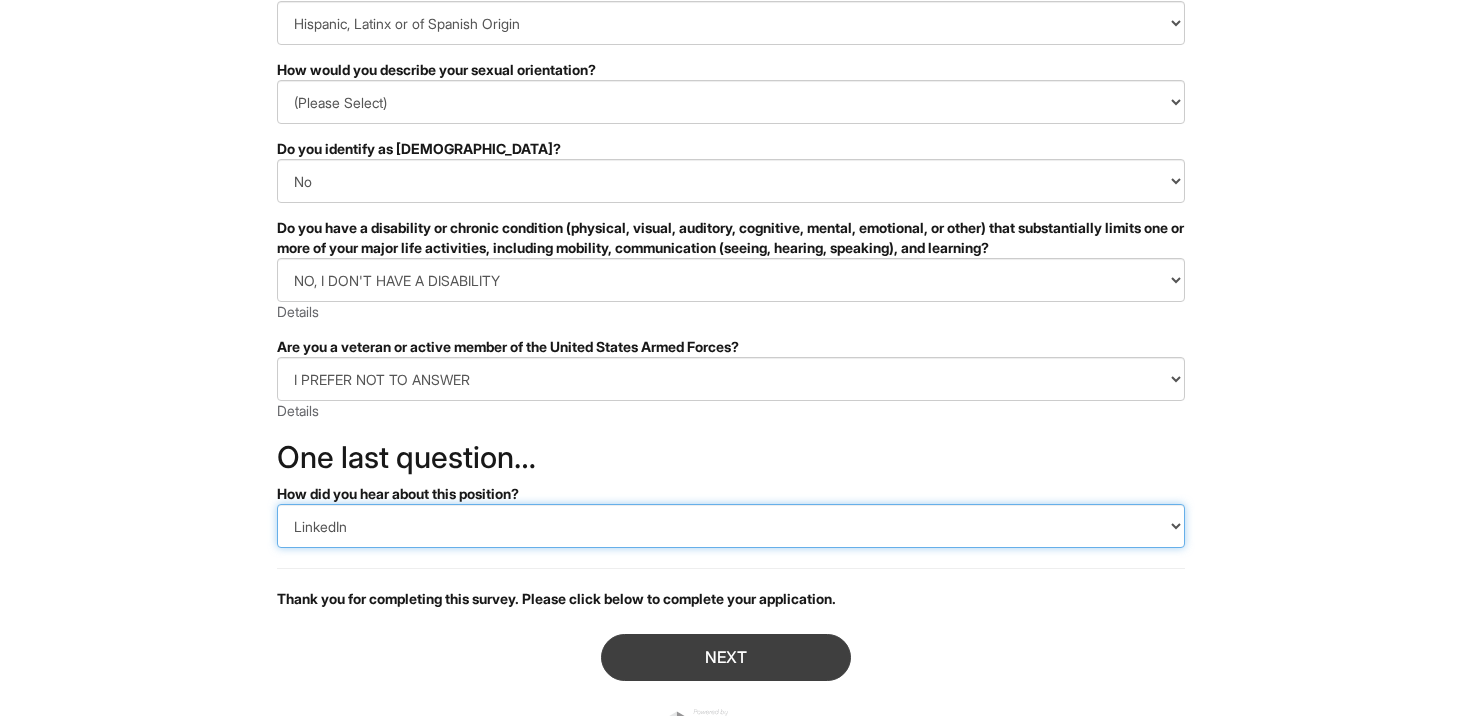 scroll, scrollTop: 410, scrollLeft: 0, axis: vertical 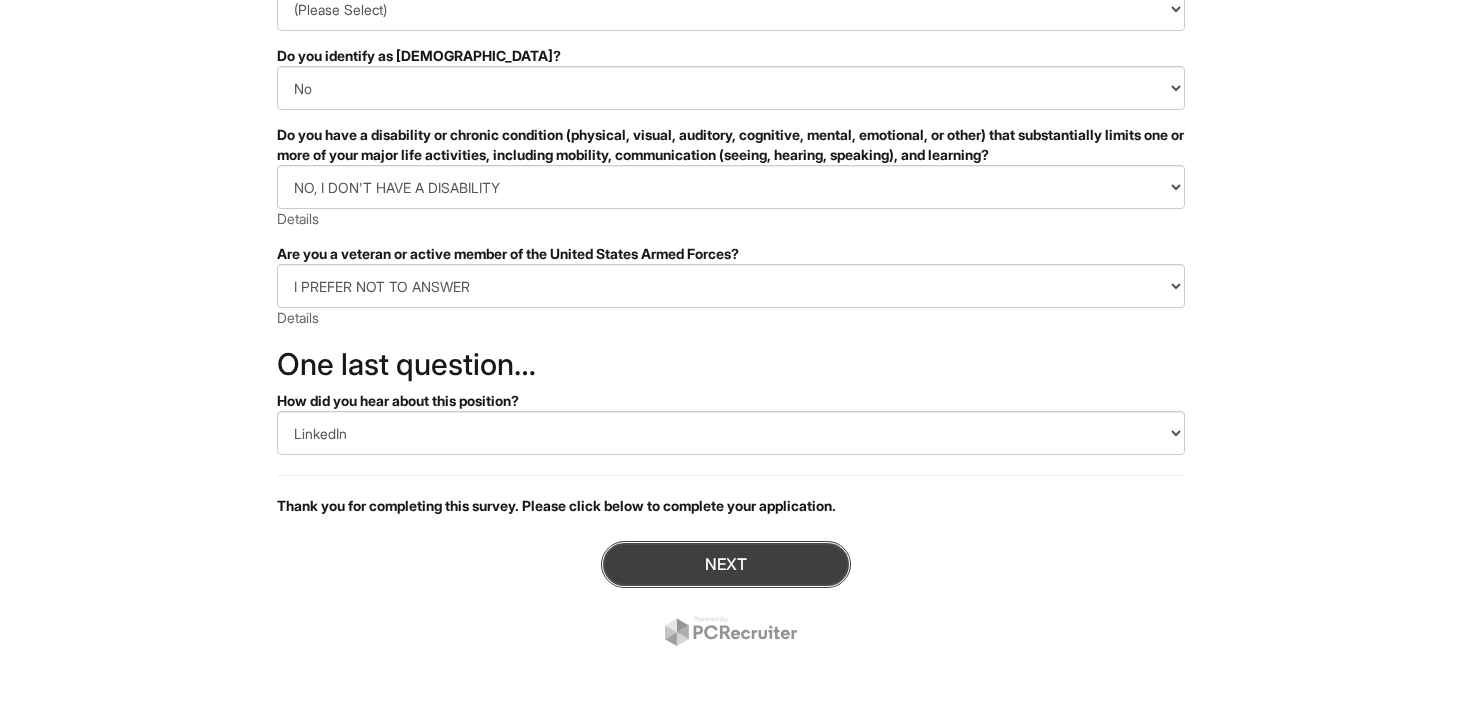 click on "Next" at bounding box center [726, 564] 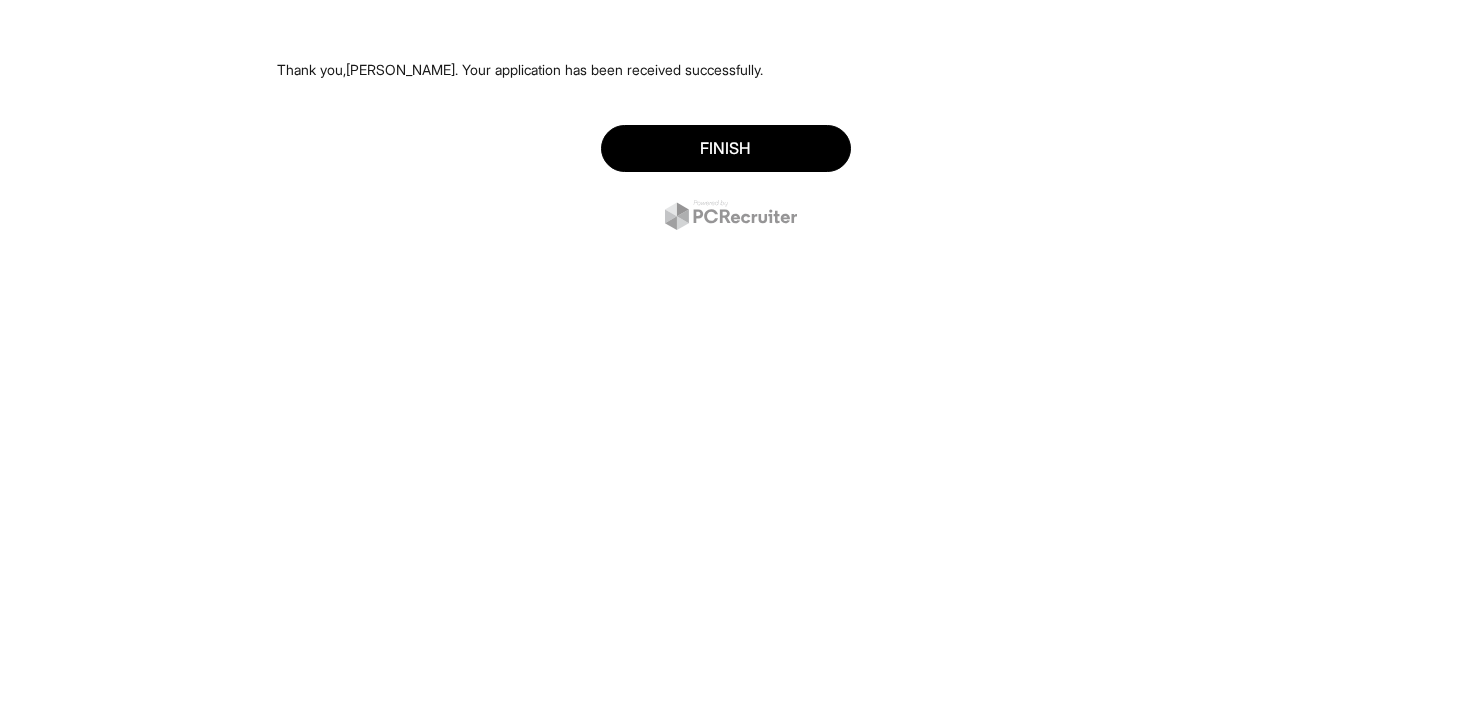 scroll, scrollTop: 0, scrollLeft: 0, axis: both 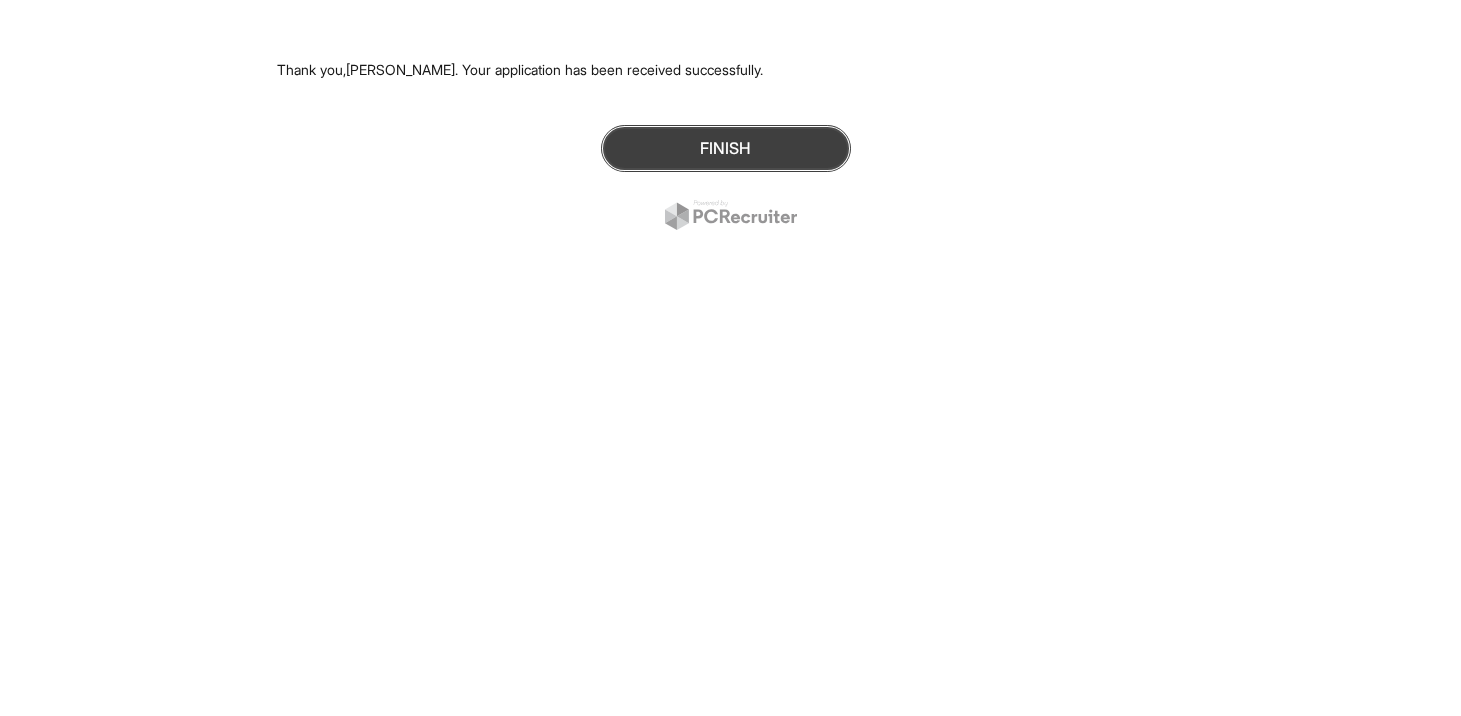 click on "Finish" at bounding box center [726, 148] 